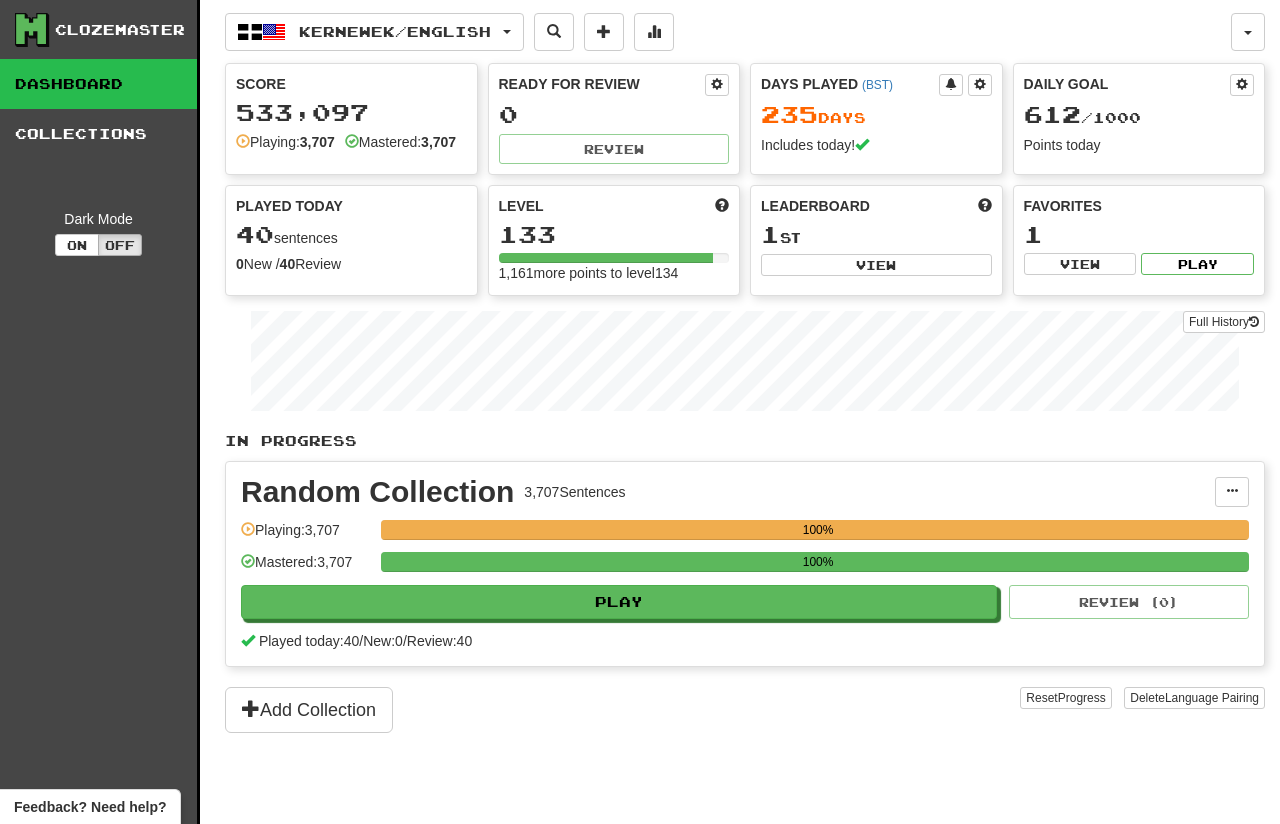 scroll, scrollTop: 0, scrollLeft: 0, axis: both 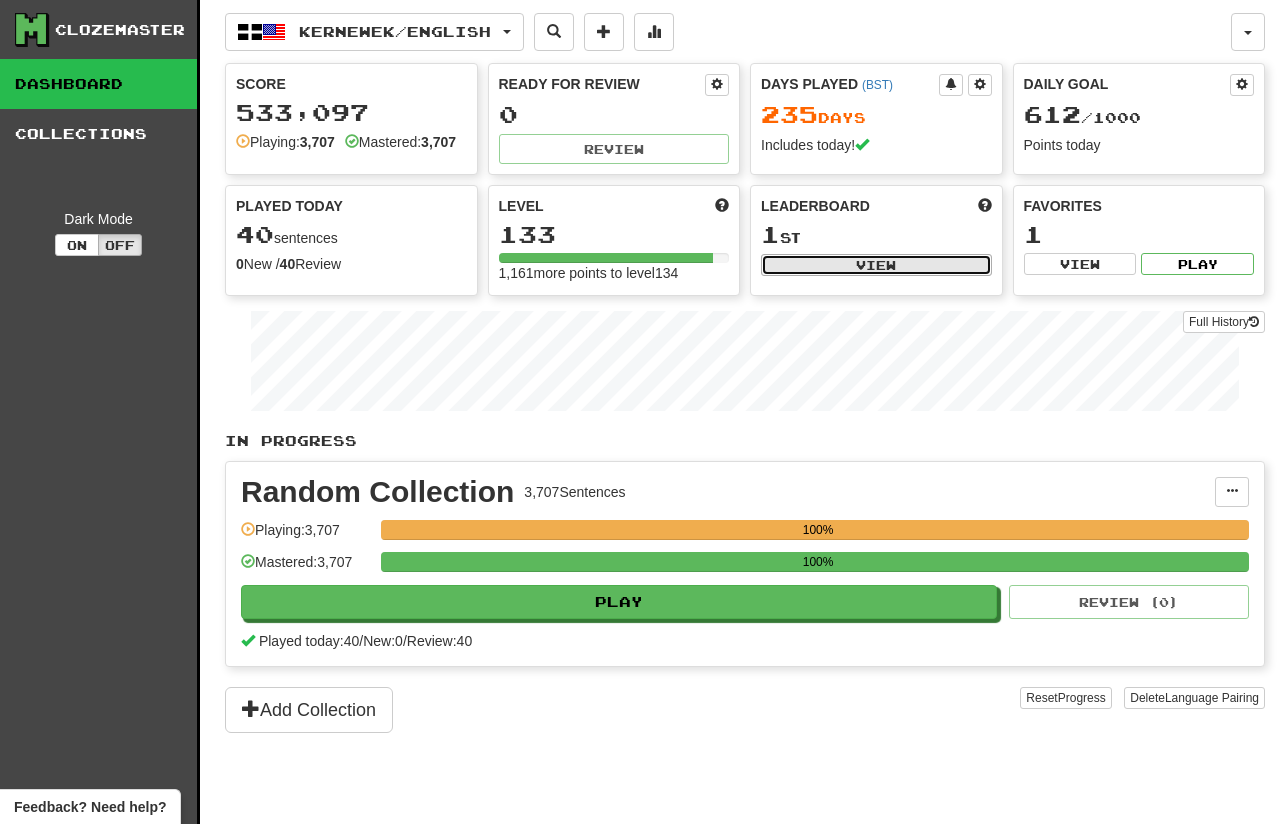 click on "View" at bounding box center [876, 265] 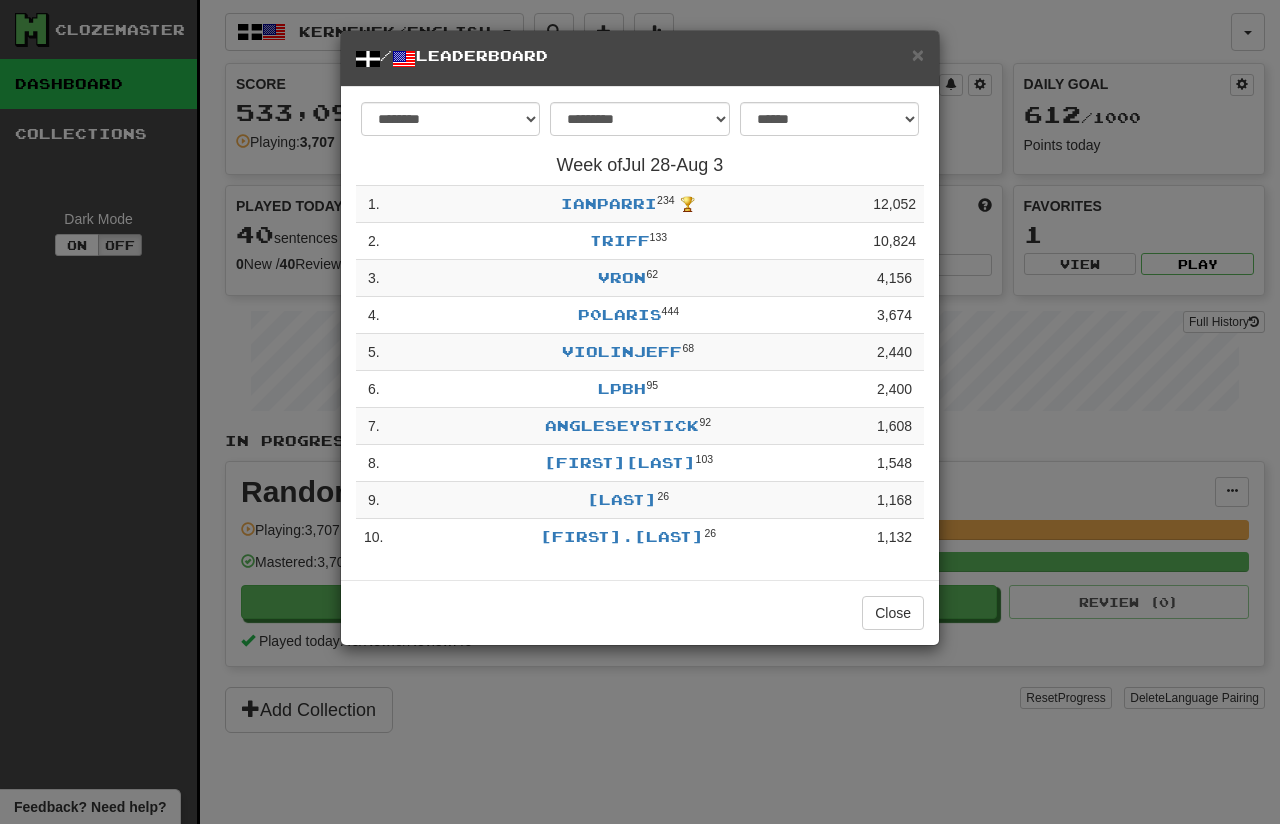 click on "**********" at bounding box center [640, 412] 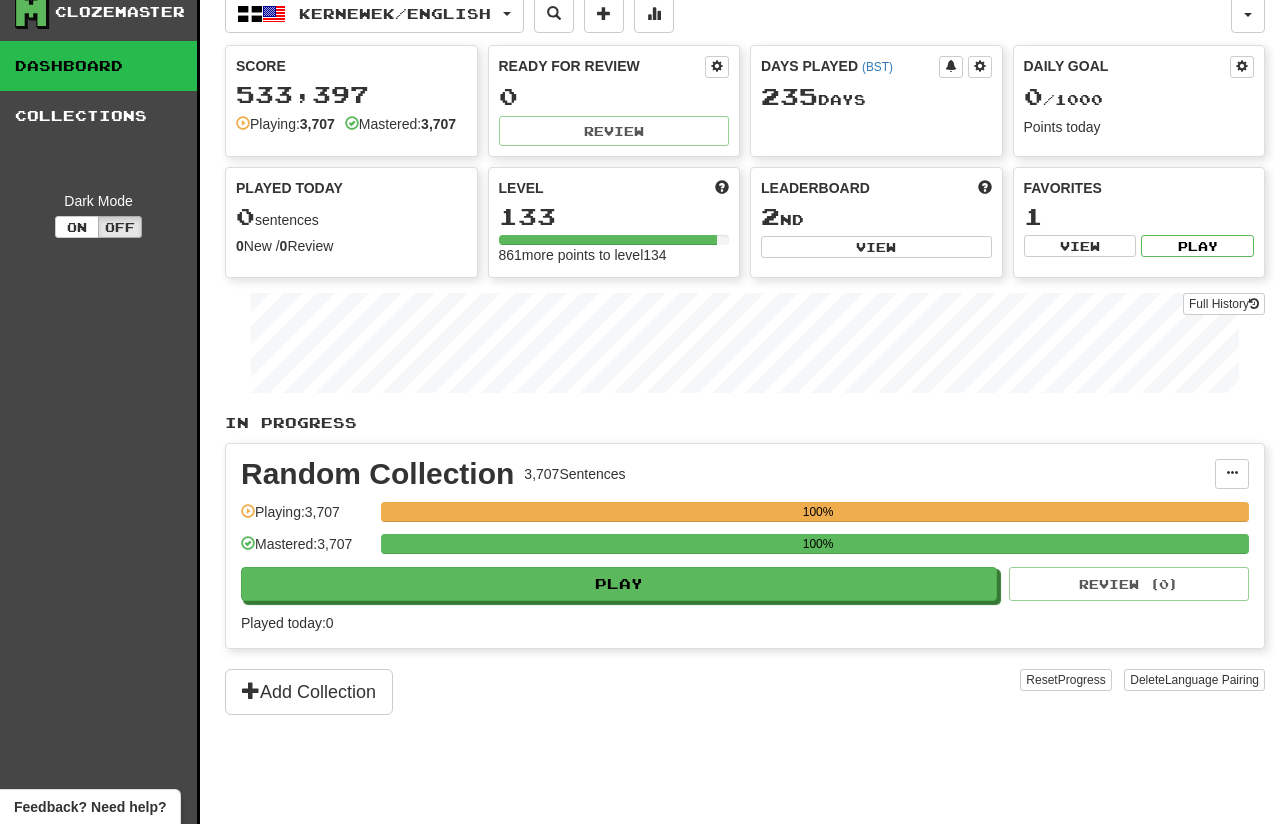 scroll, scrollTop: 0, scrollLeft: 0, axis: both 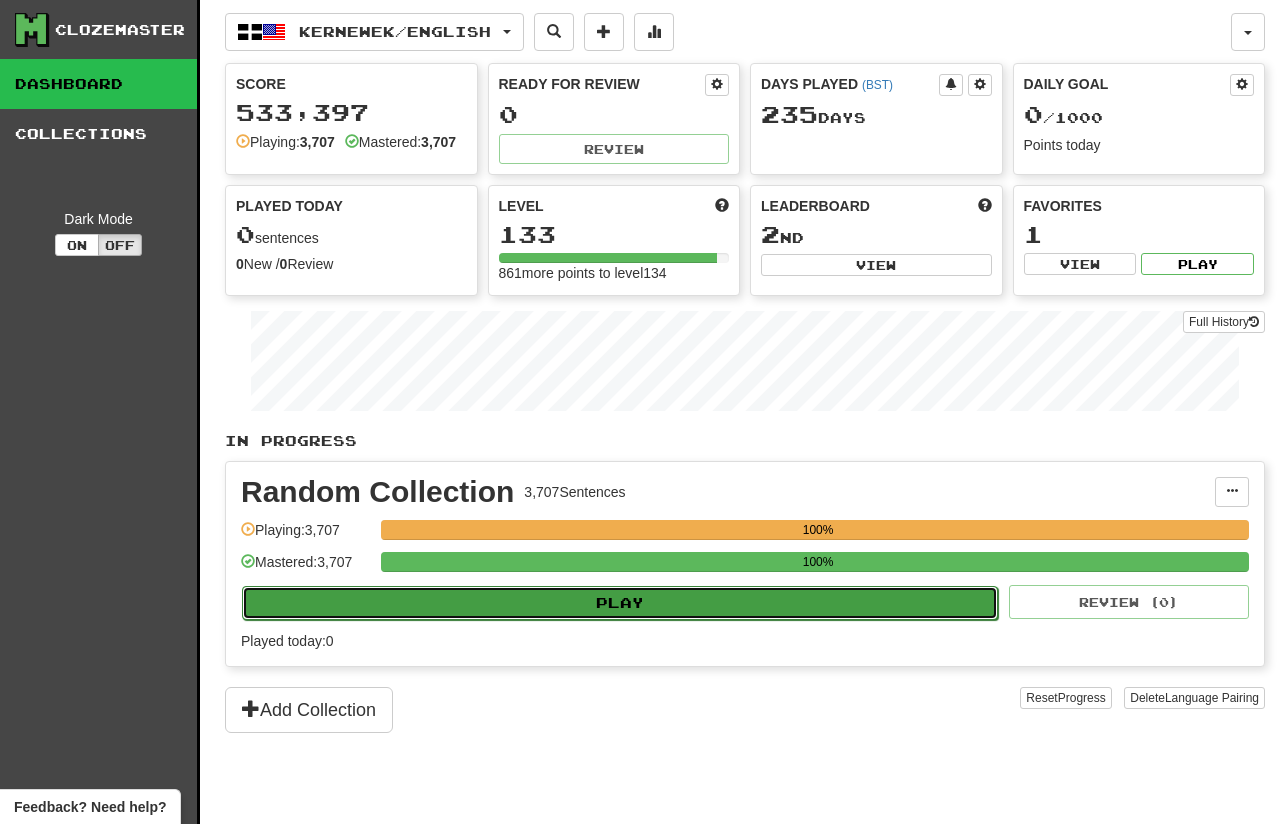 click on "Play" at bounding box center [620, 603] 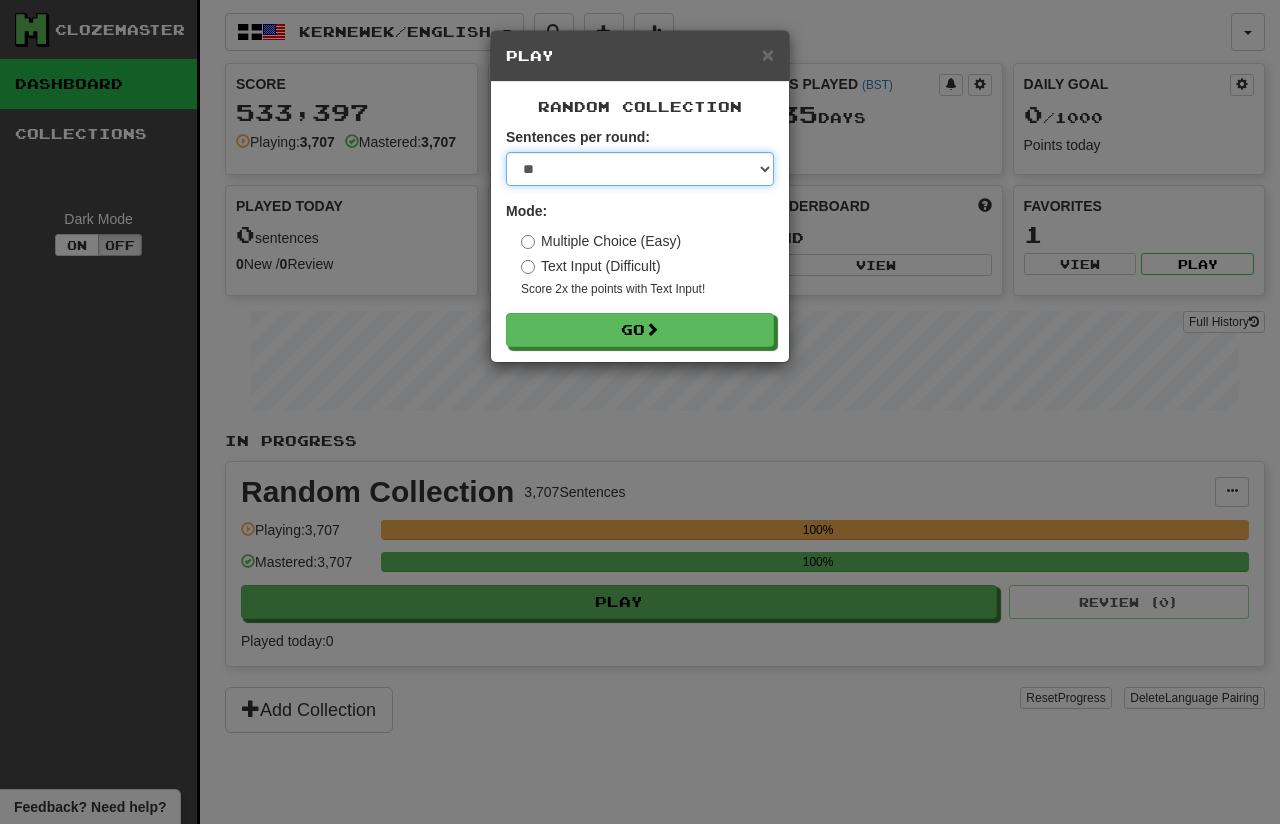 select on "***" 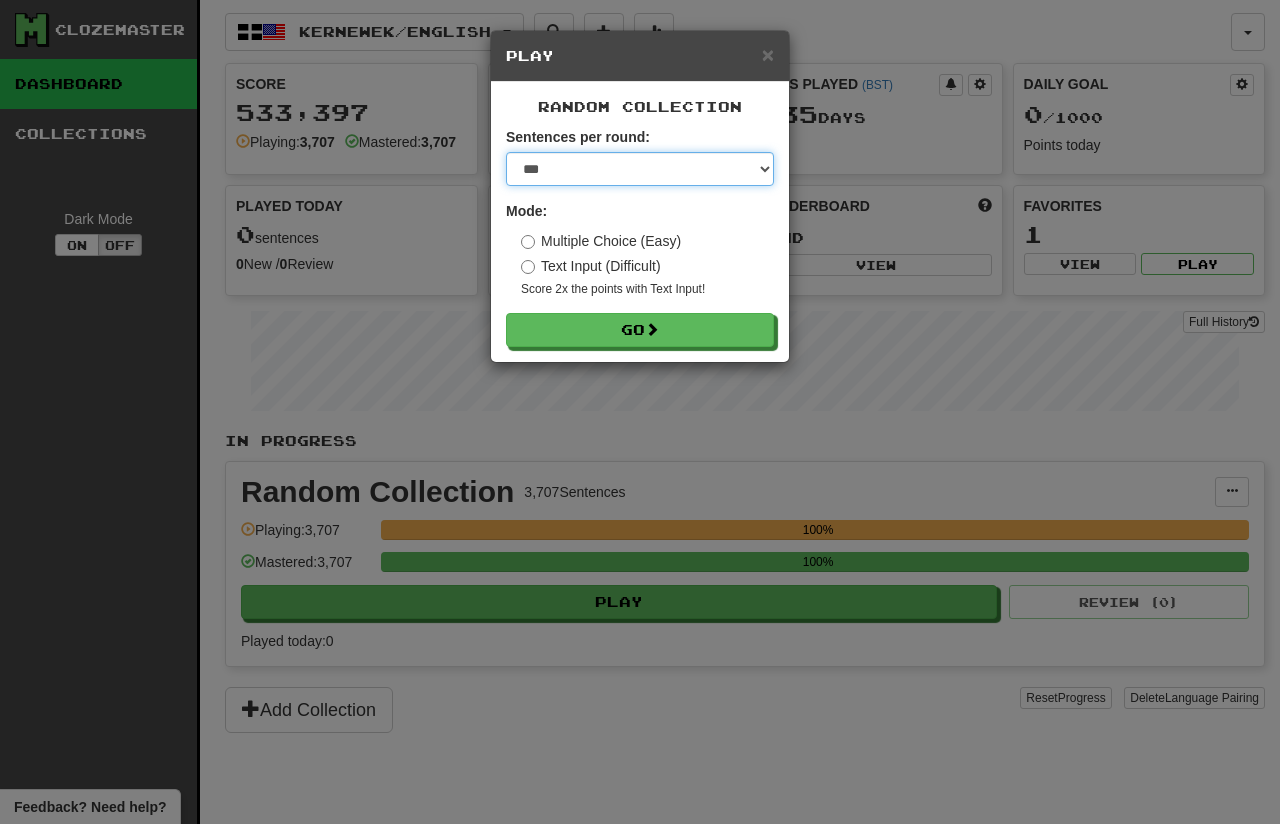click on "***" at bounding box center (0, 0) 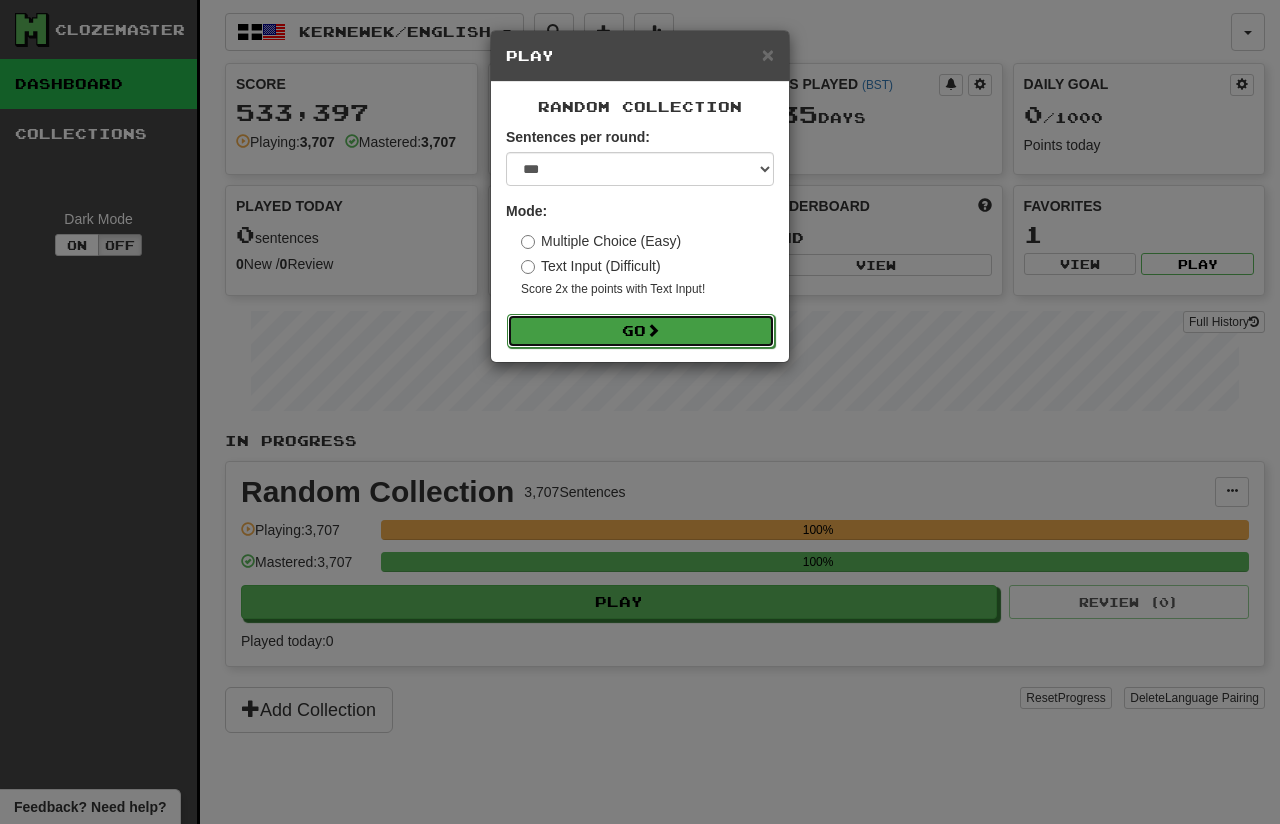 click on "Go" at bounding box center [641, 331] 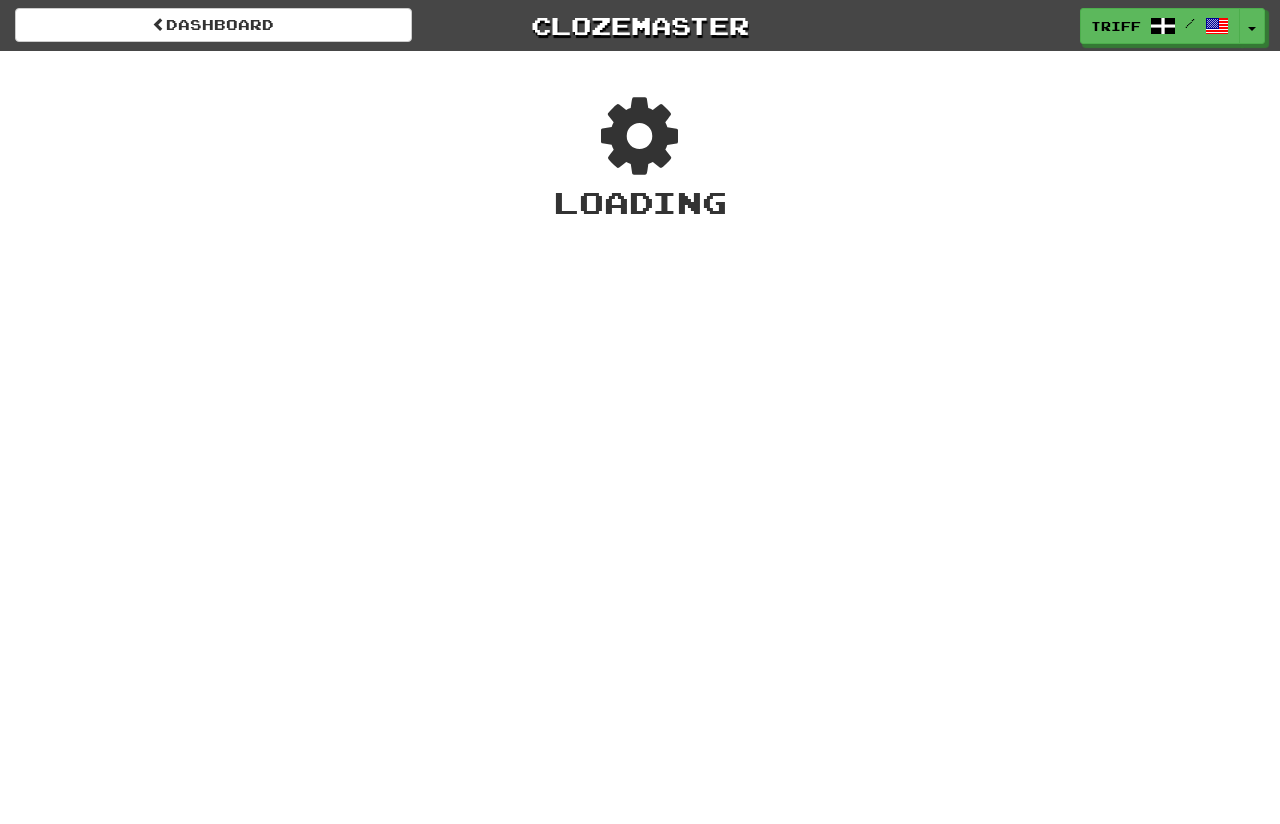 scroll, scrollTop: 0, scrollLeft: 0, axis: both 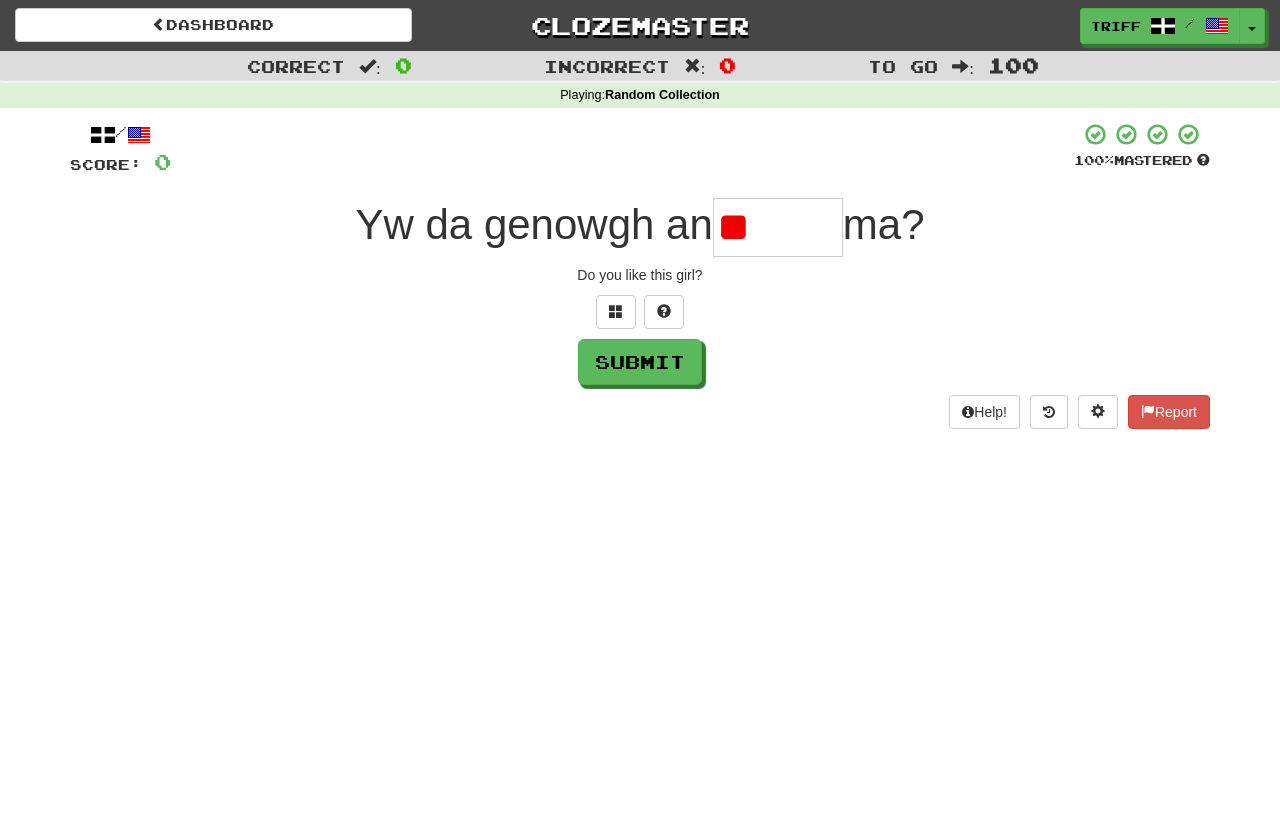 type on "*" 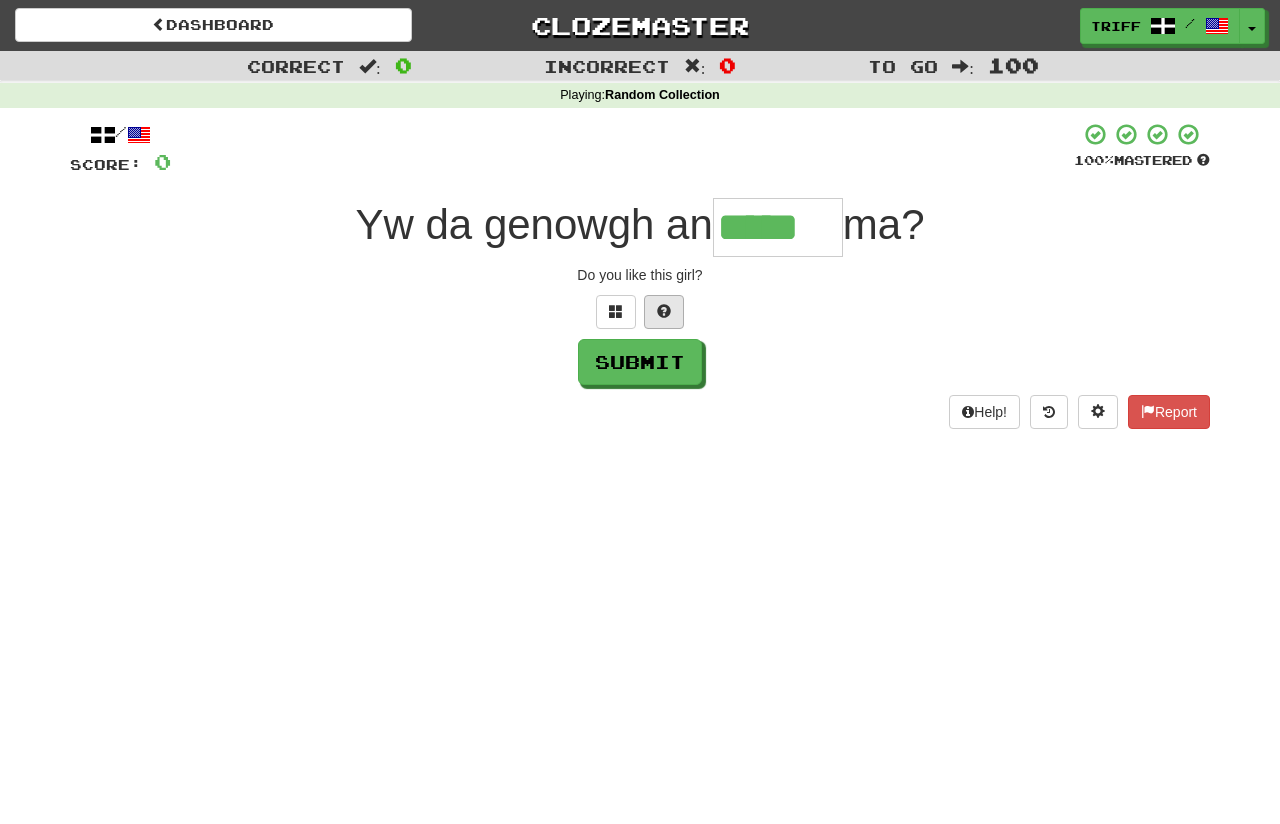 type on "*****" 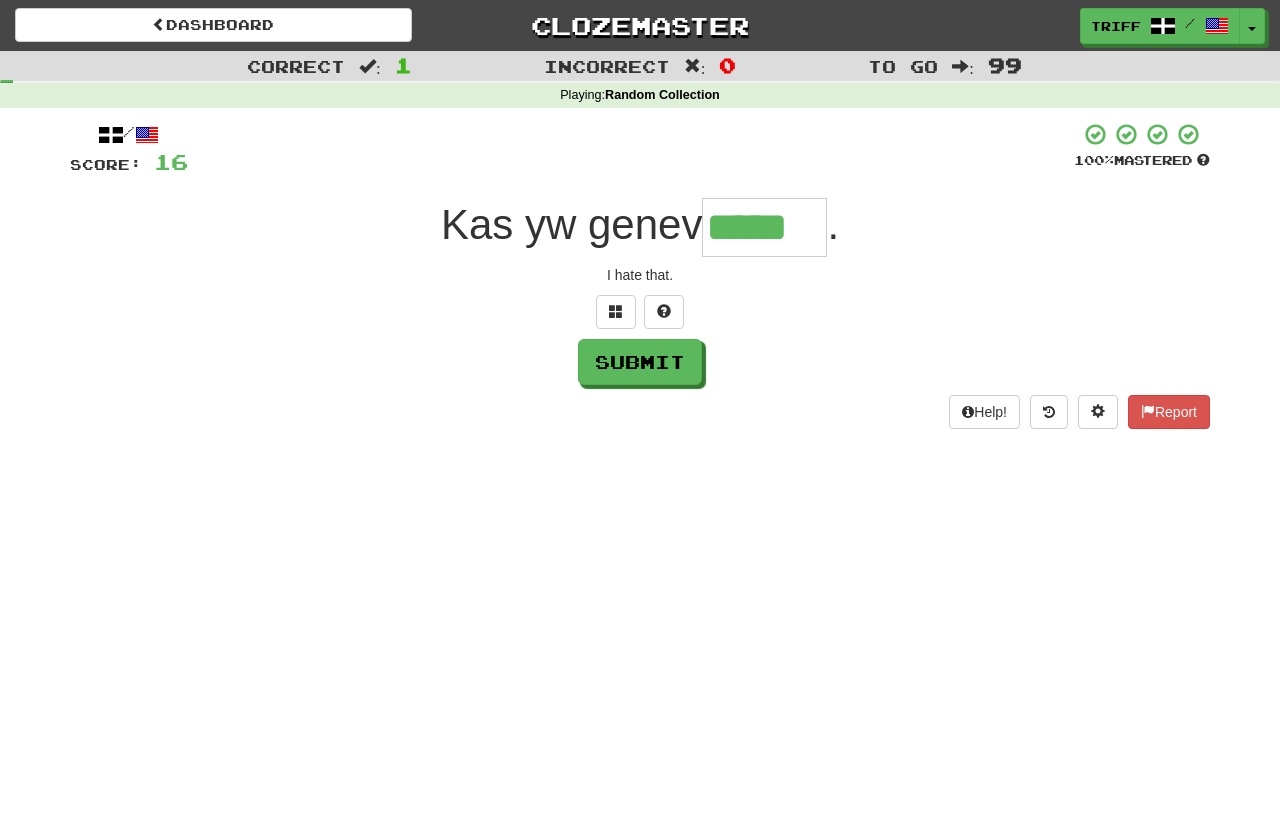 type on "*****" 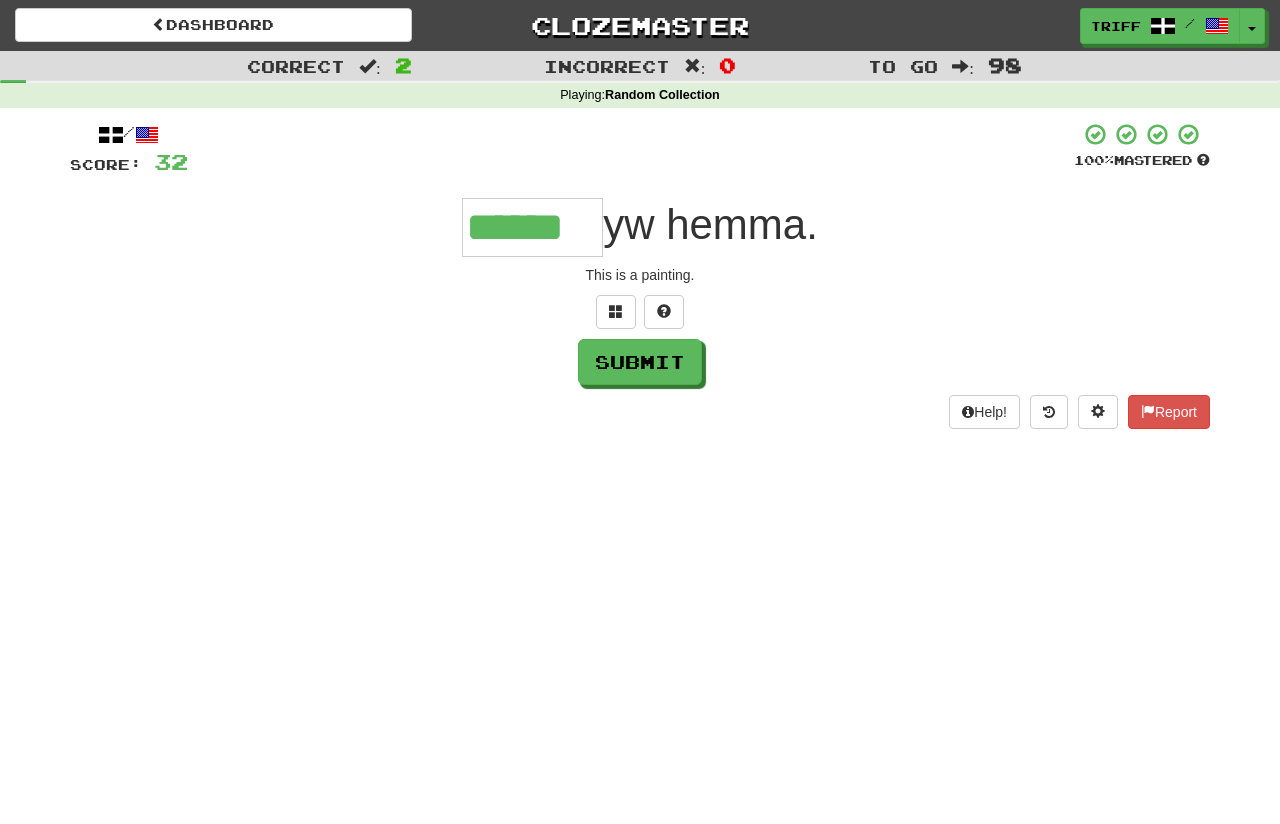 type on "******" 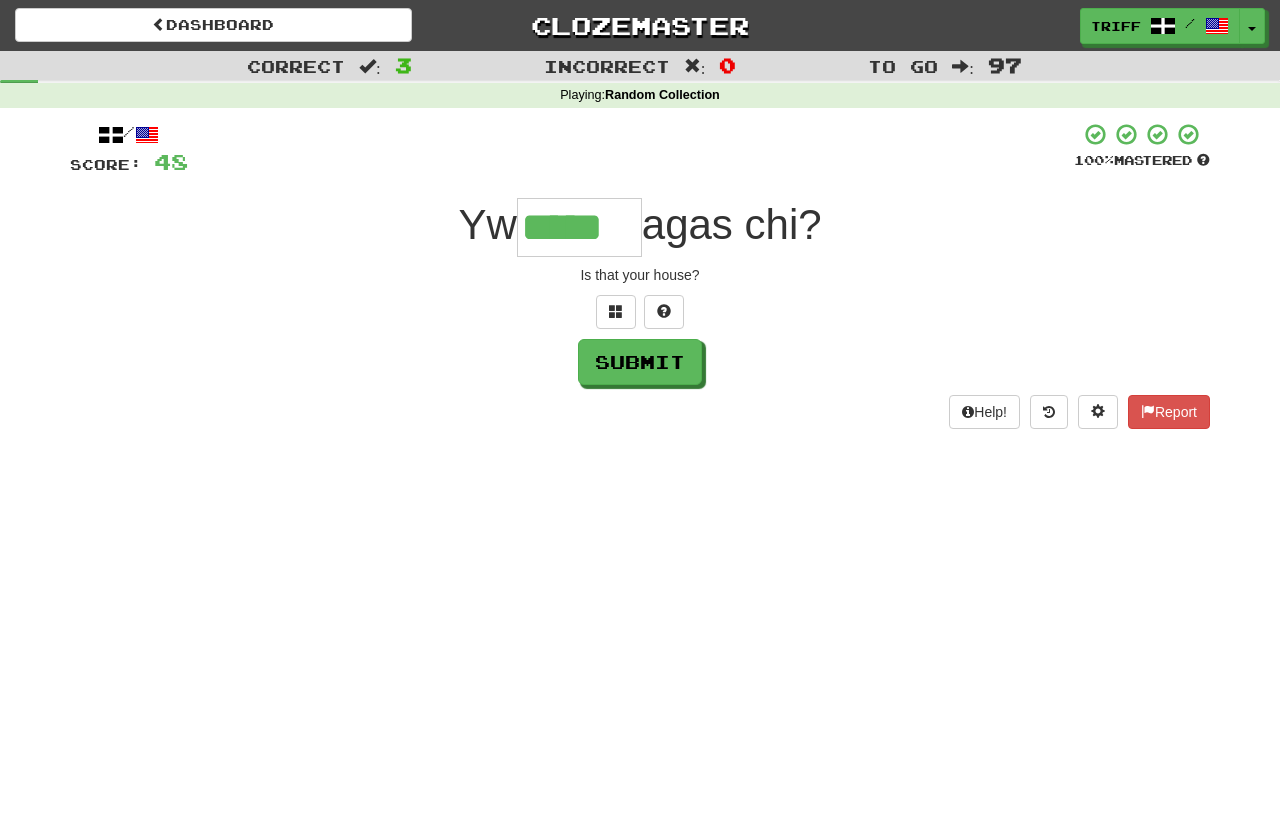 type on "*****" 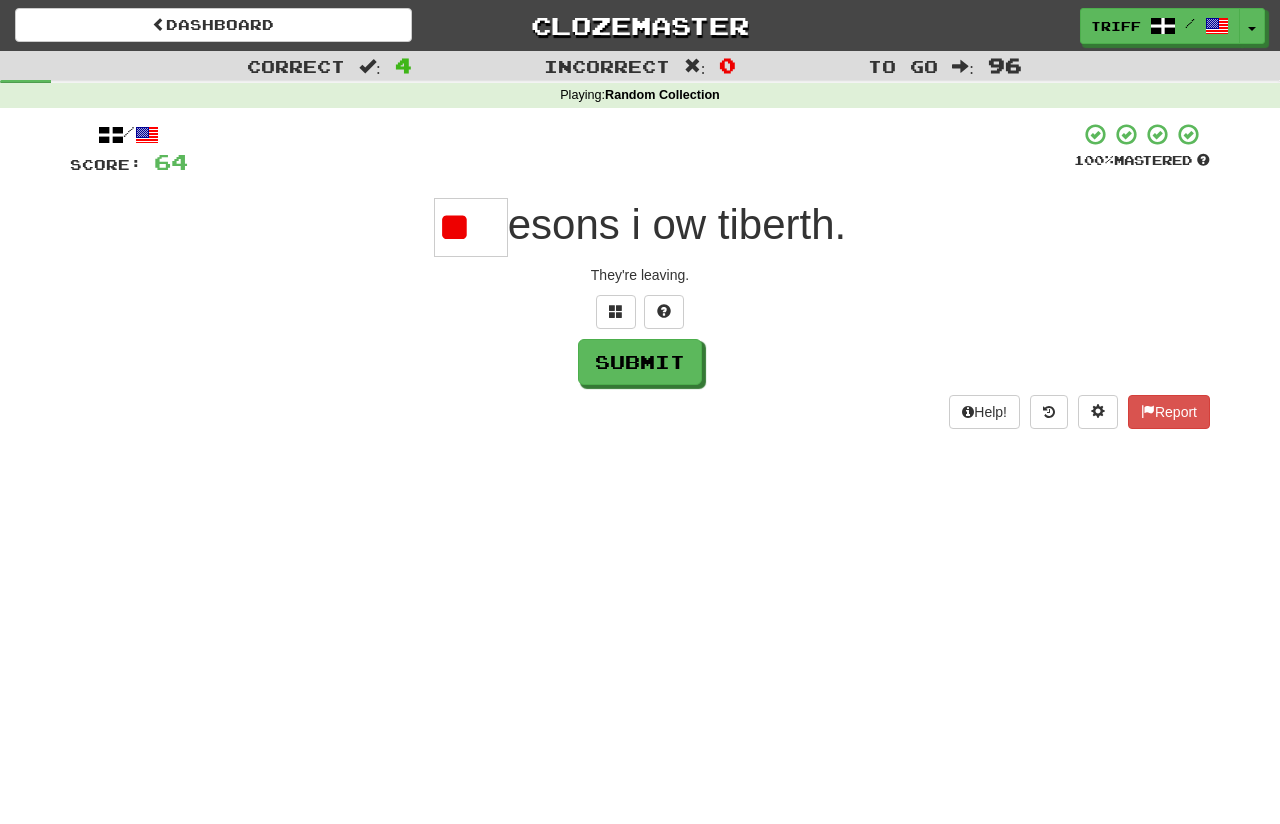 scroll, scrollTop: 0, scrollLeft: 0, axis: both 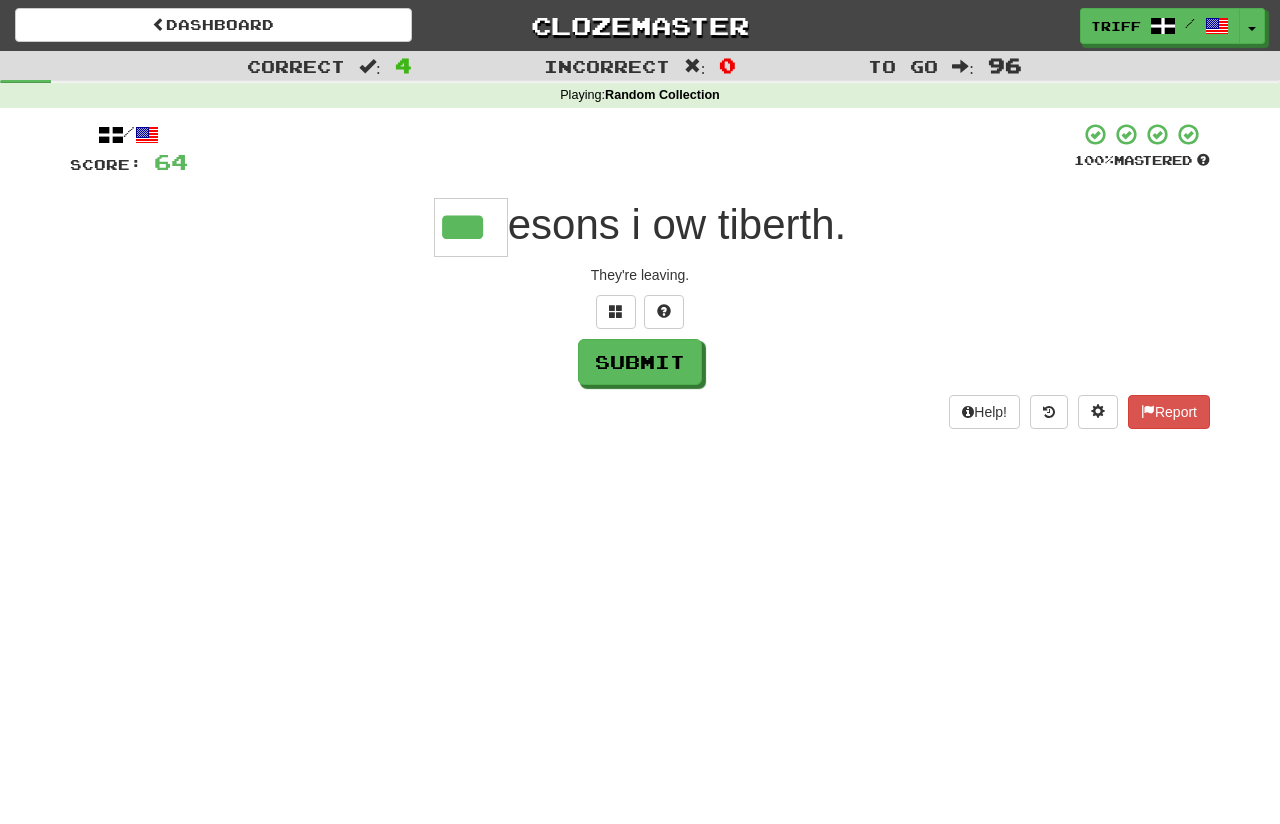type on "***" 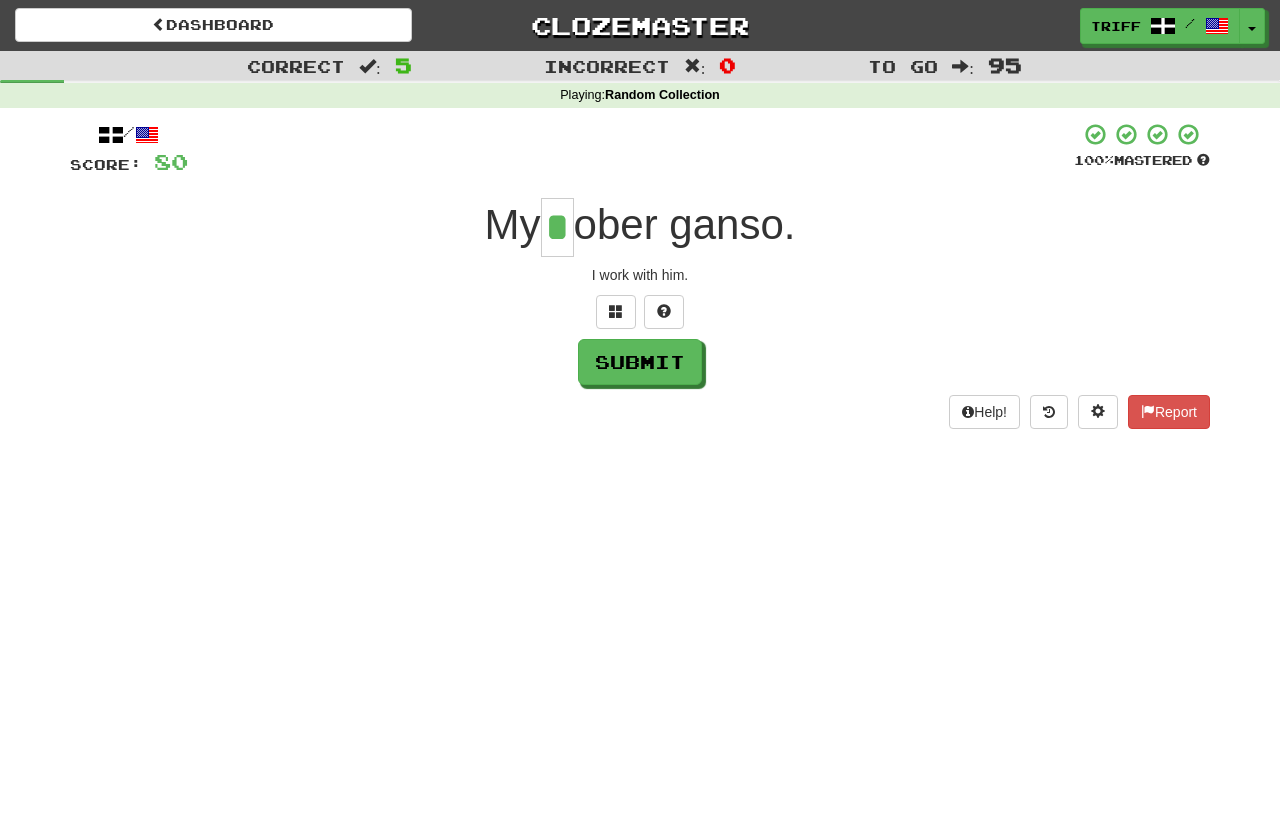 type on "*" 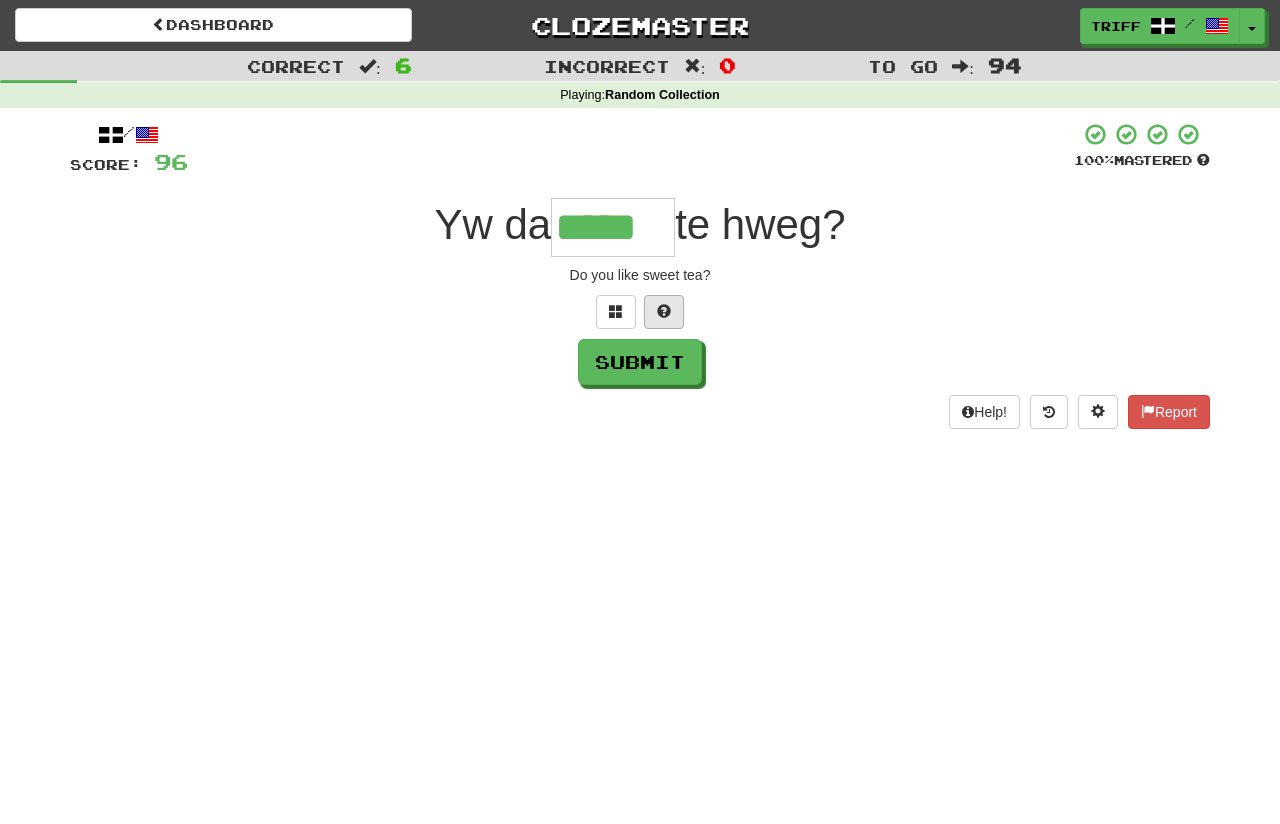 type on "*****" 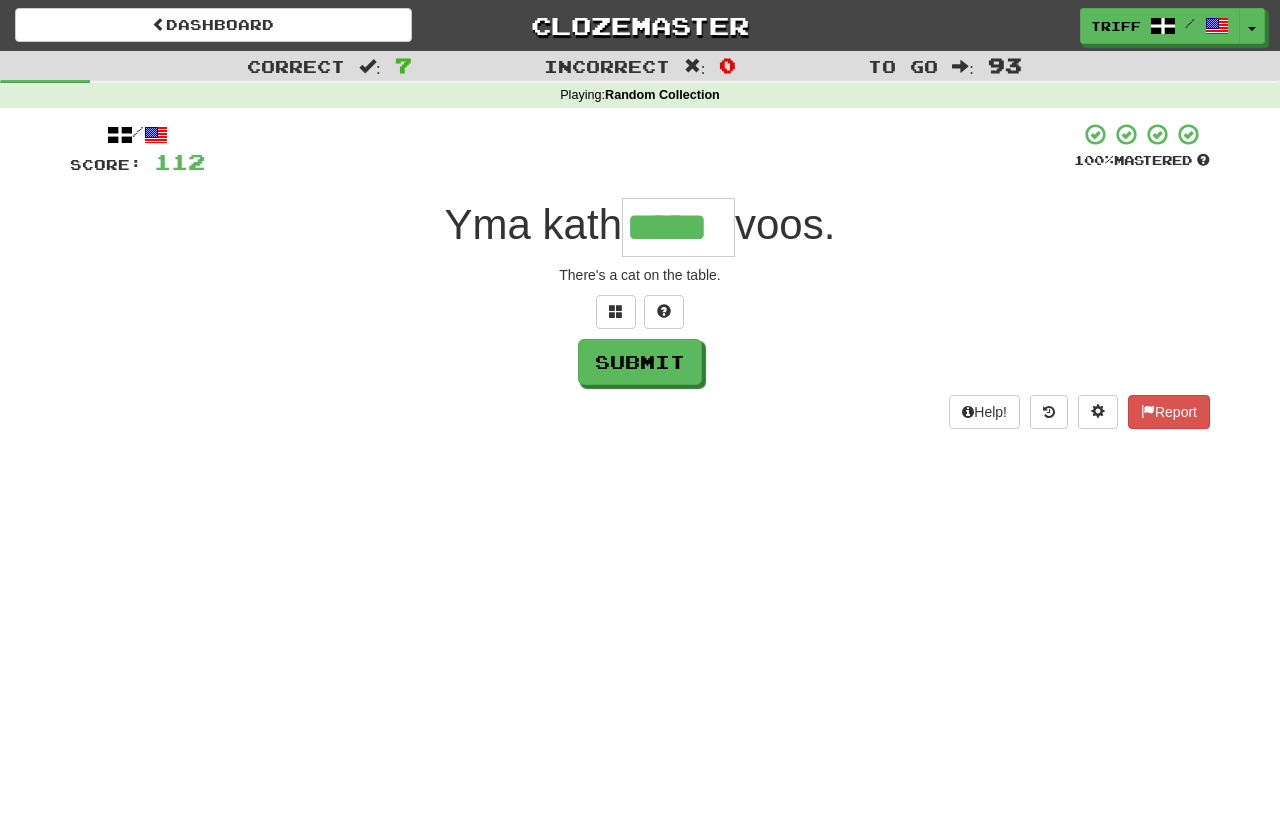type on "*****" 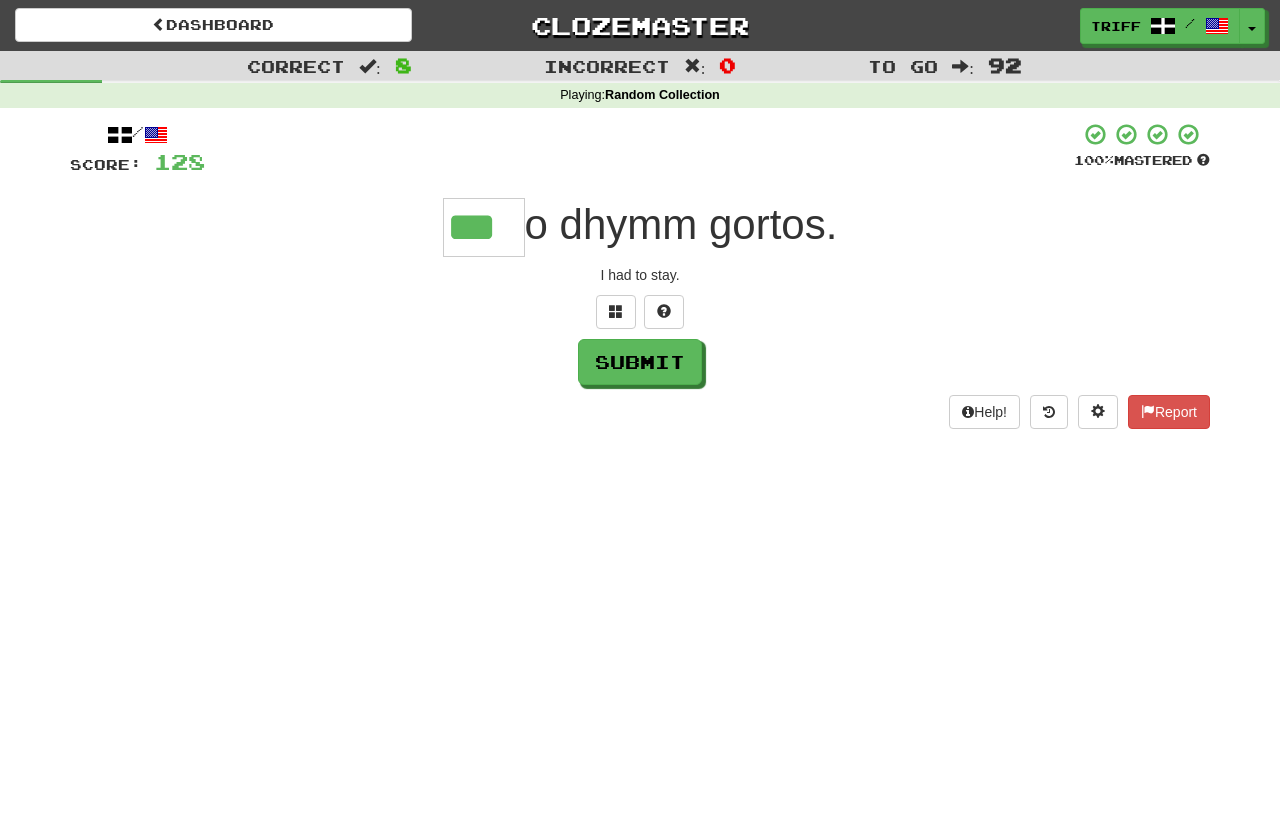 type on "***" 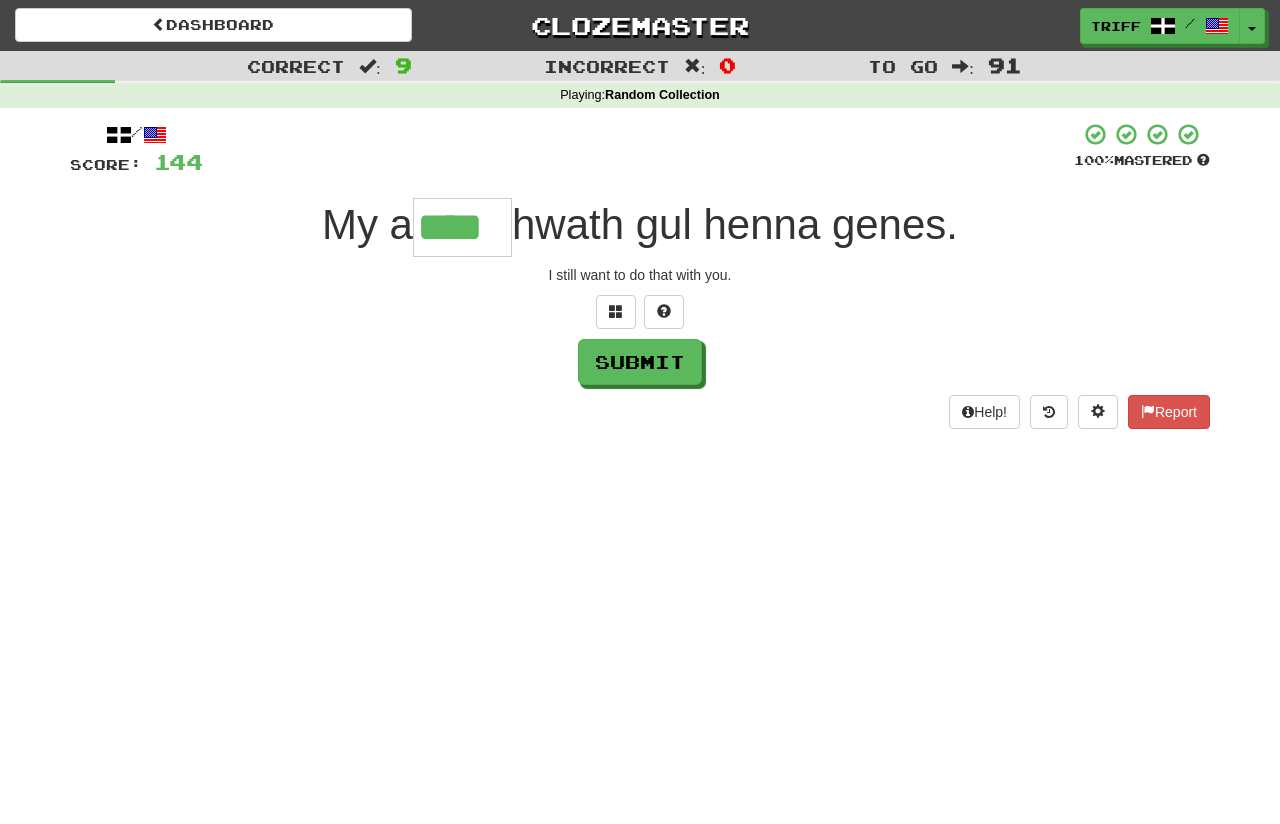 type on "****" 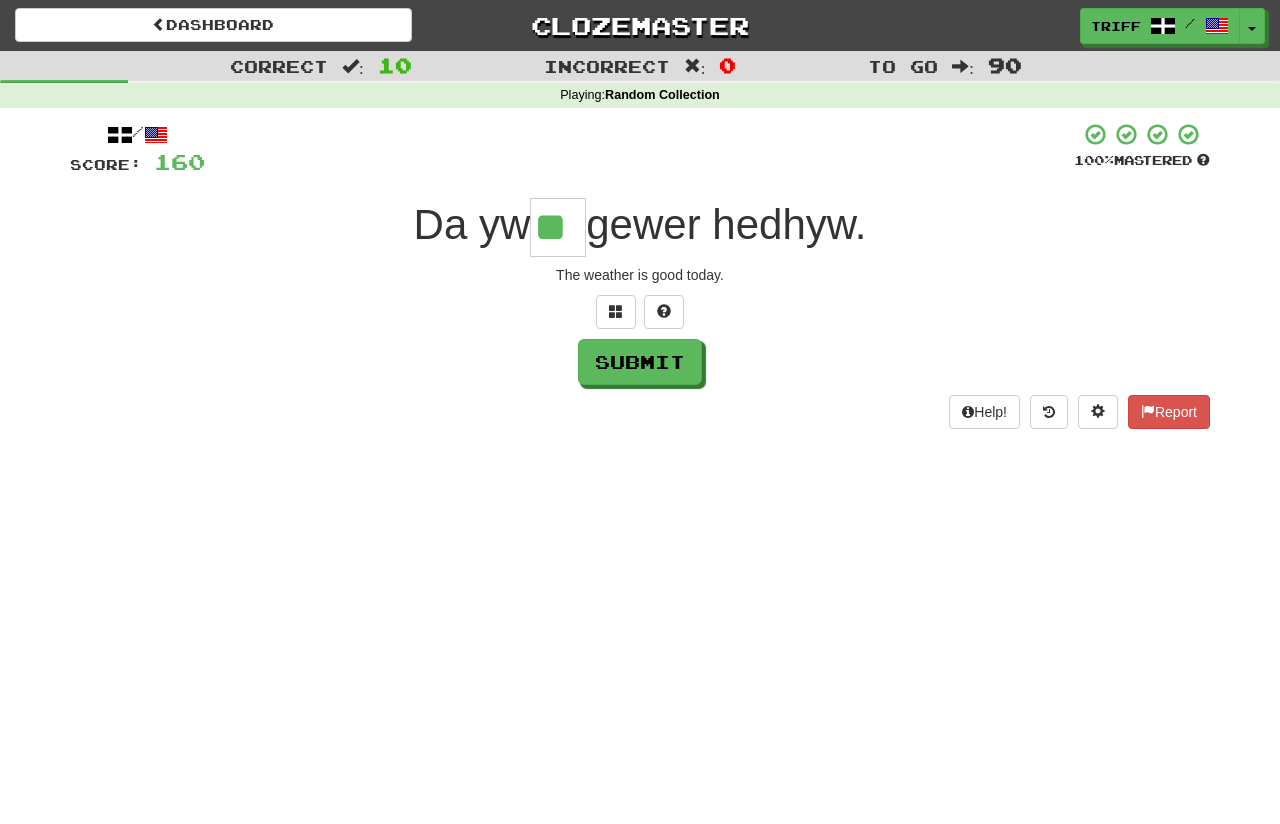 type on "**" 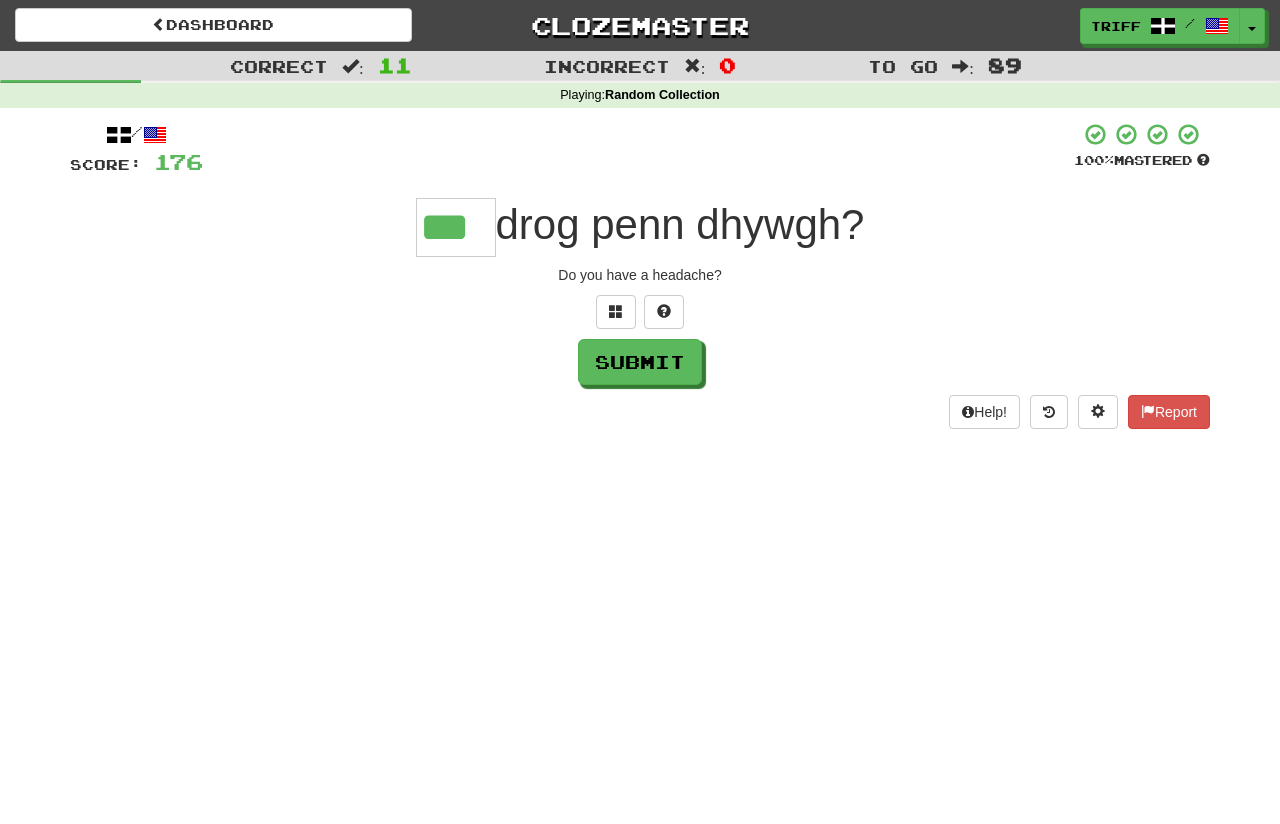 type on "***" 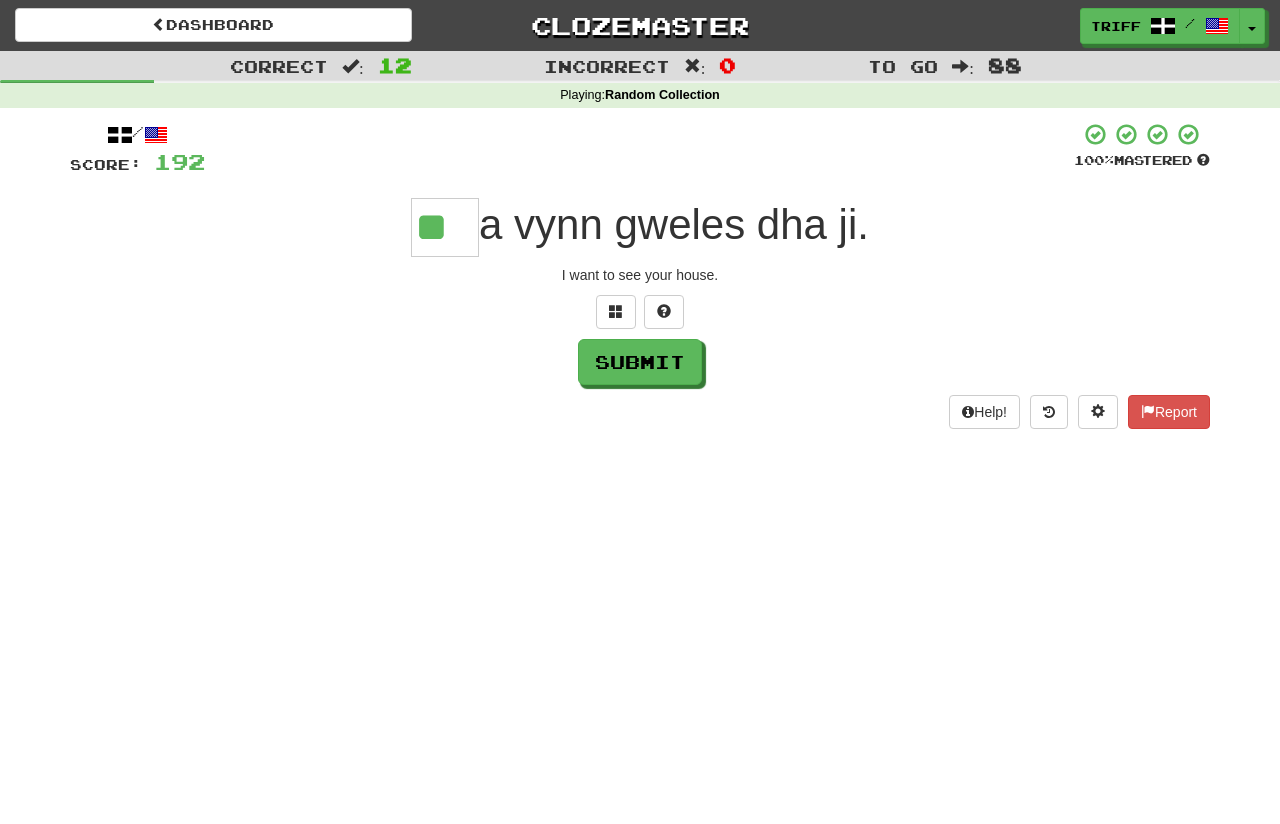 type on "**" 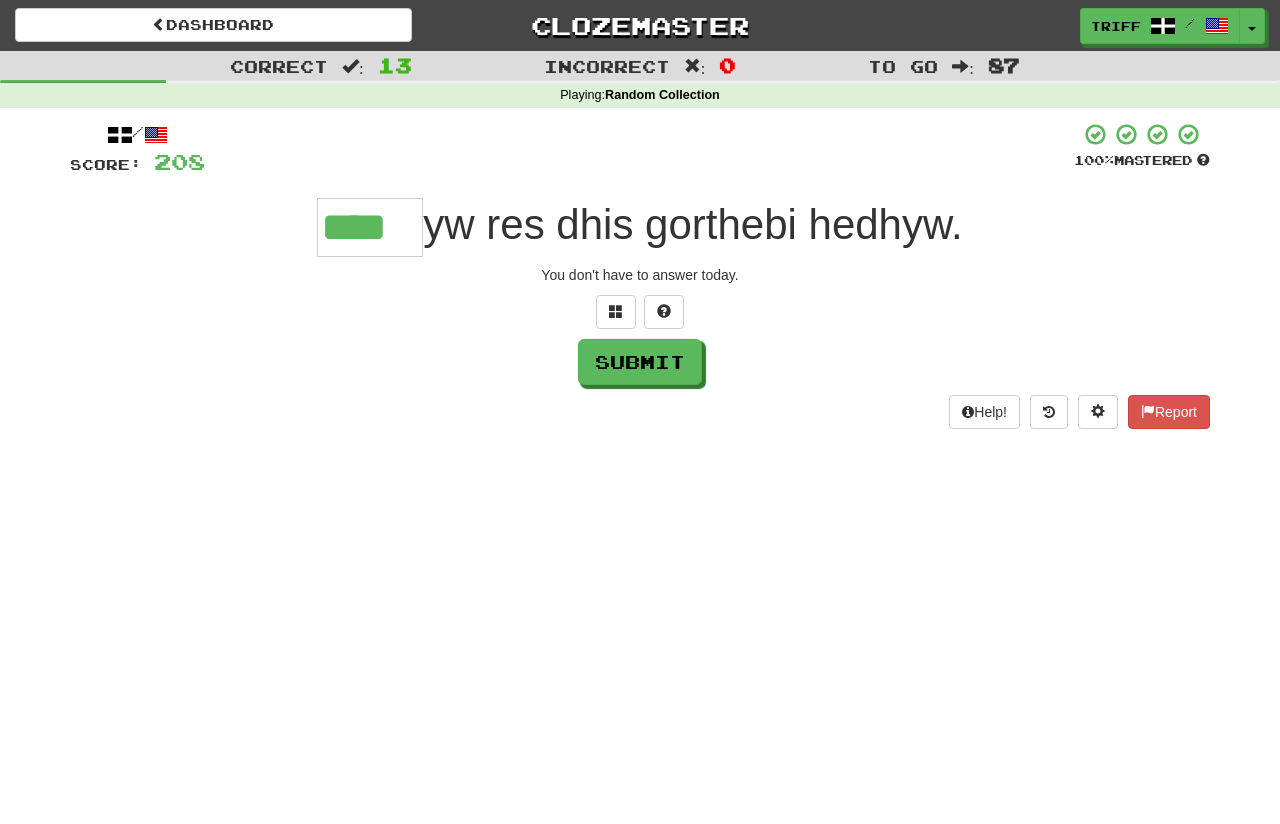type on "****" 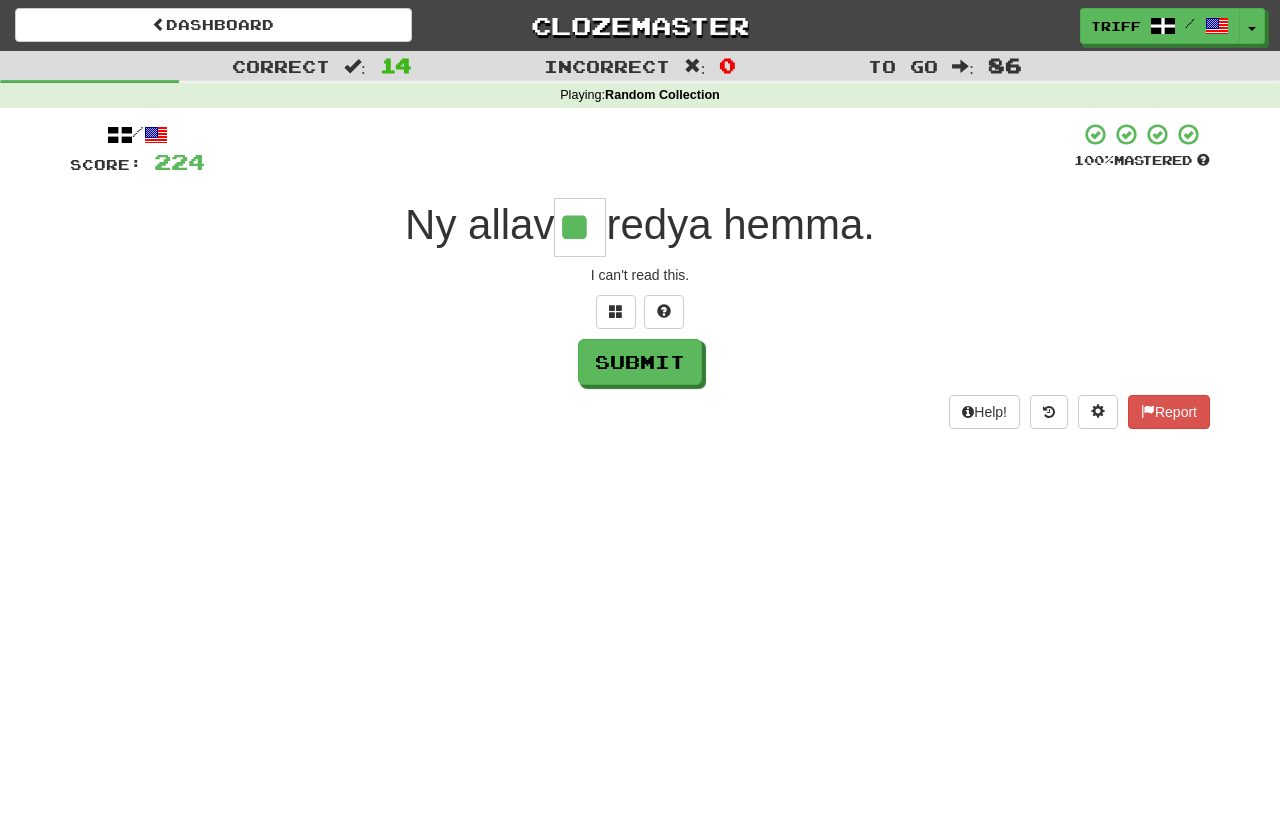 type on "**" 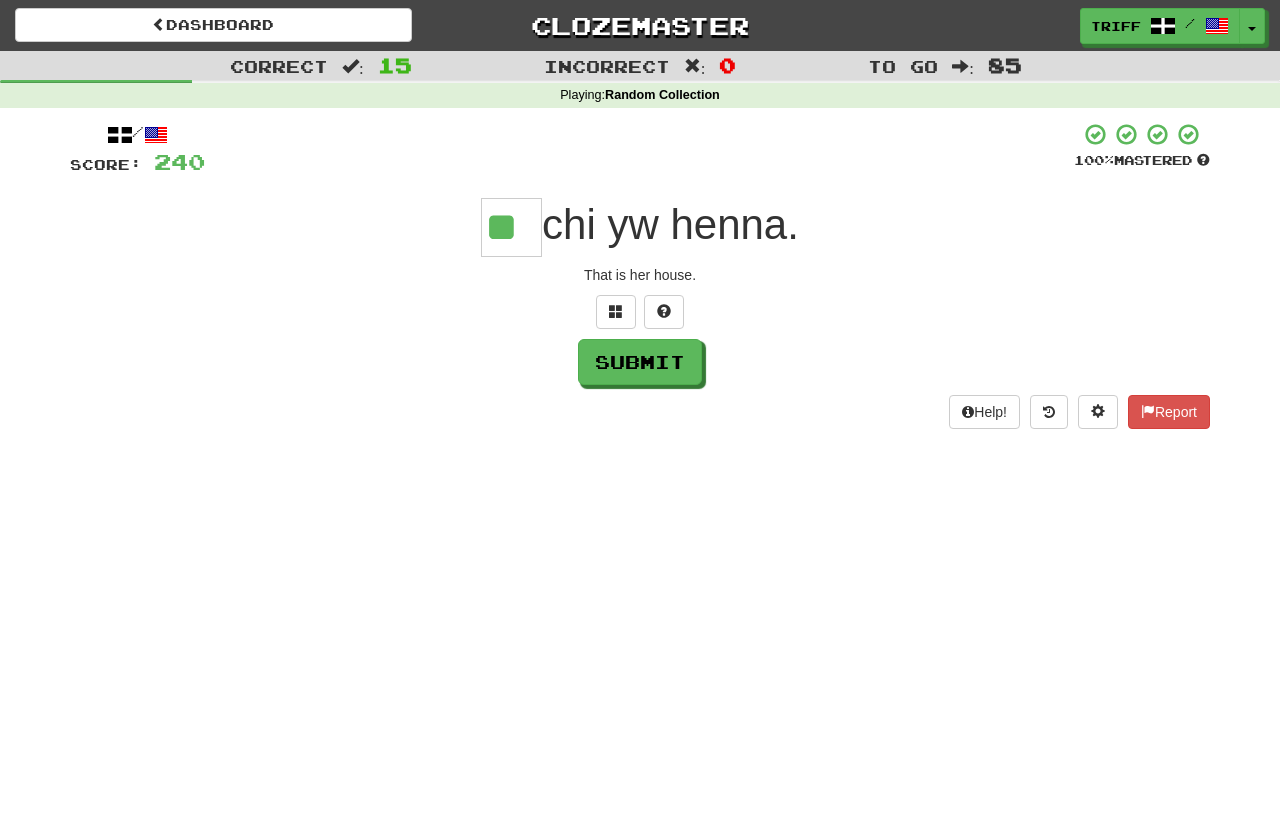 type on "**" 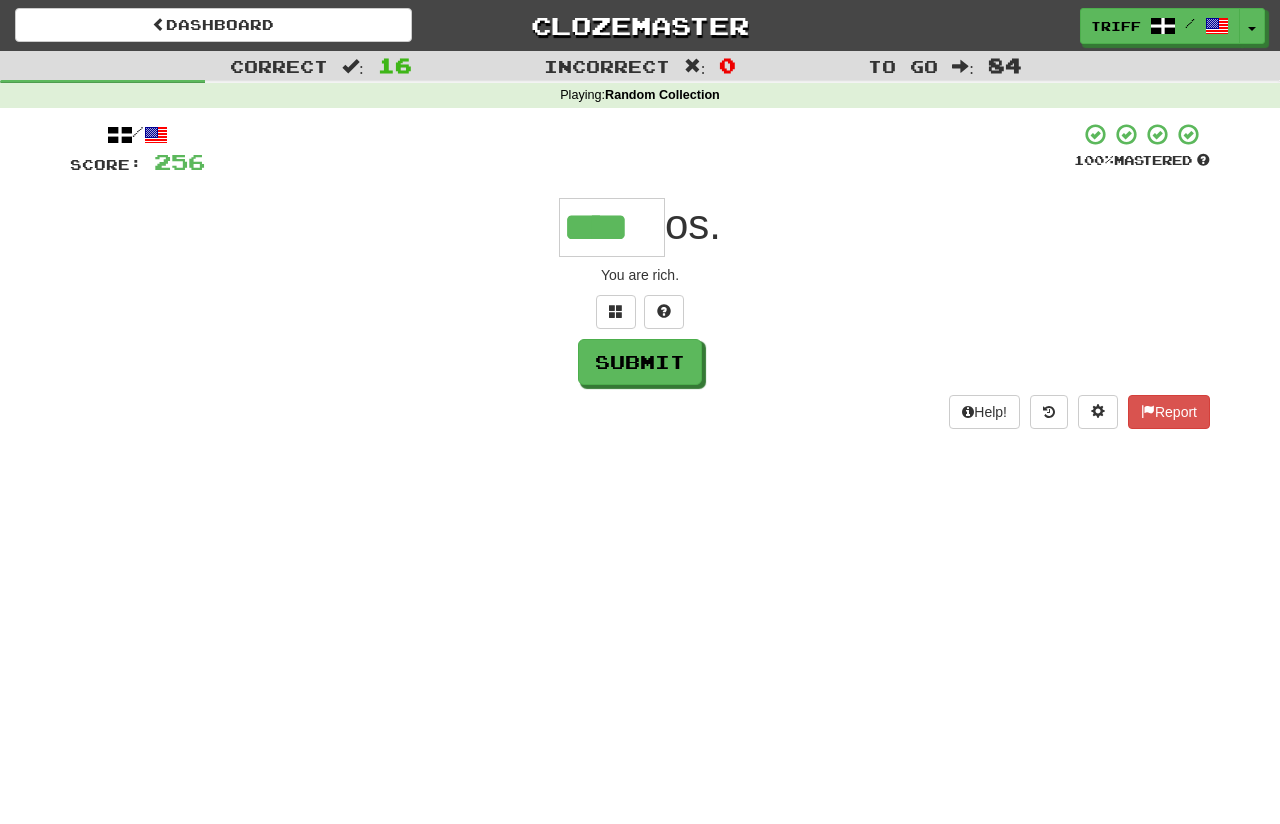 type on "****" 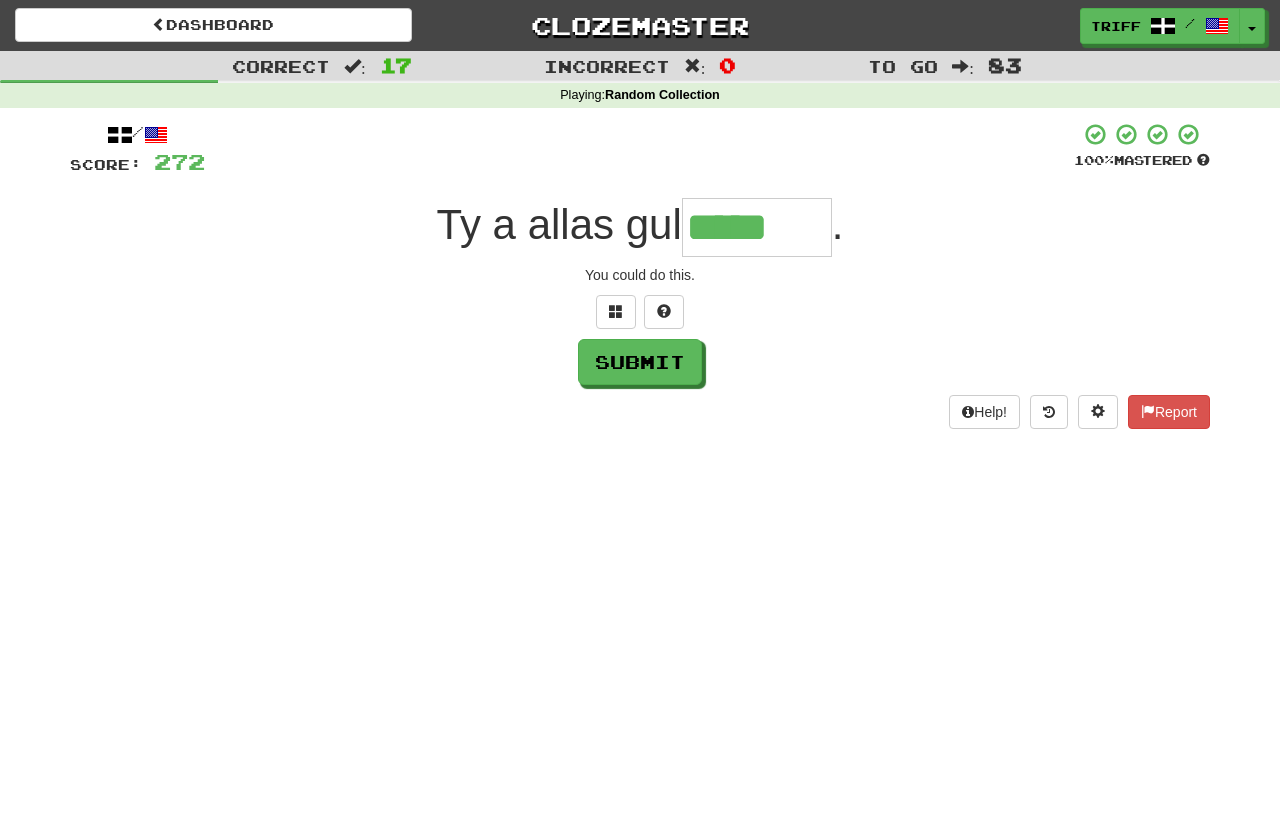 type on "*****" 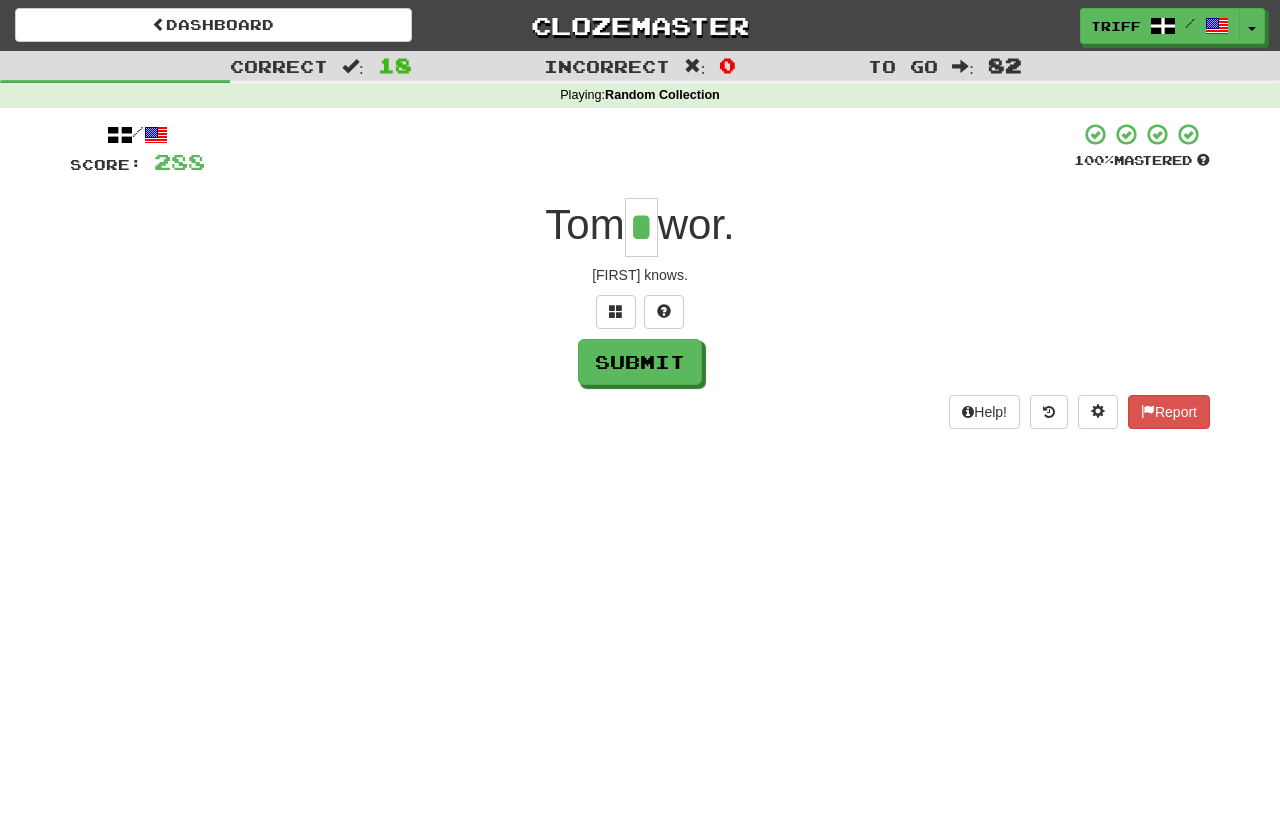 type on "*" 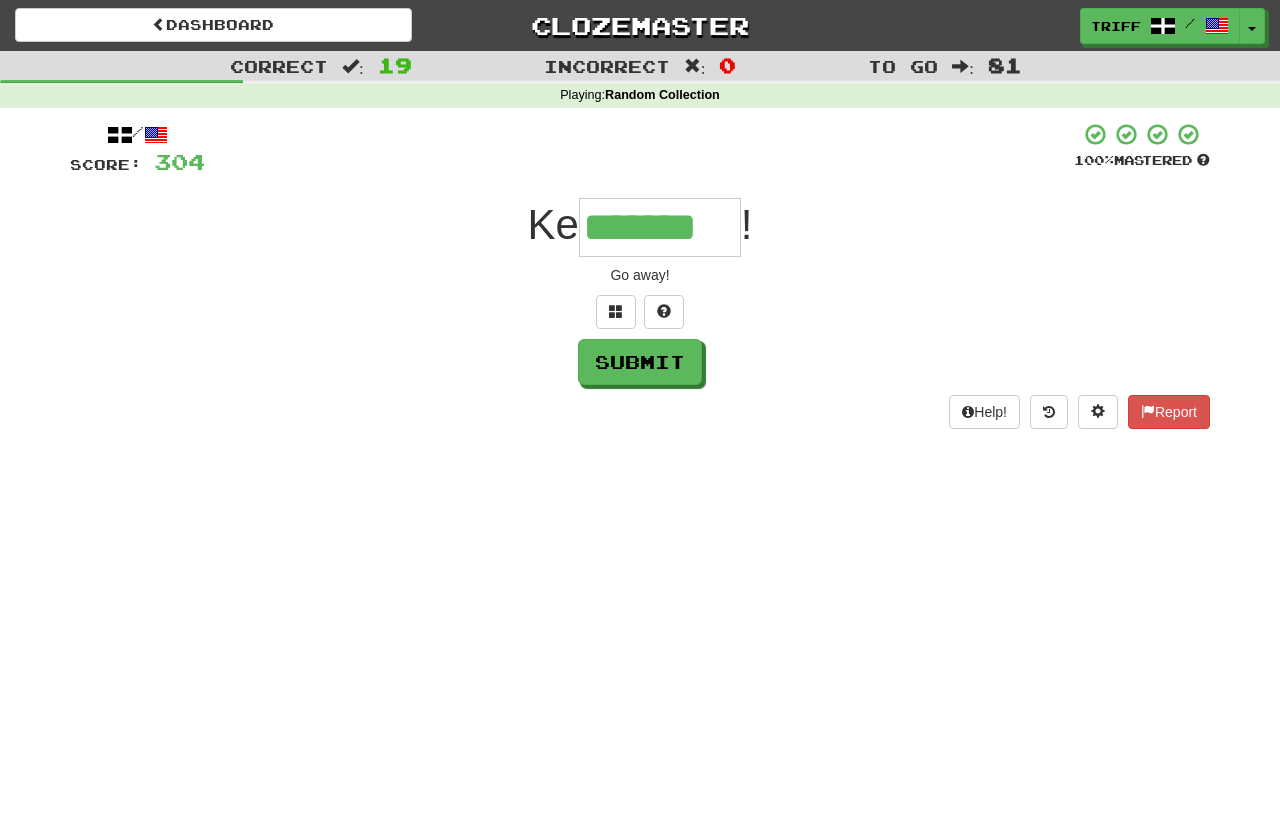 type on "*******" 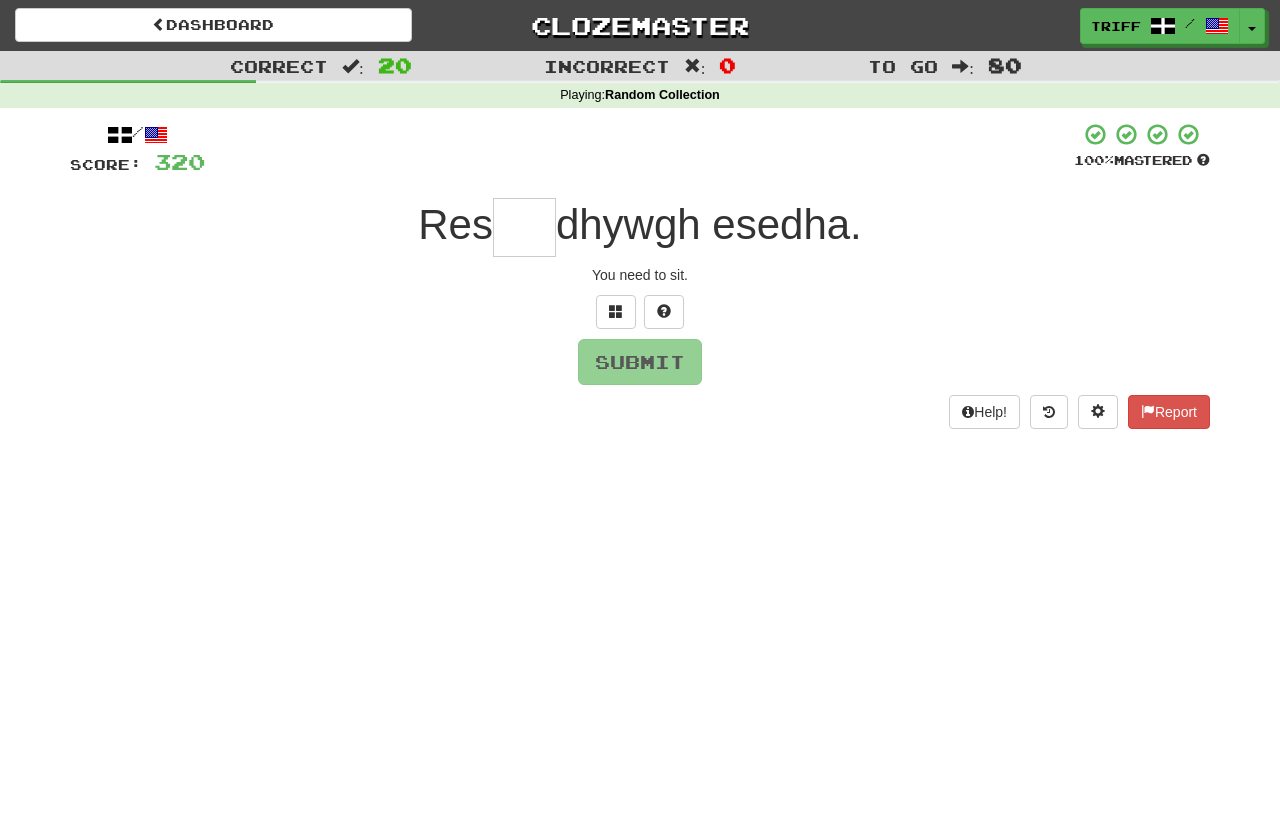 type on "*" 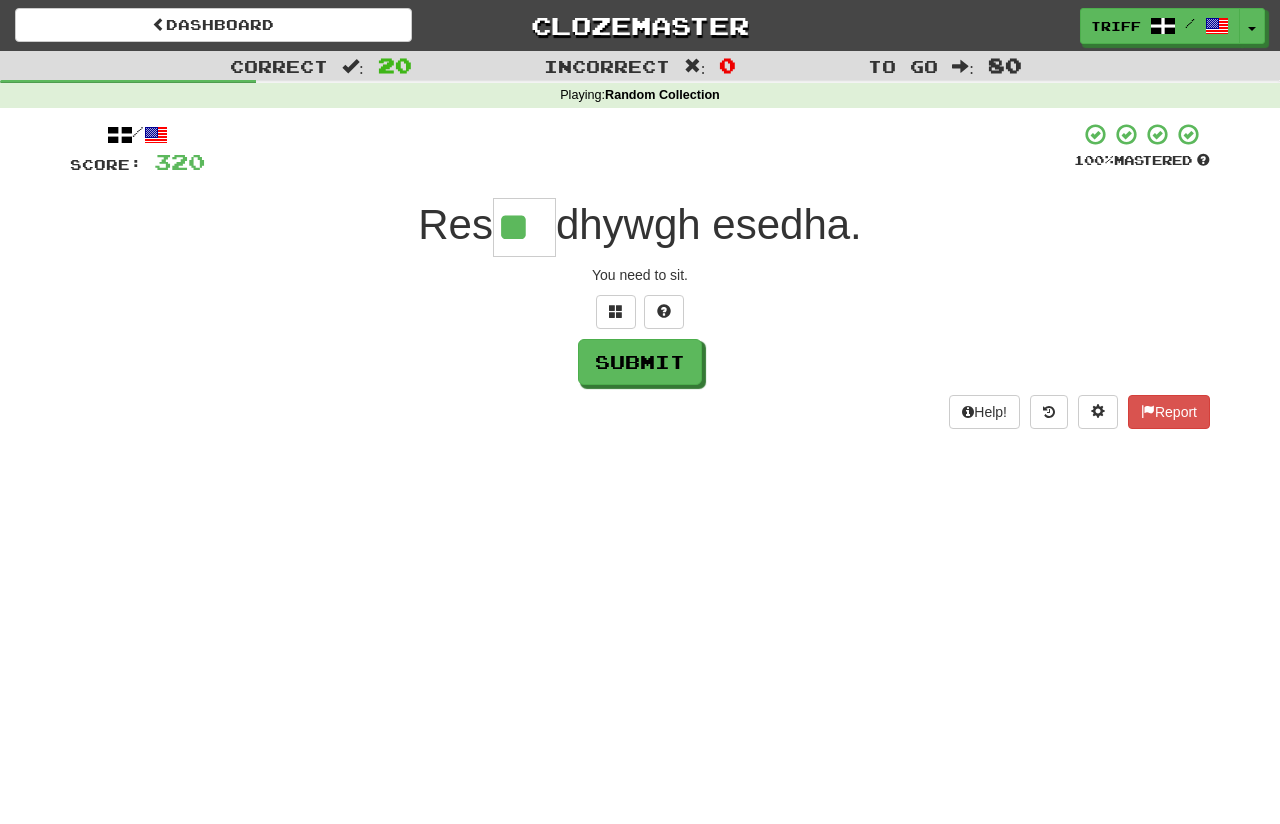 type on "**" 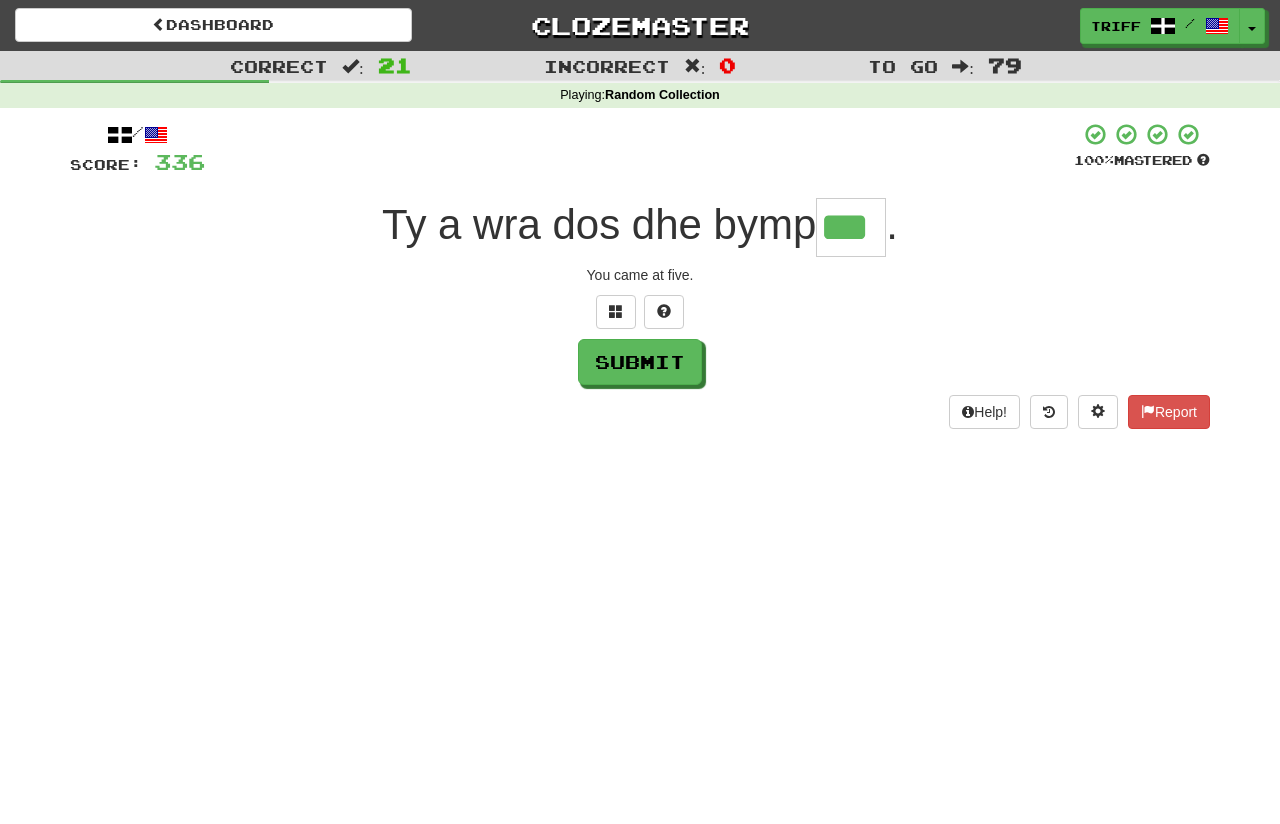 type on "***" 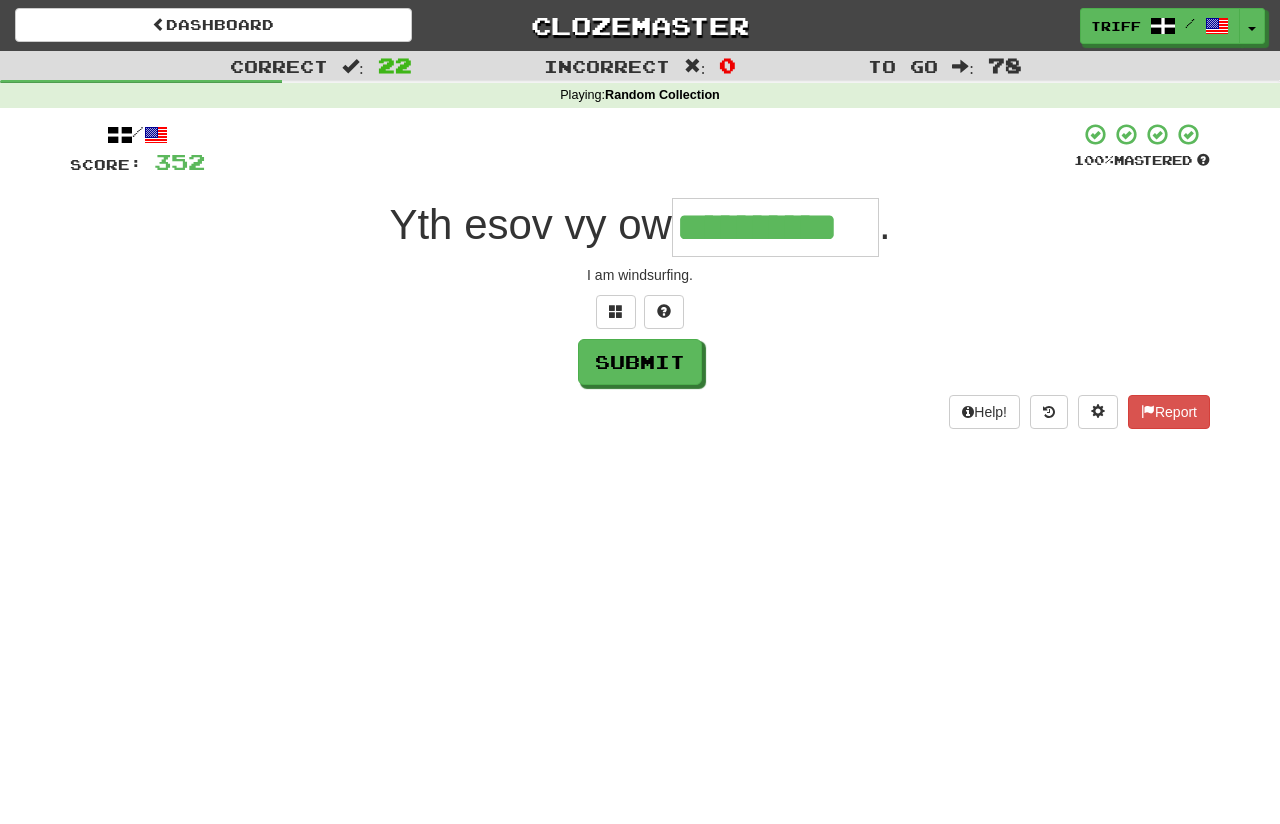 type on "**********" 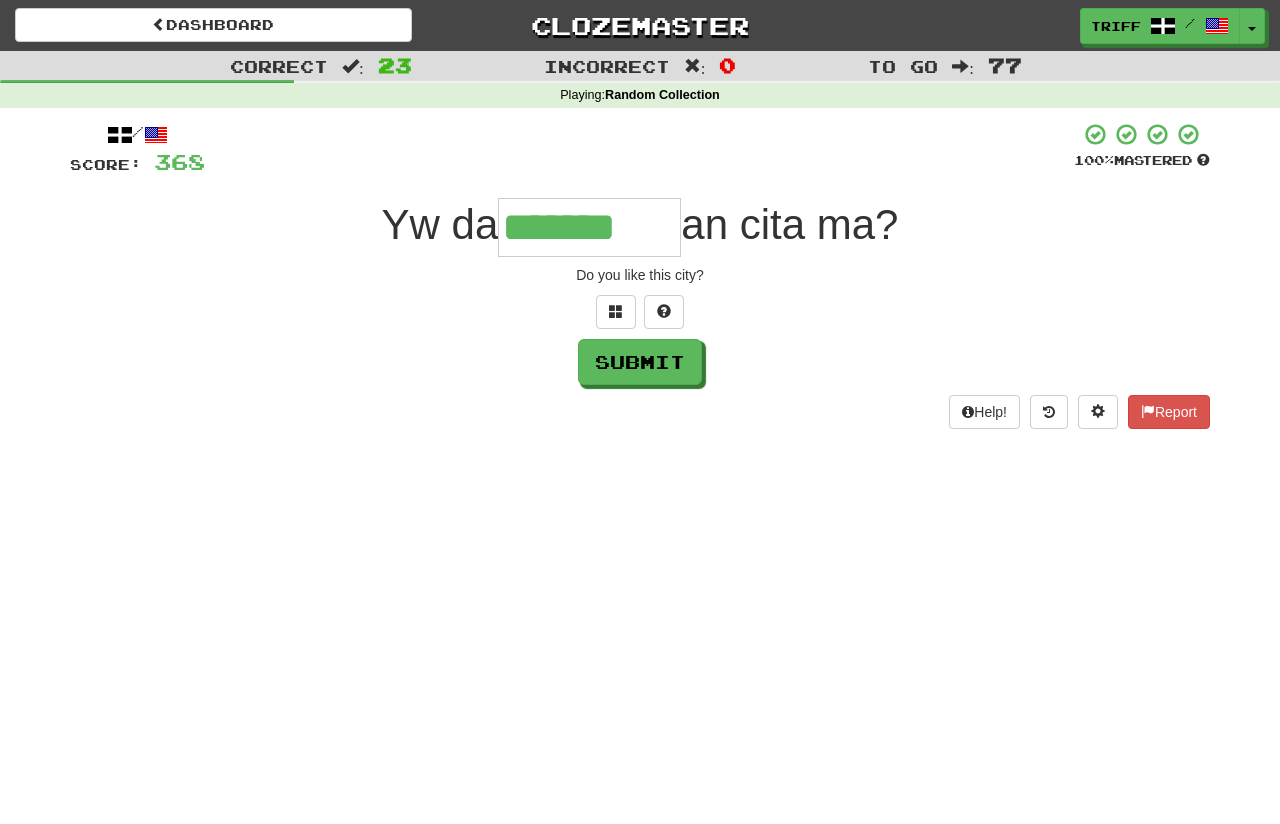 type on "*******" 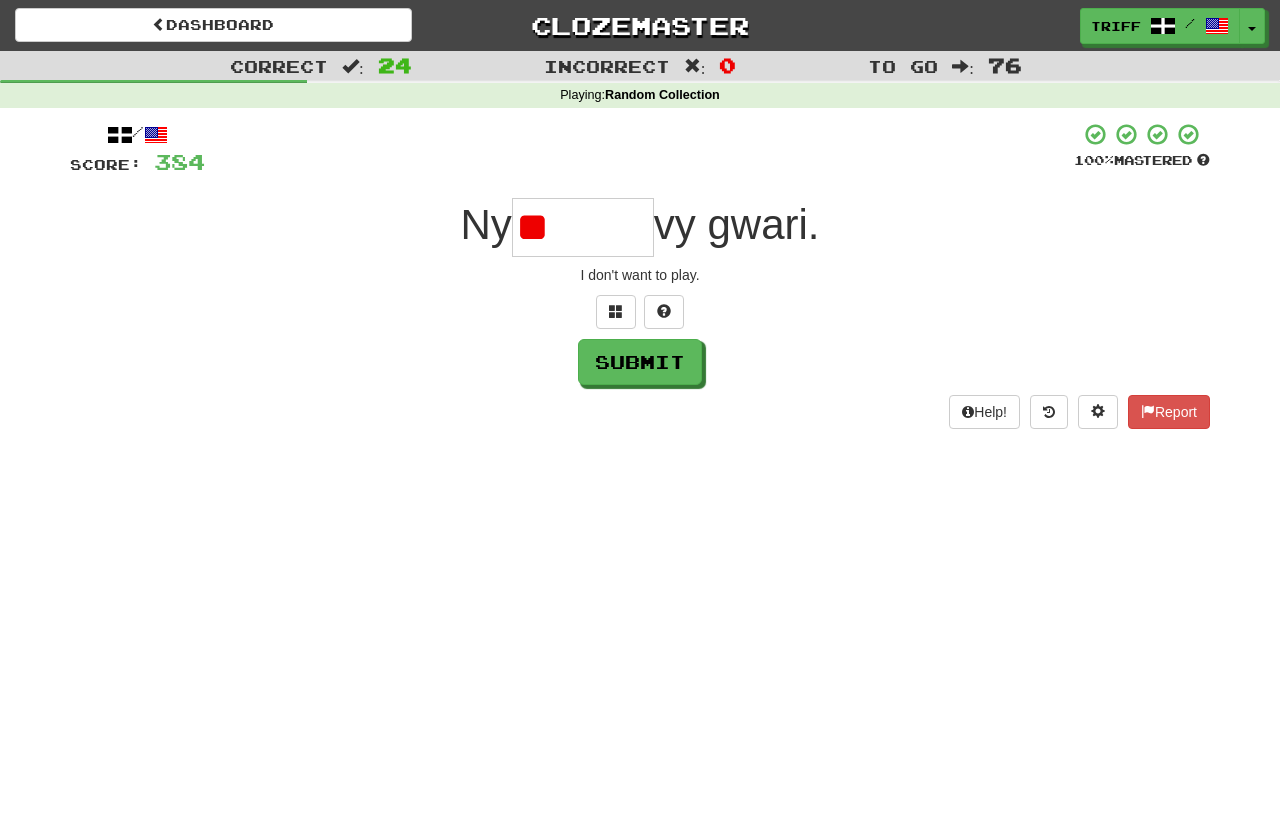 type on "*" 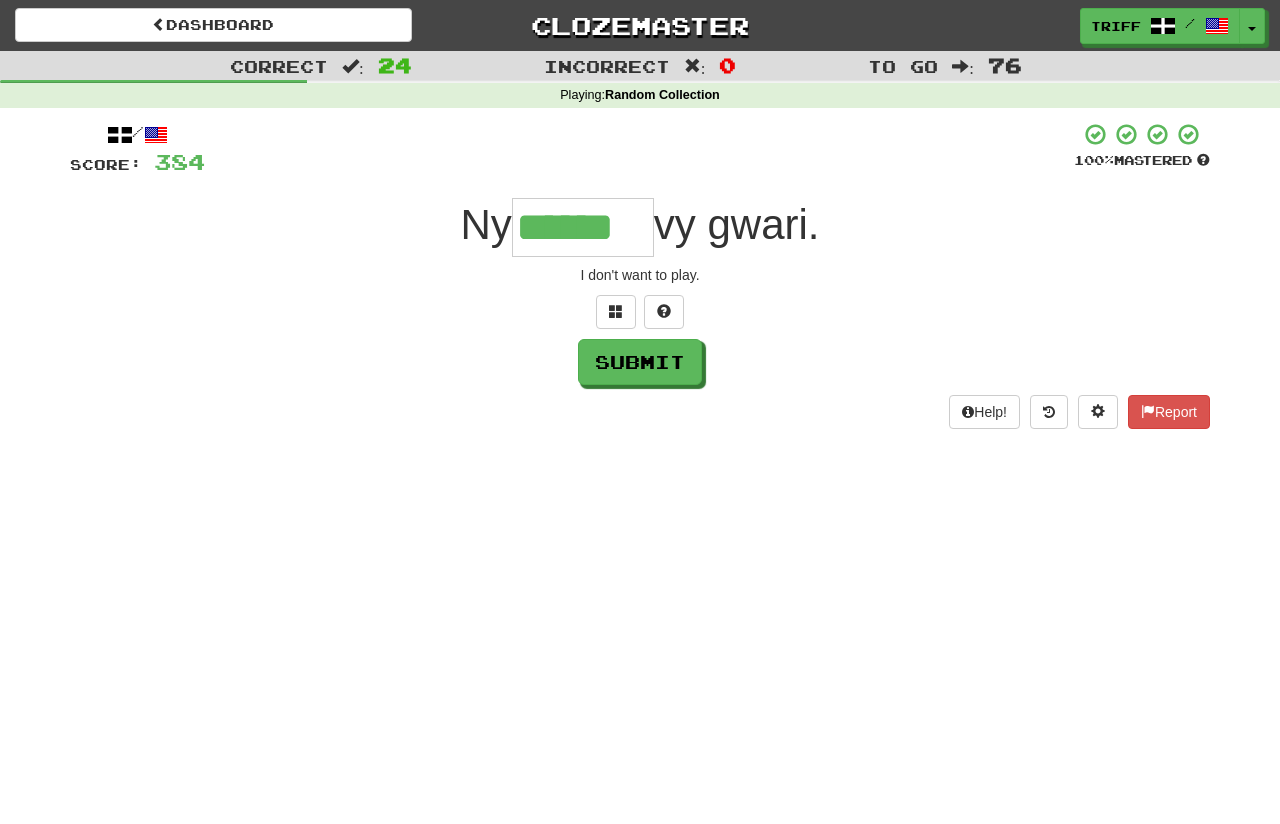 type on "******" 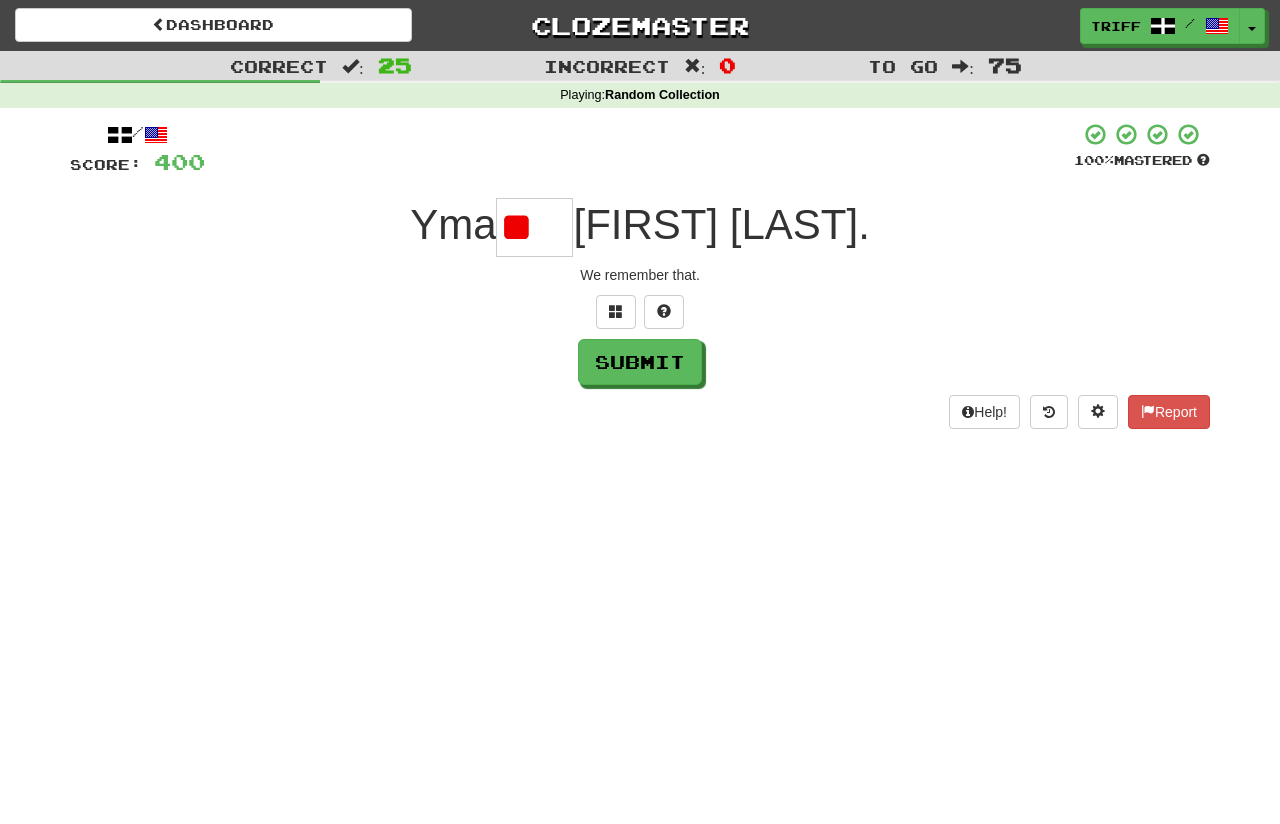 scroll, scrollTop: 0, scrollLeft: 0, axis: both 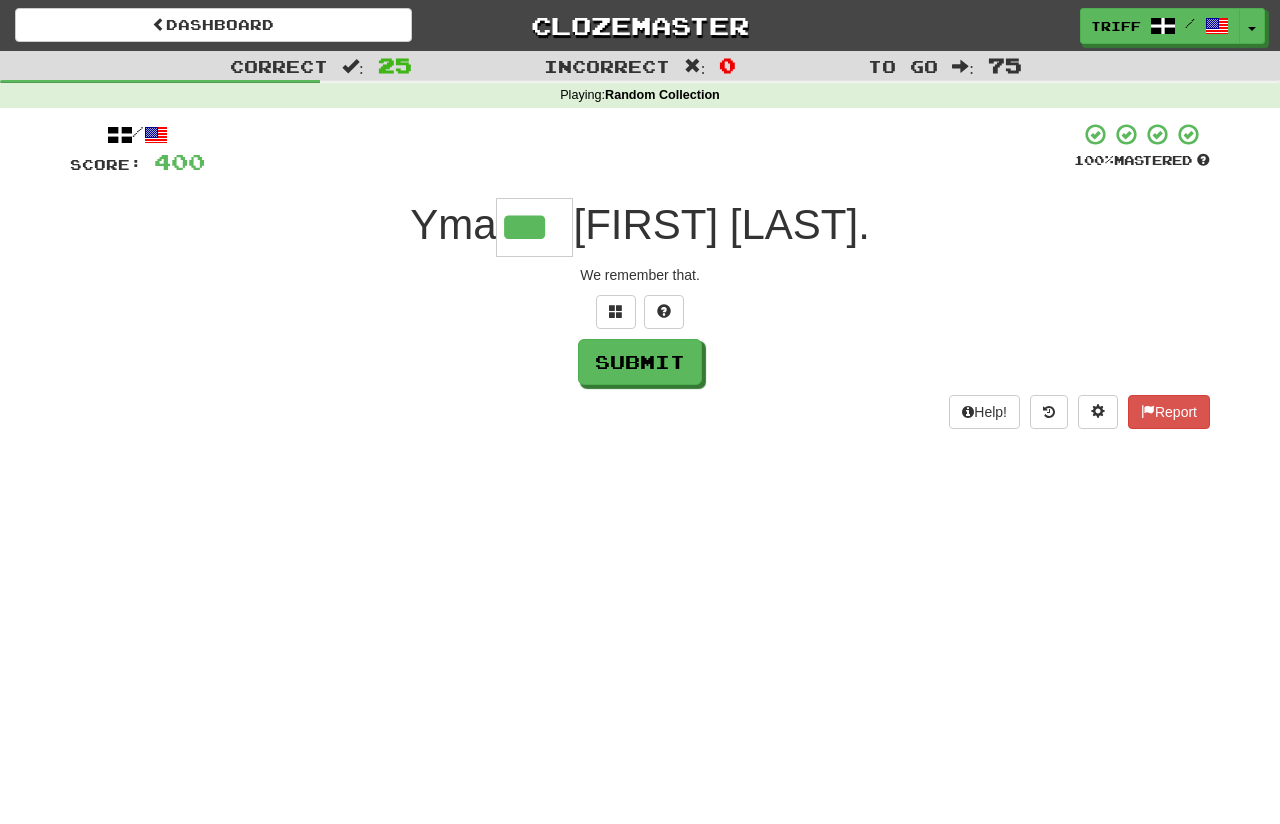type on "***" 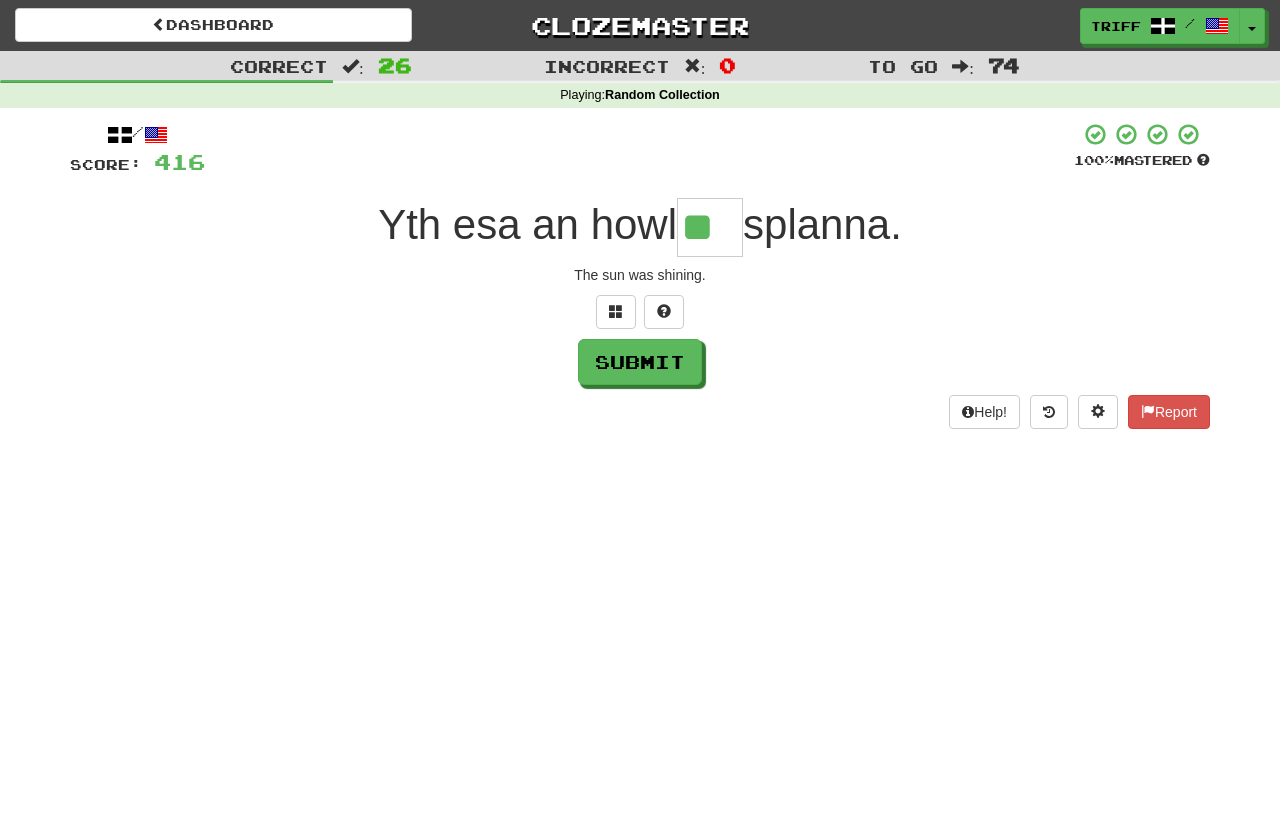 type on "**" 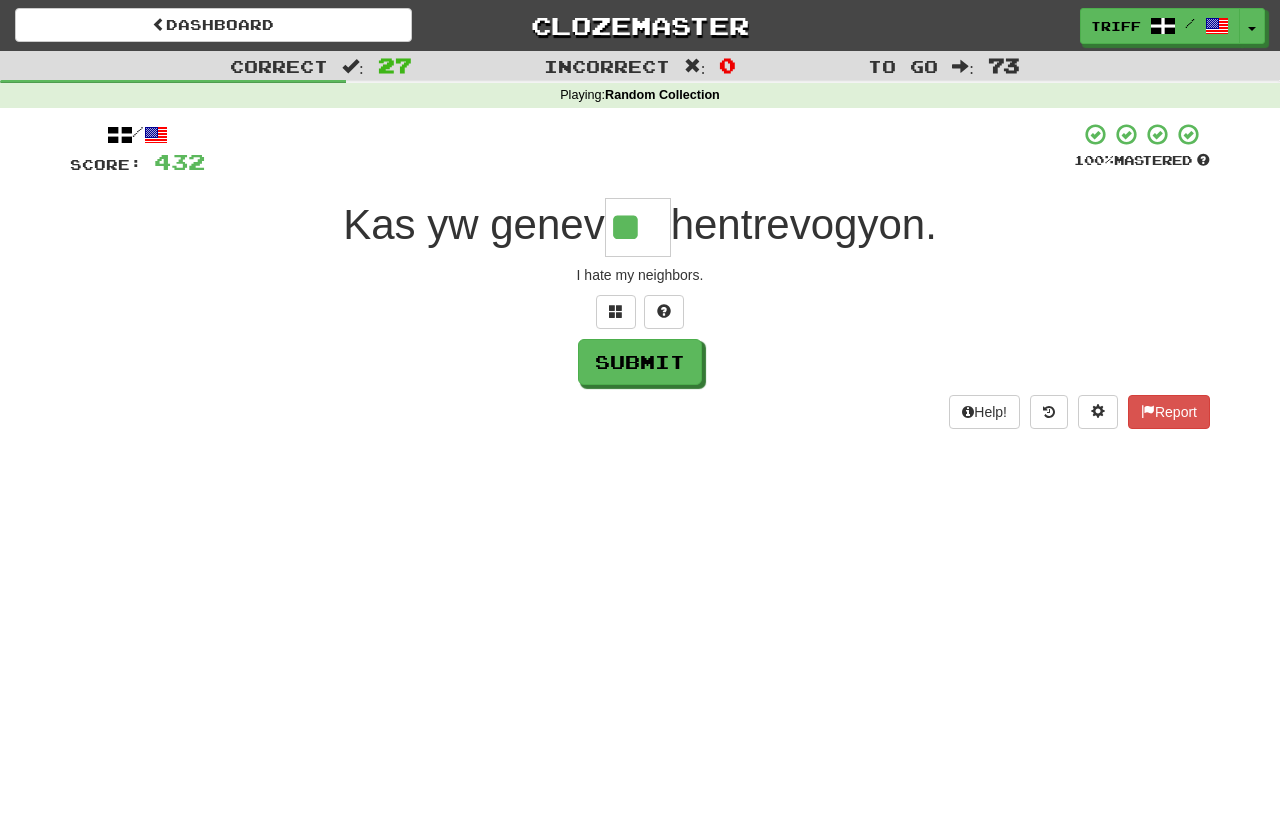 type on "**" 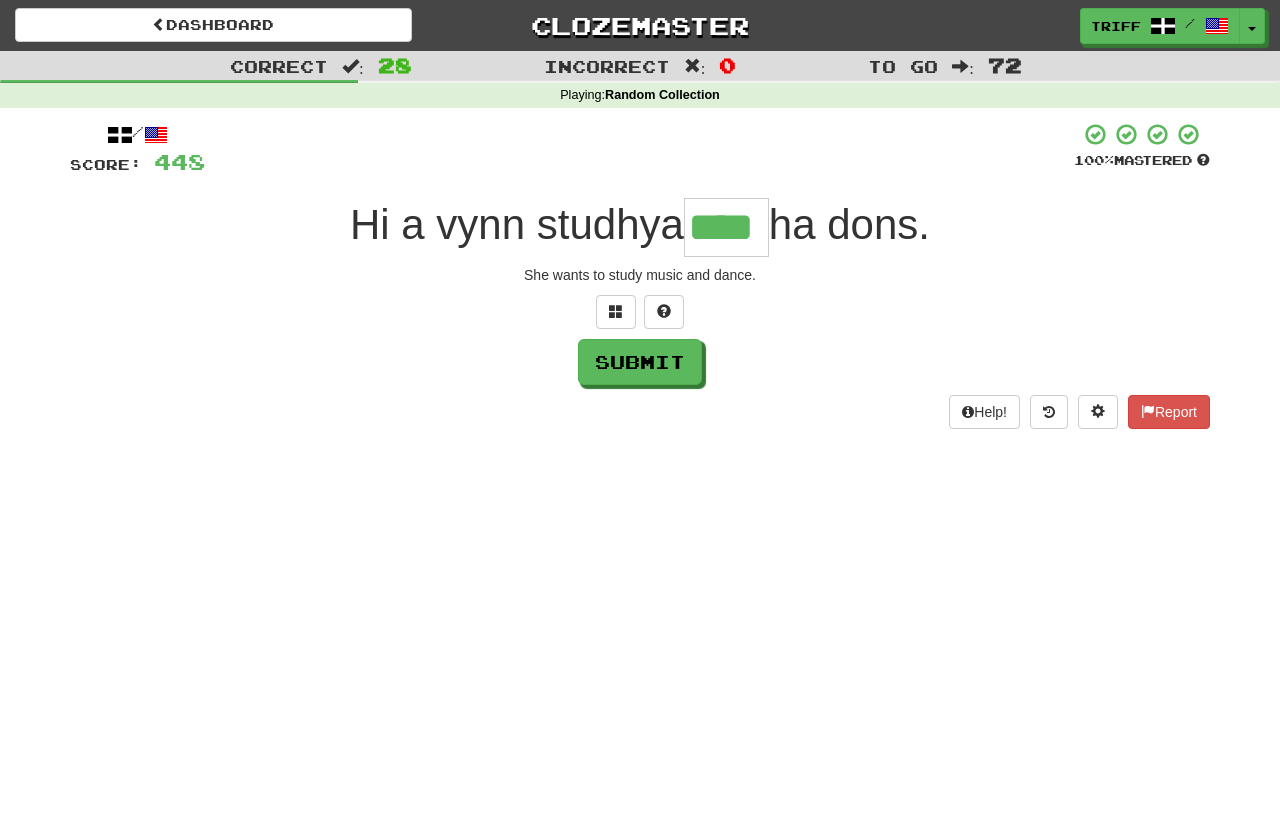 type on "****" 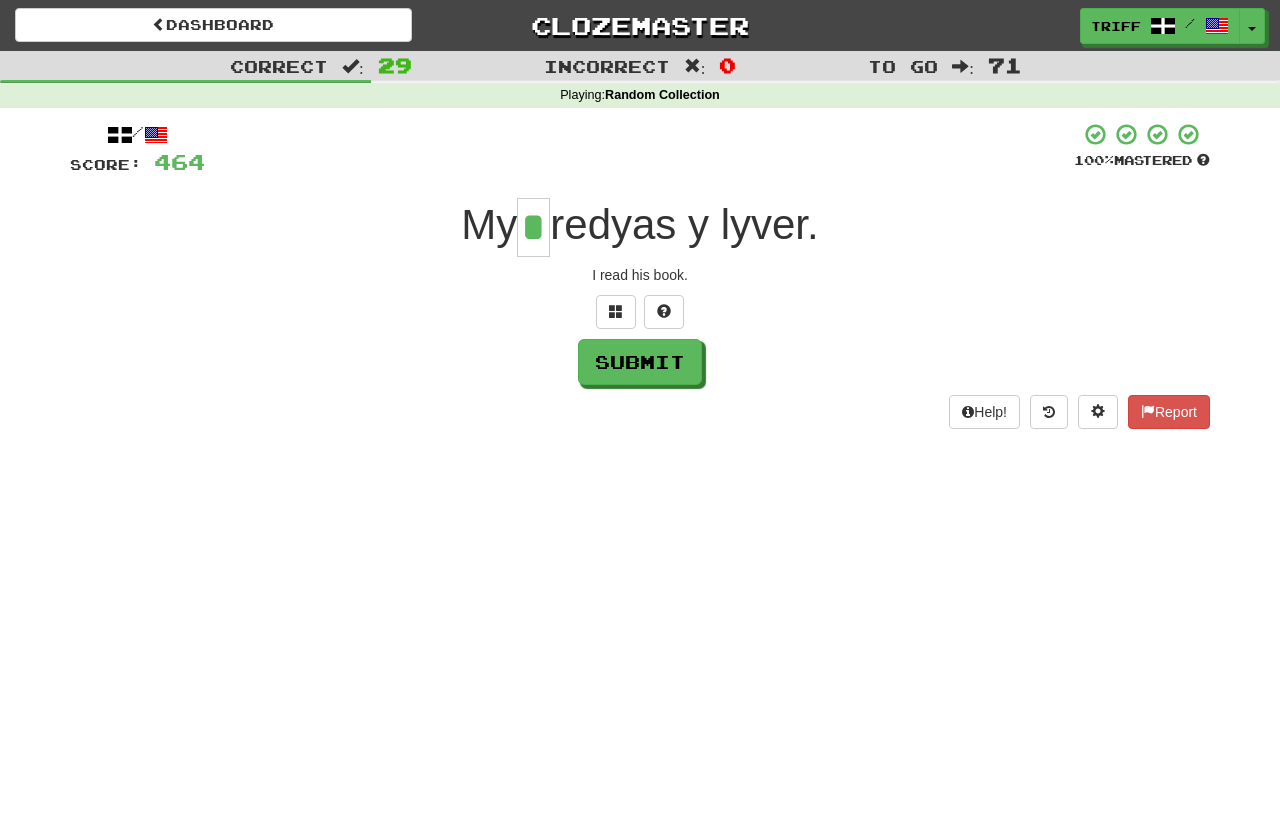 type on "*" 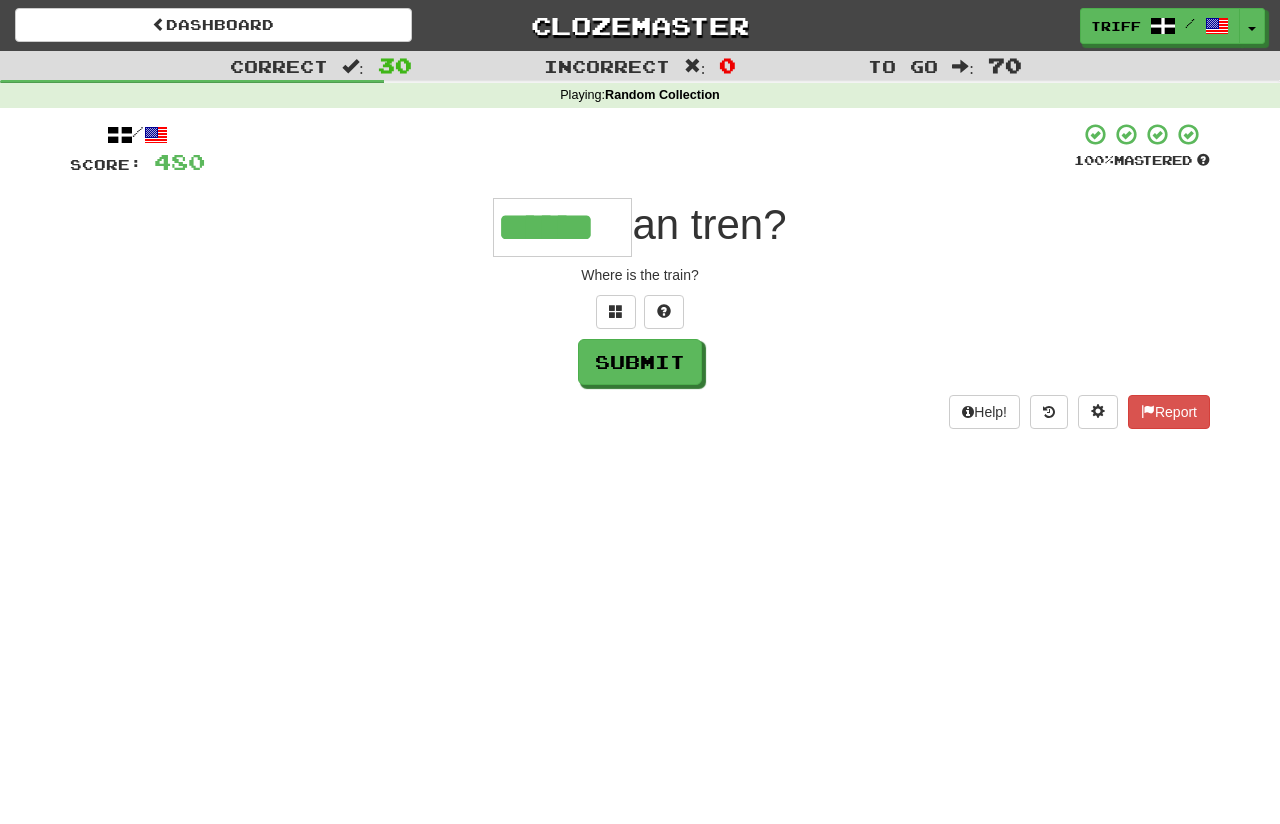 type on "******" 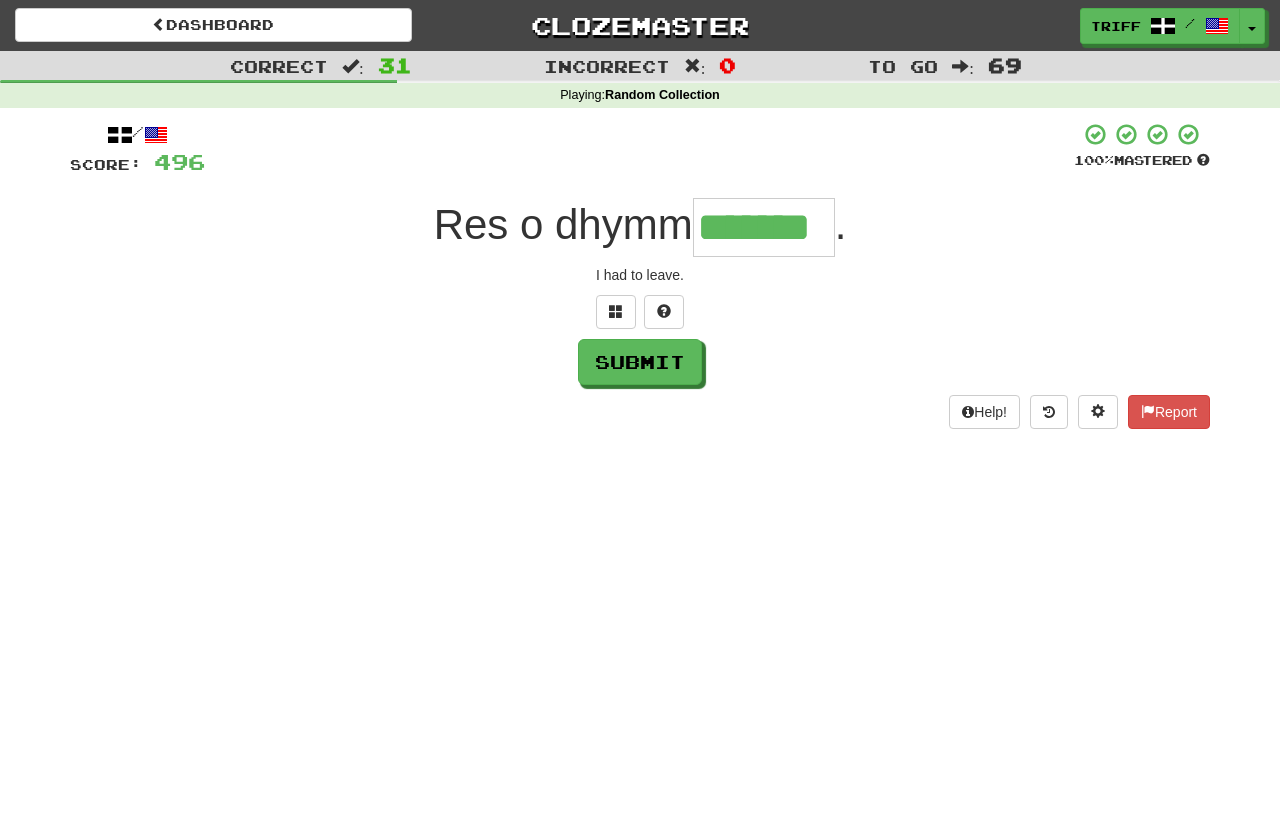 type on "*******" 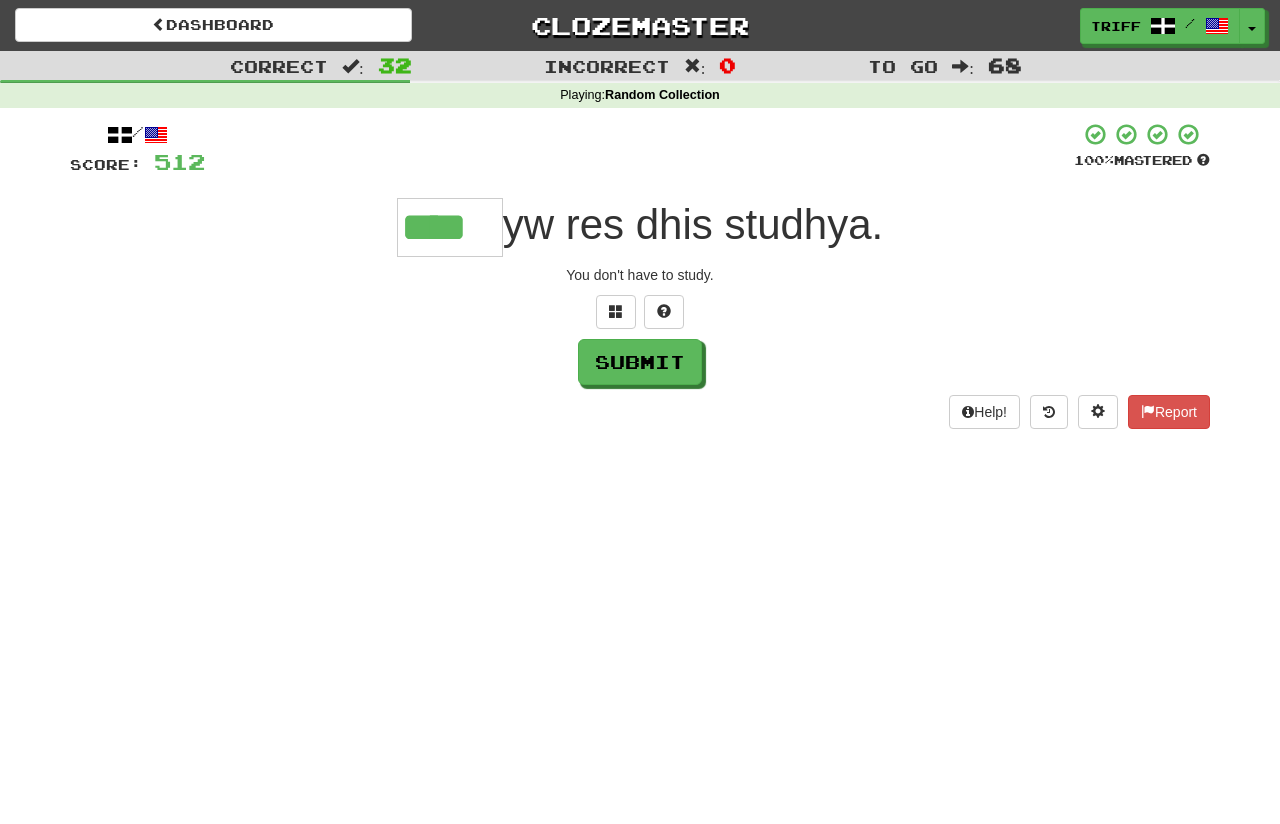 type on "****" 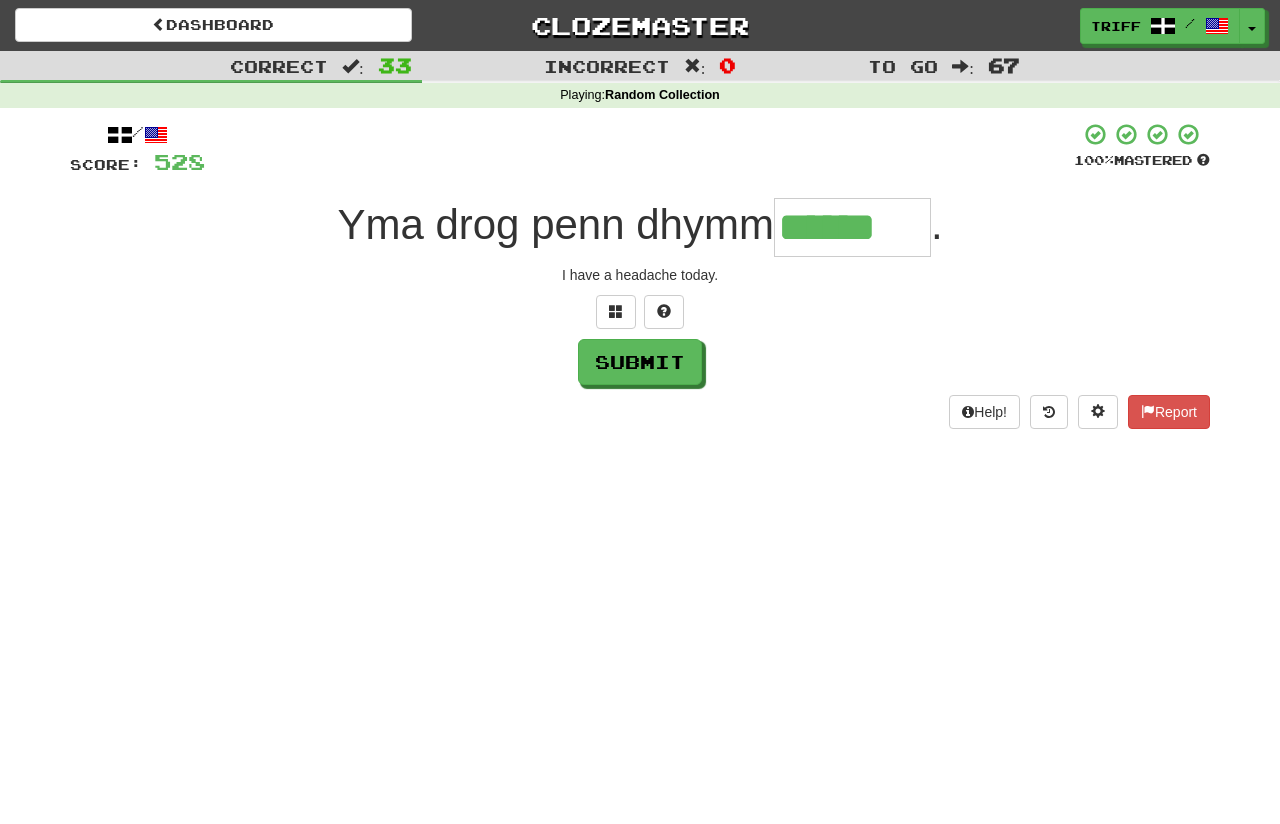 type on "******" 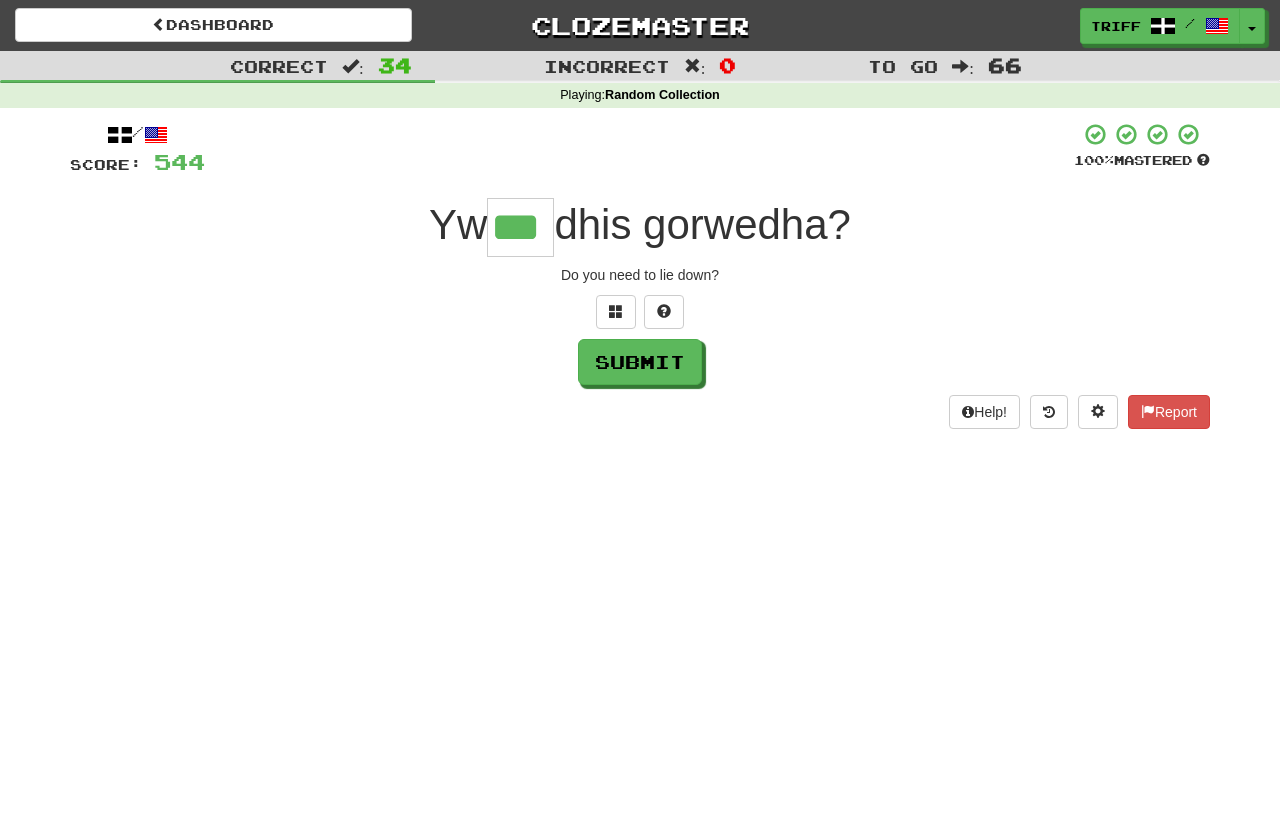 type on "***" 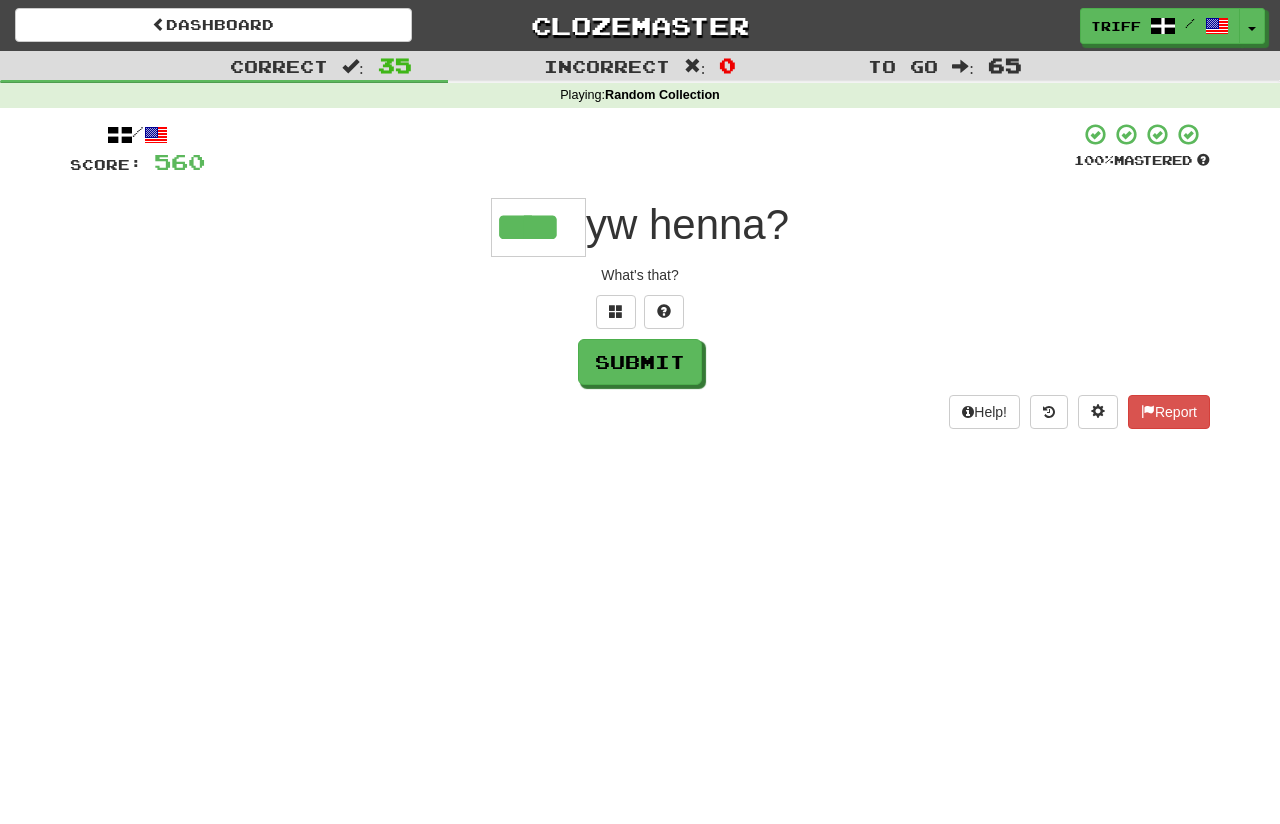 type on "****" 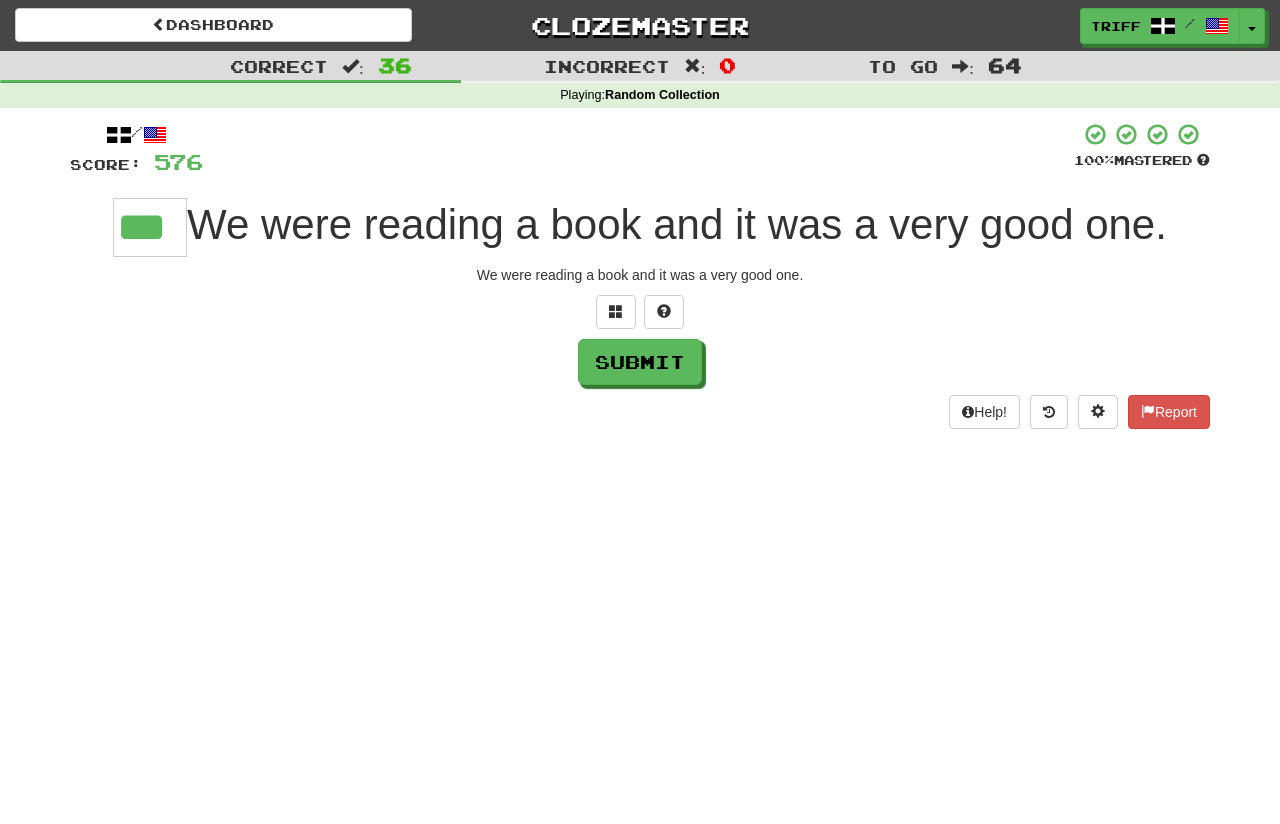 type on "***" 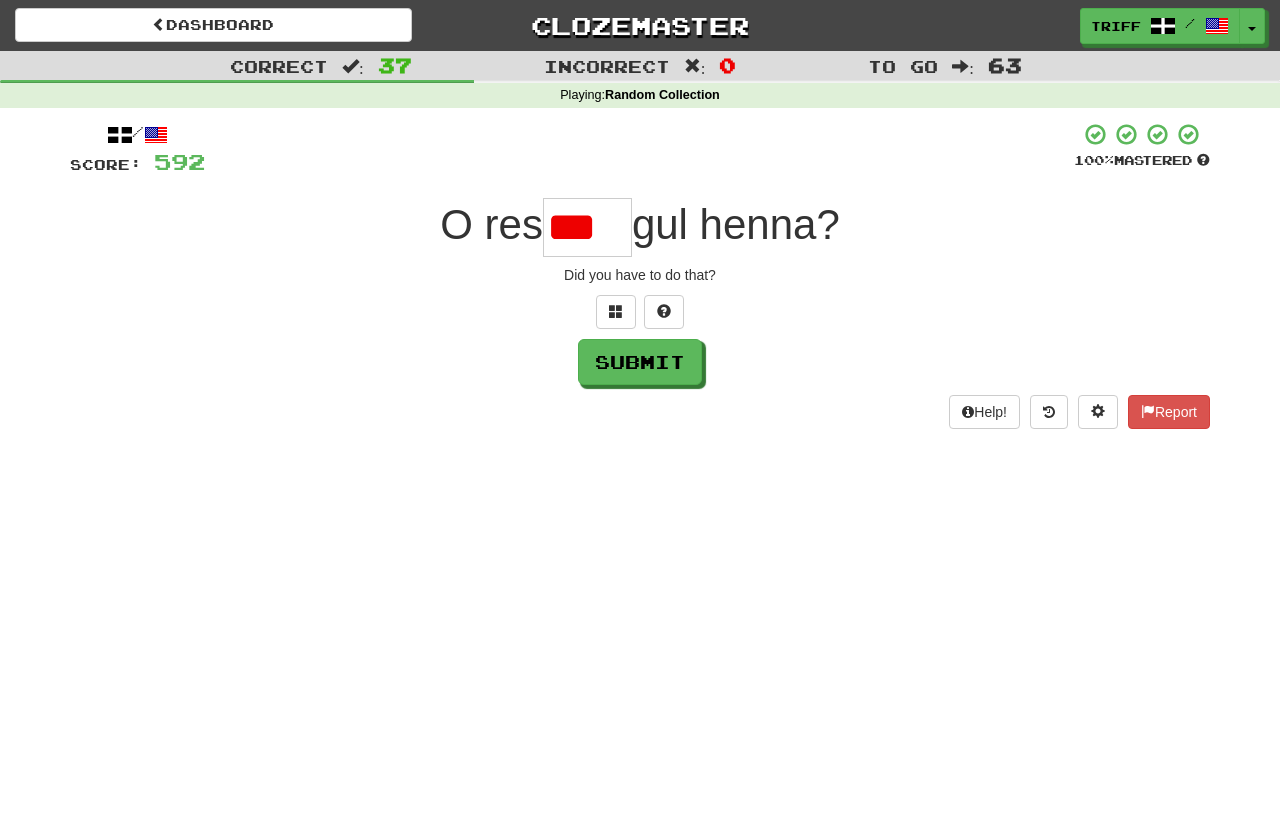 scroll, scrollTop: 0, scrollLeft: 0, axis: both 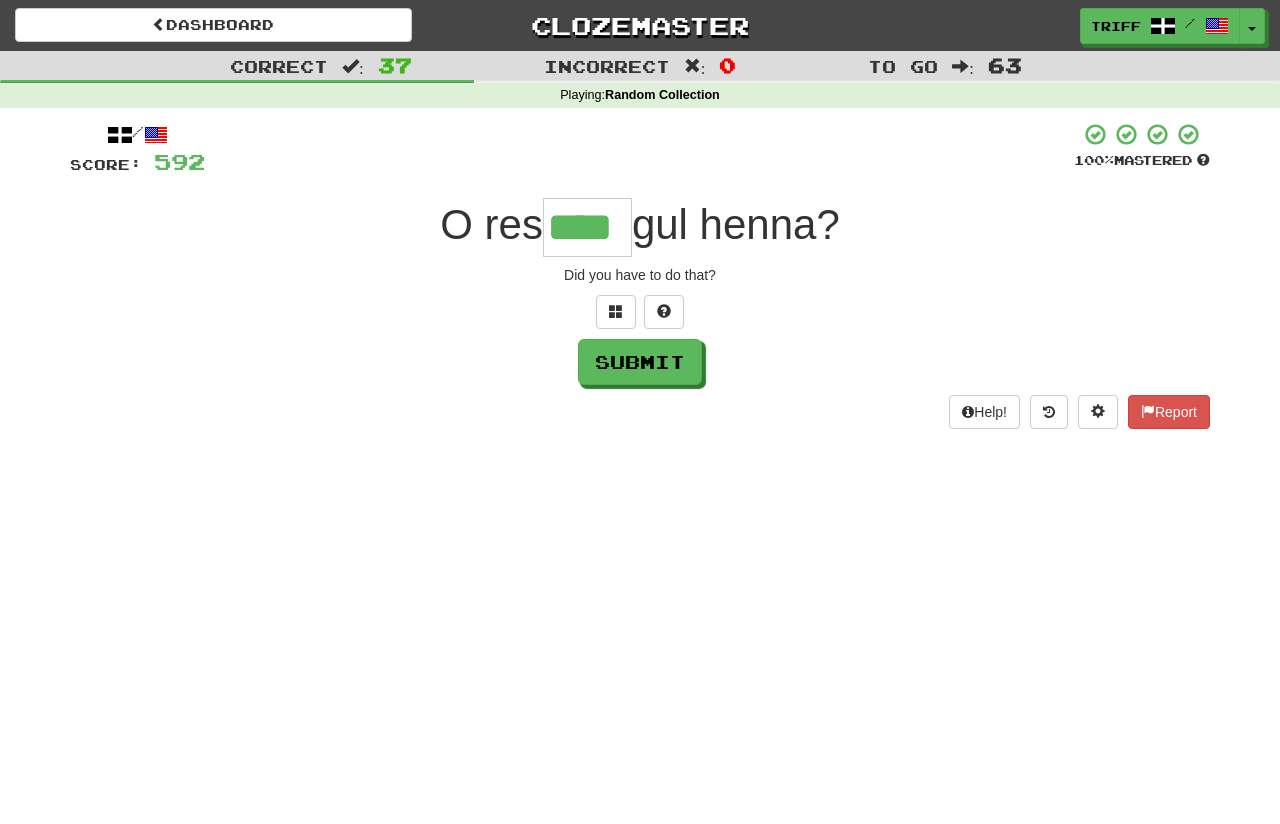 type on "****" 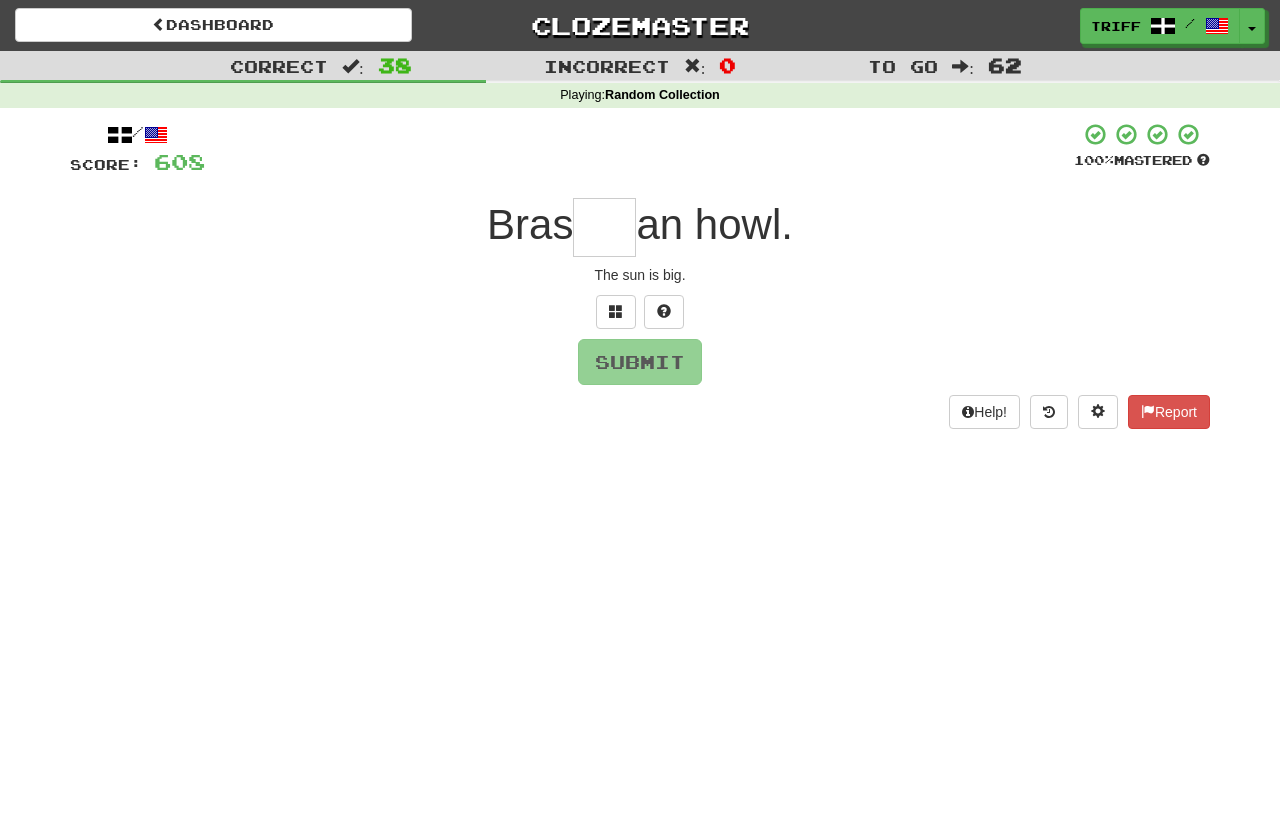 type on "*" 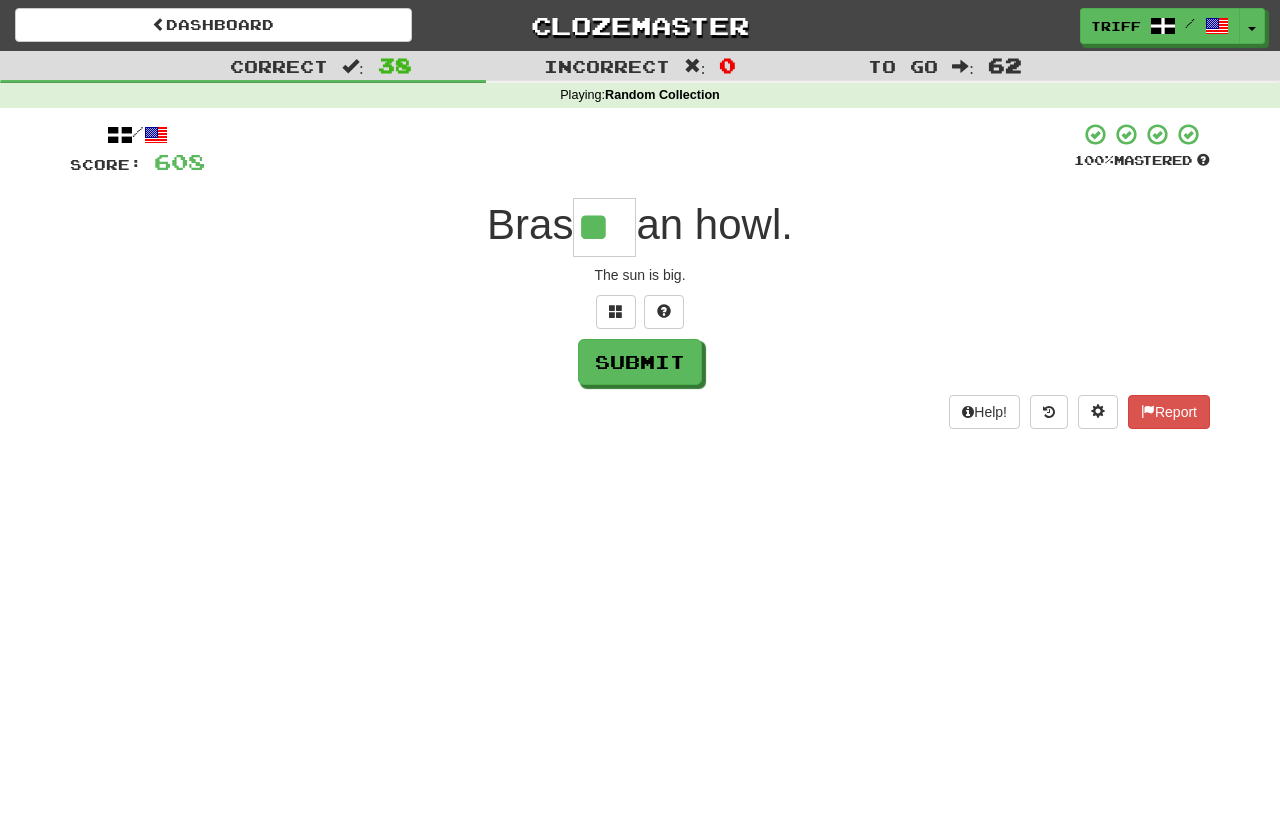 type on "**" 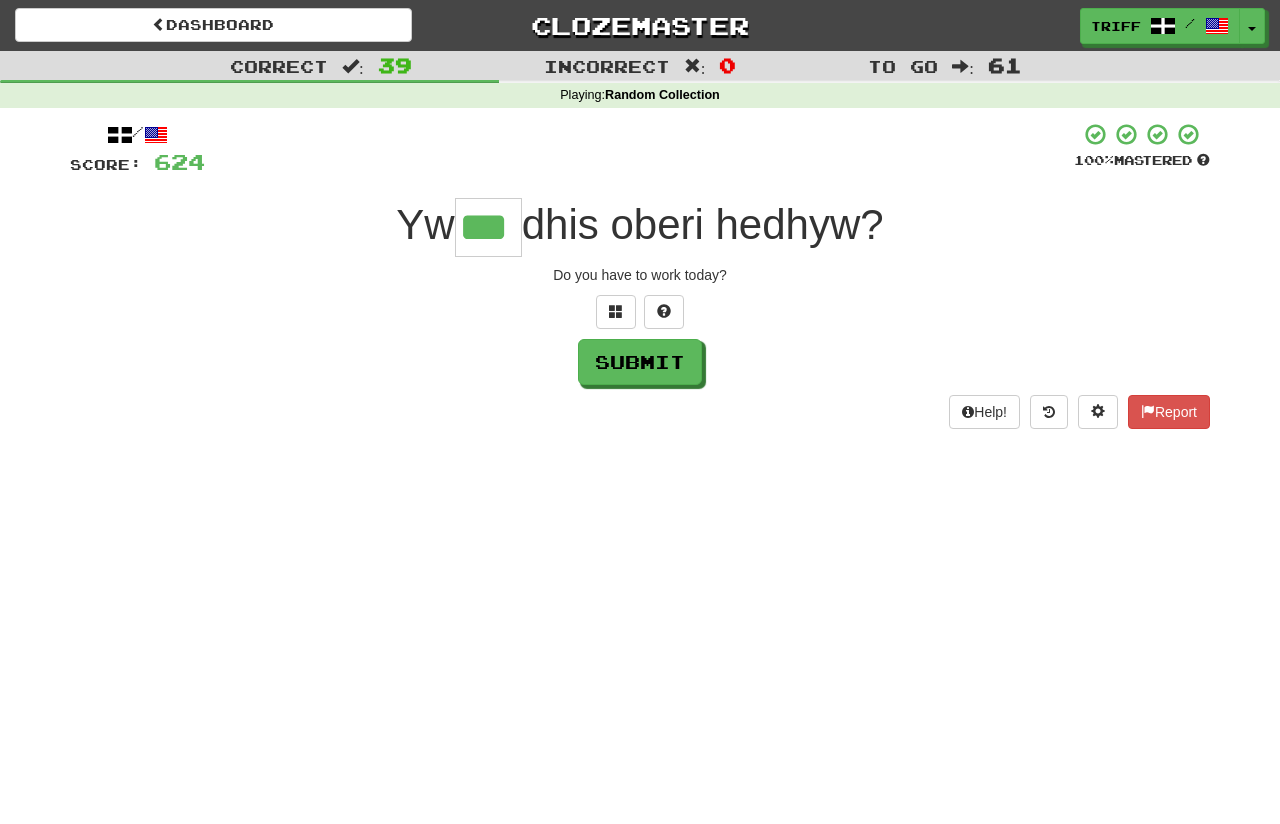 type on "***" 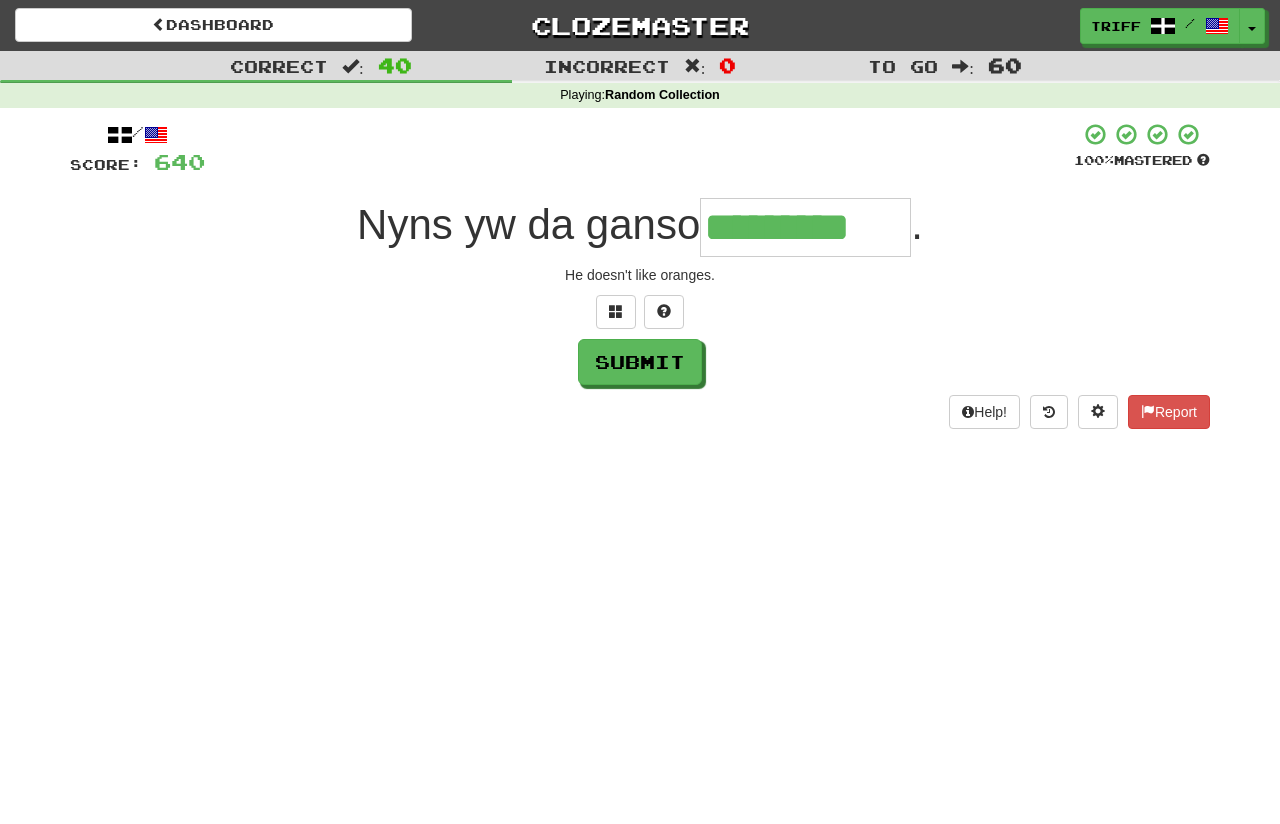 type on "*********" 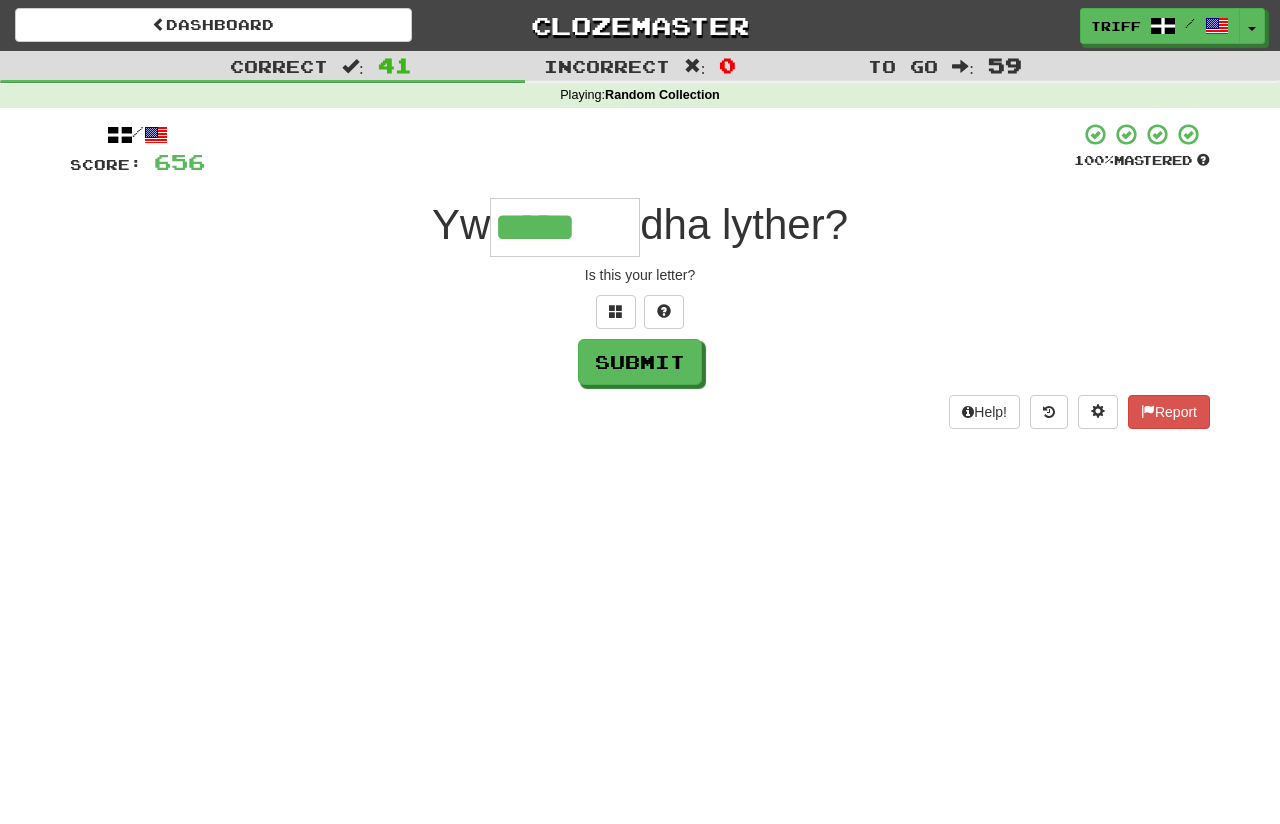 type on "*****" 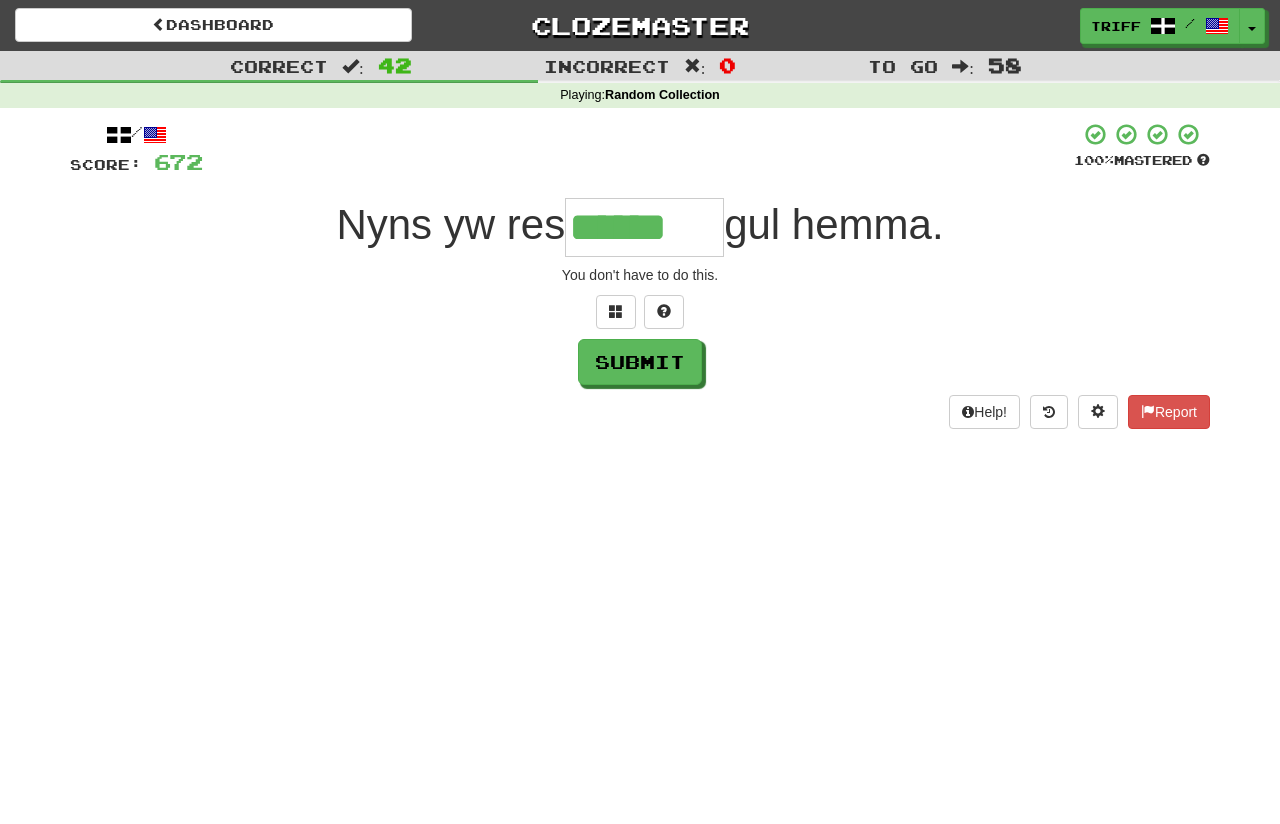 type on "******" 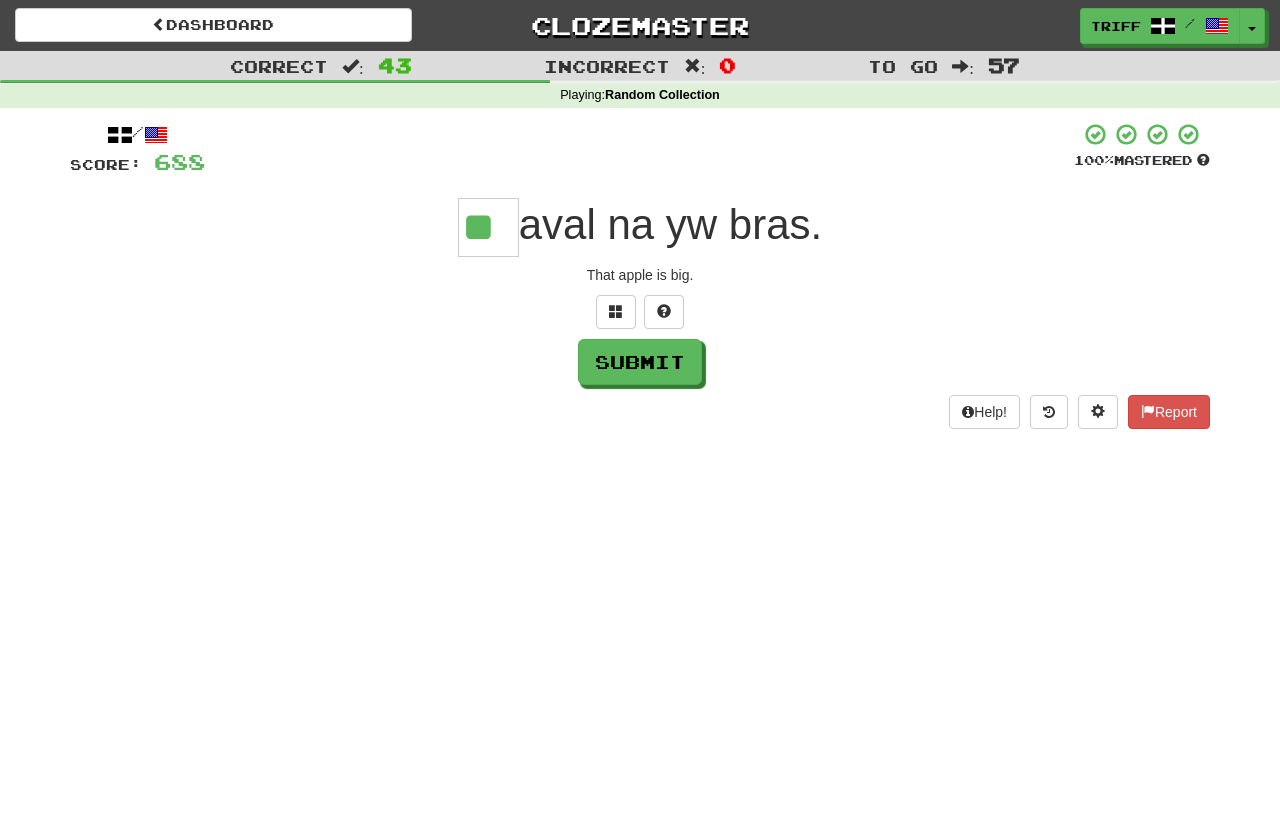 type on "**" 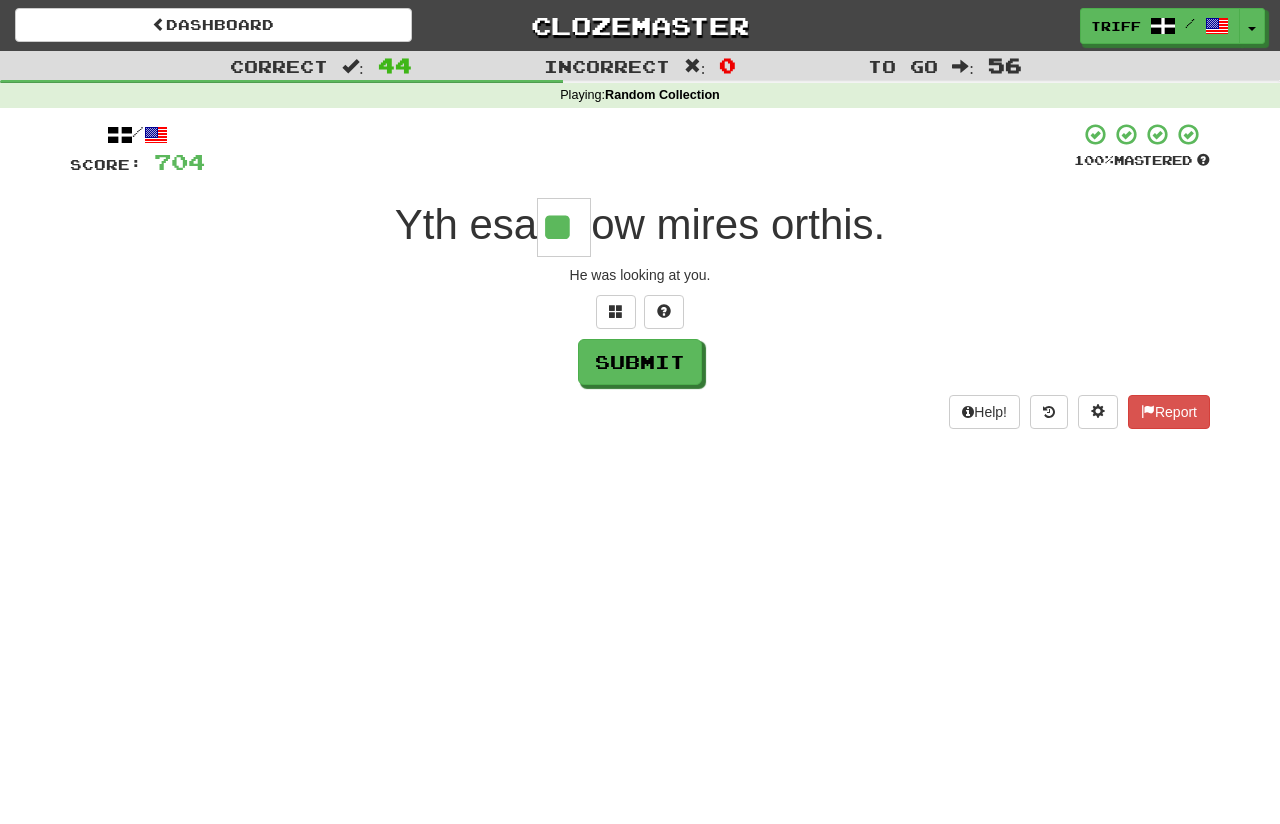 type on "**" 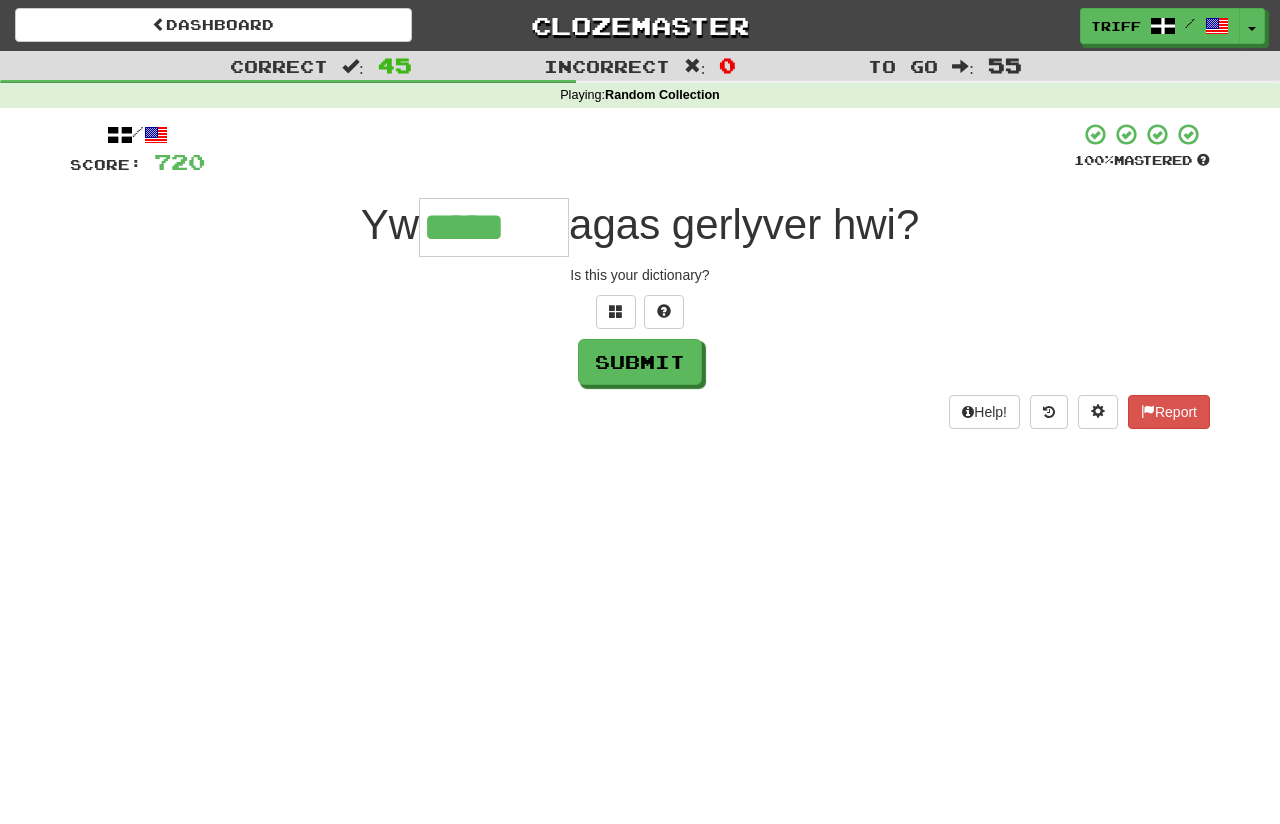 type on "*****" 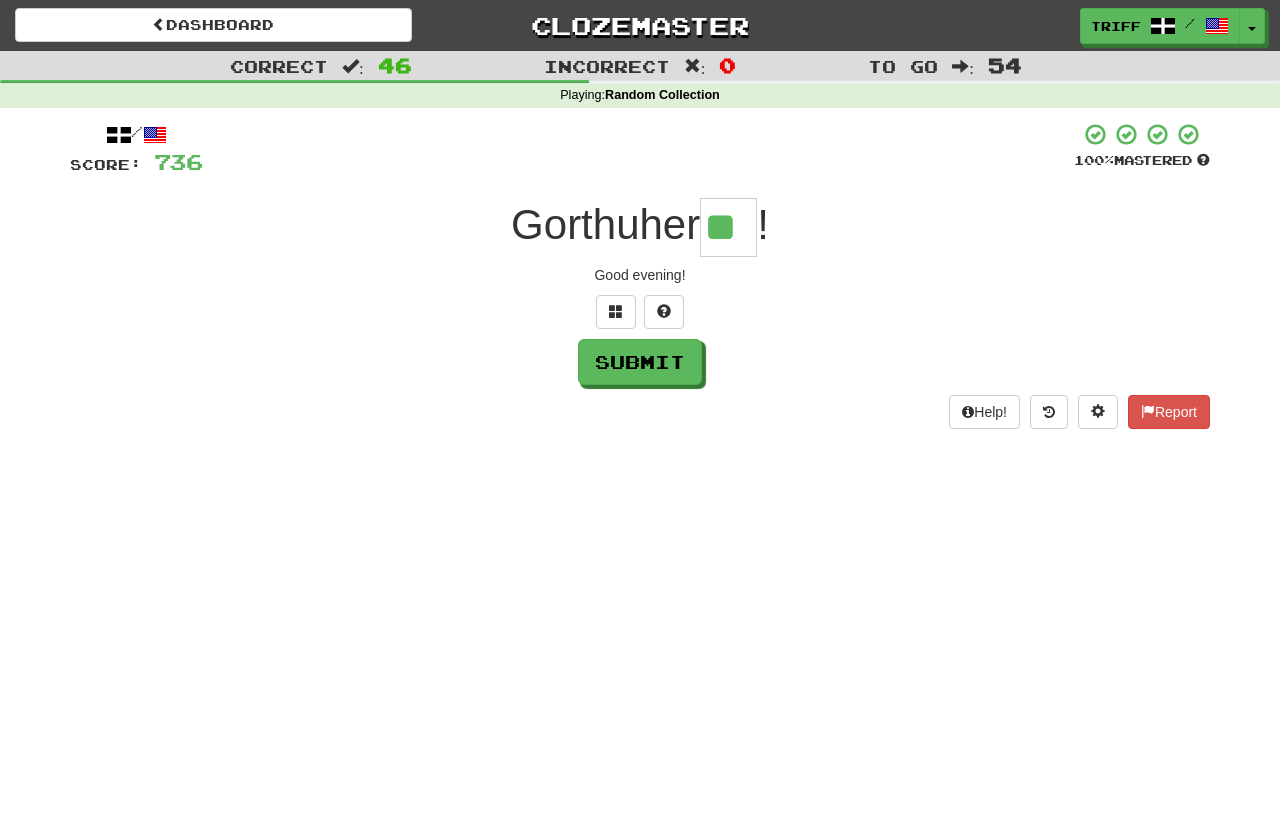 type on "**" 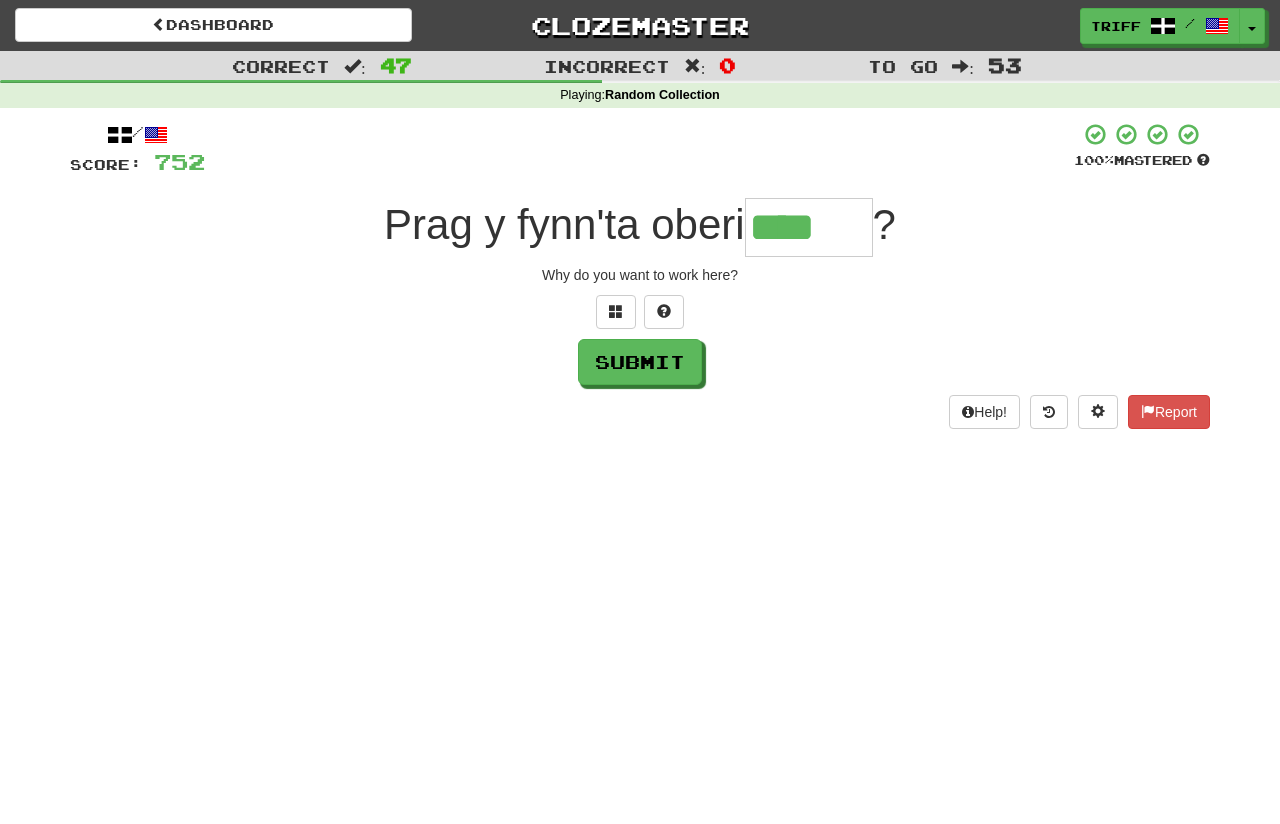 type on "****" 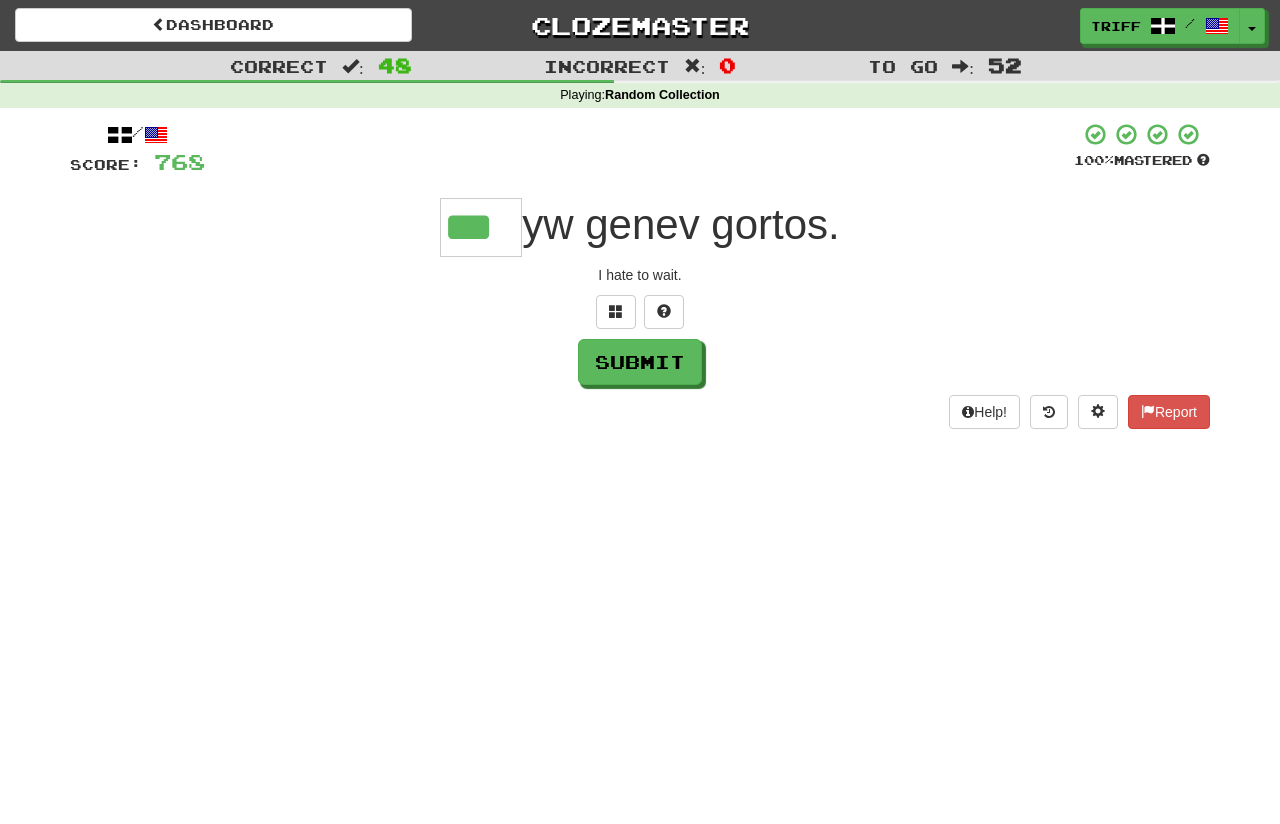 type on "***" 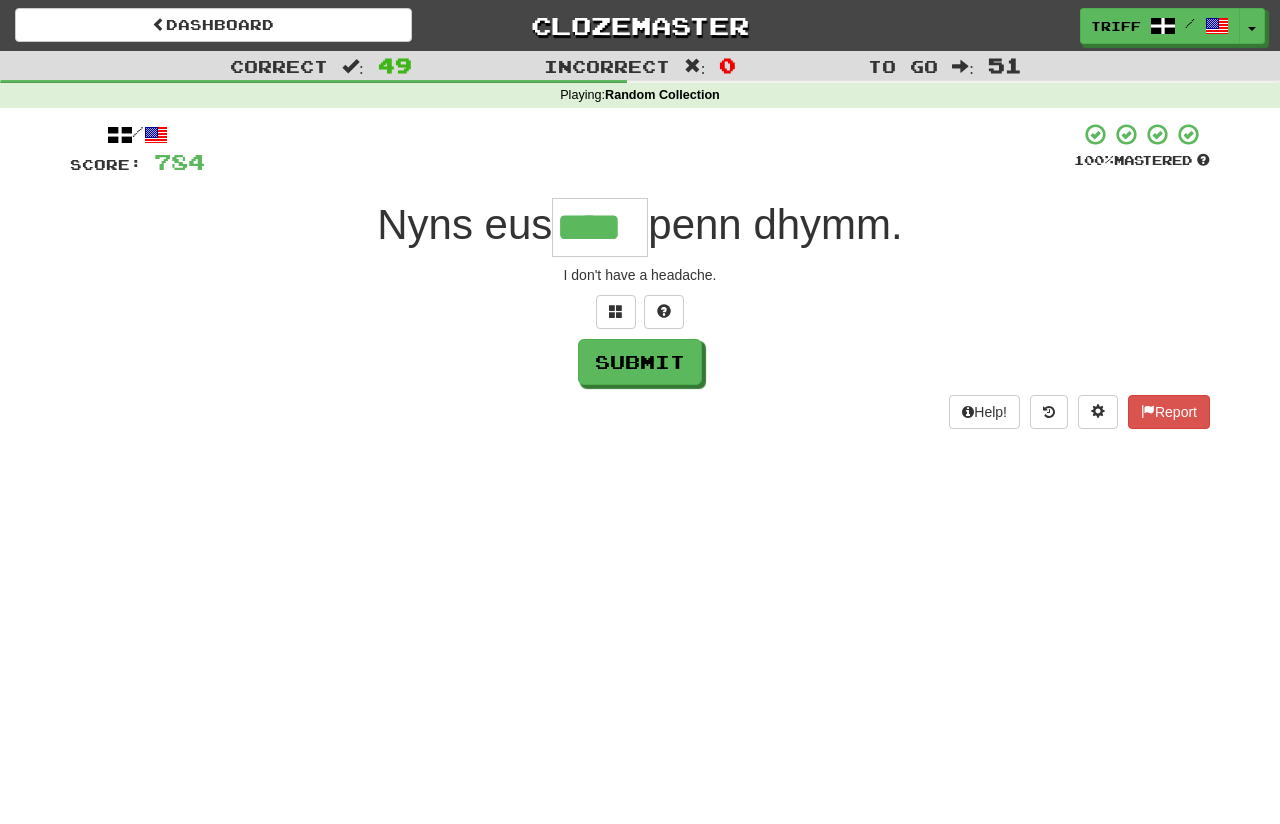 type on "****" 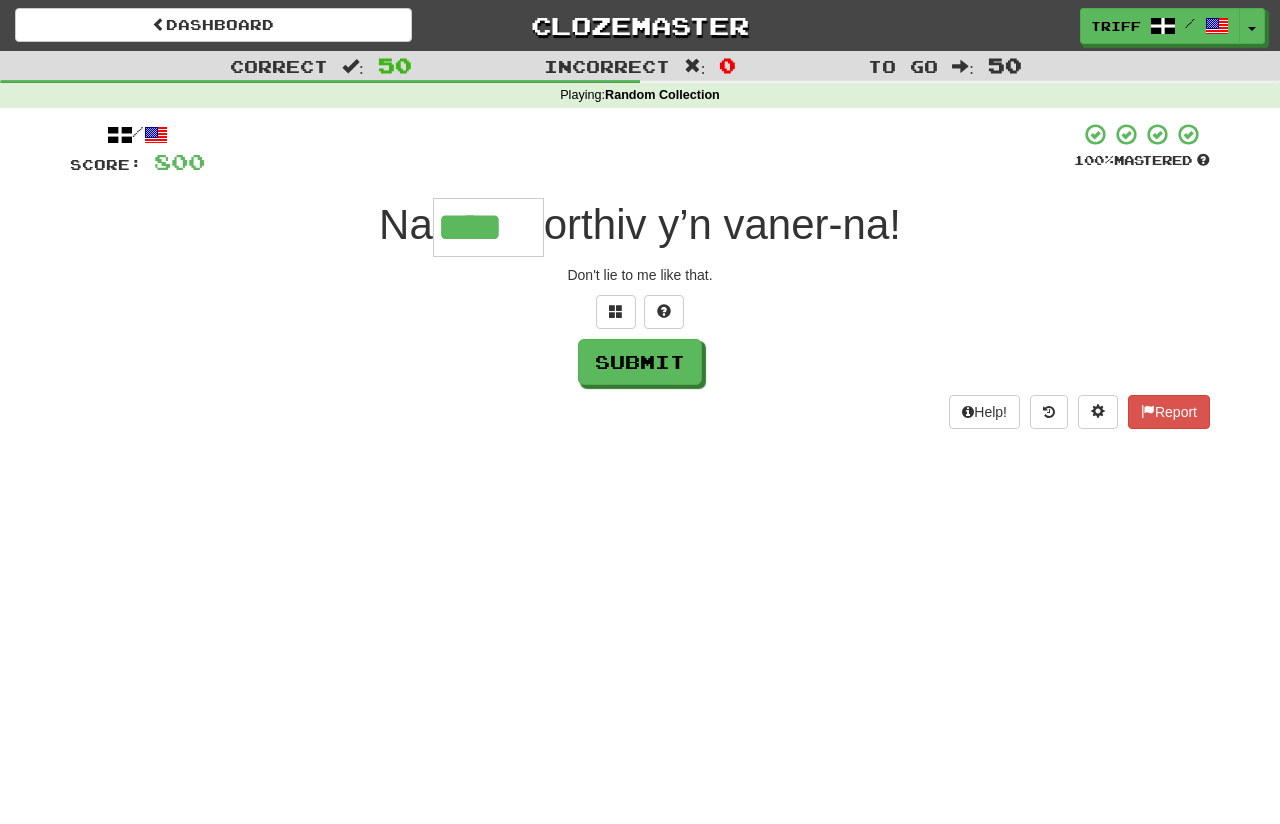 type on "****" 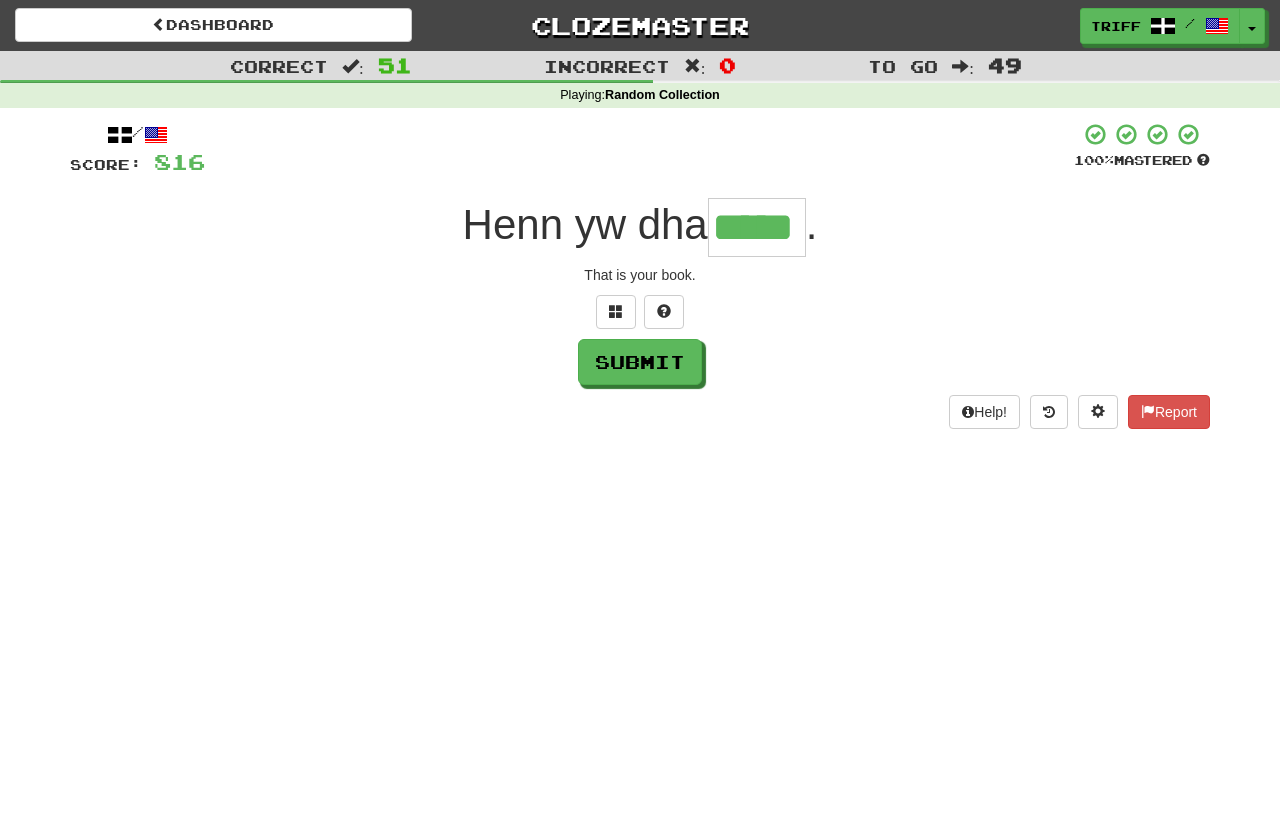 type on "*****" 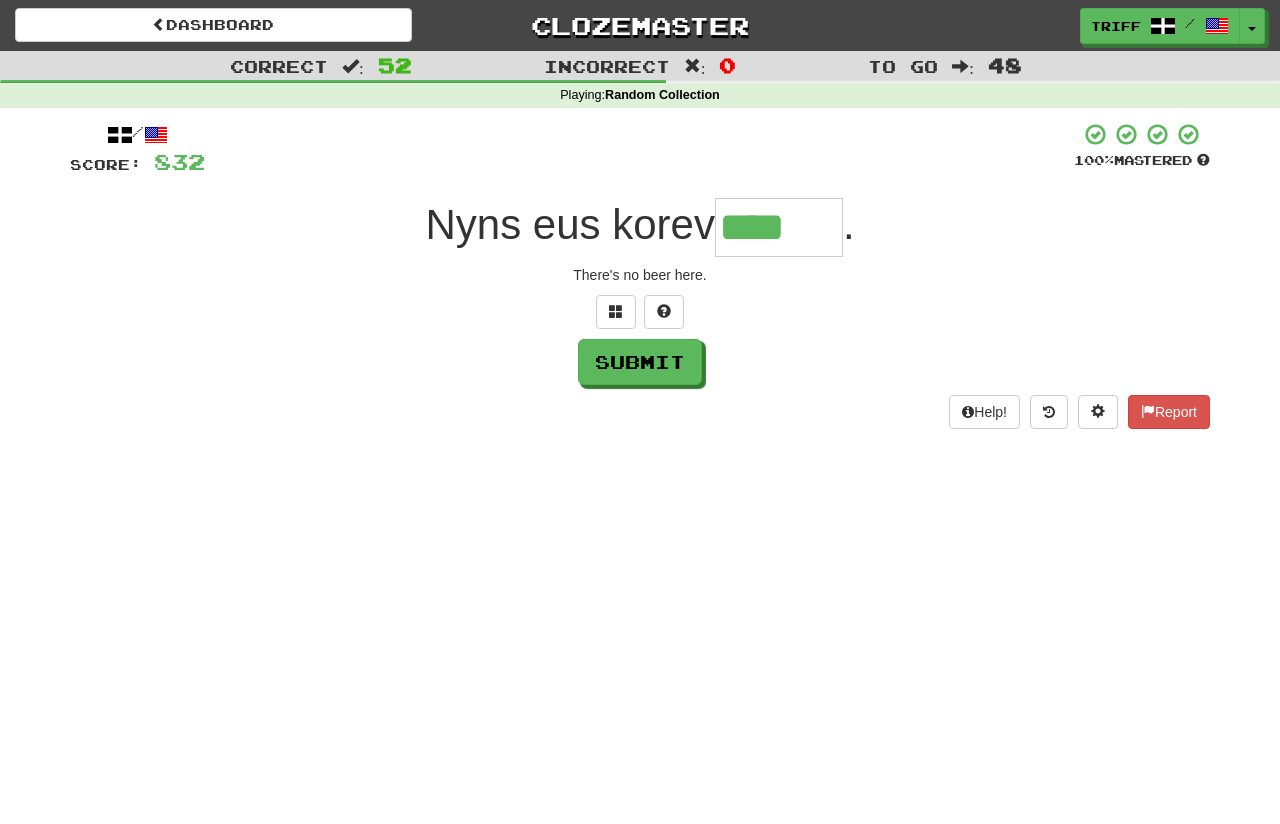 type on "****" 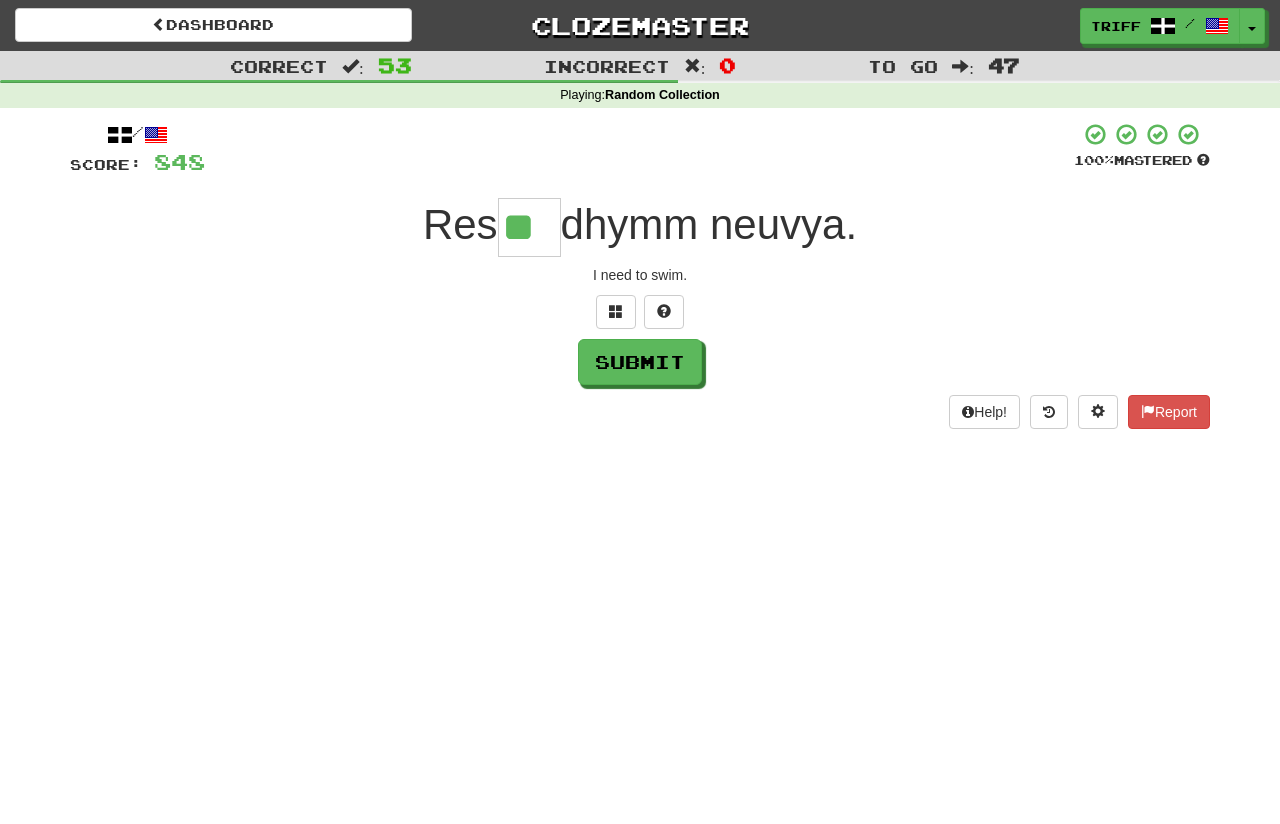 type on "**" 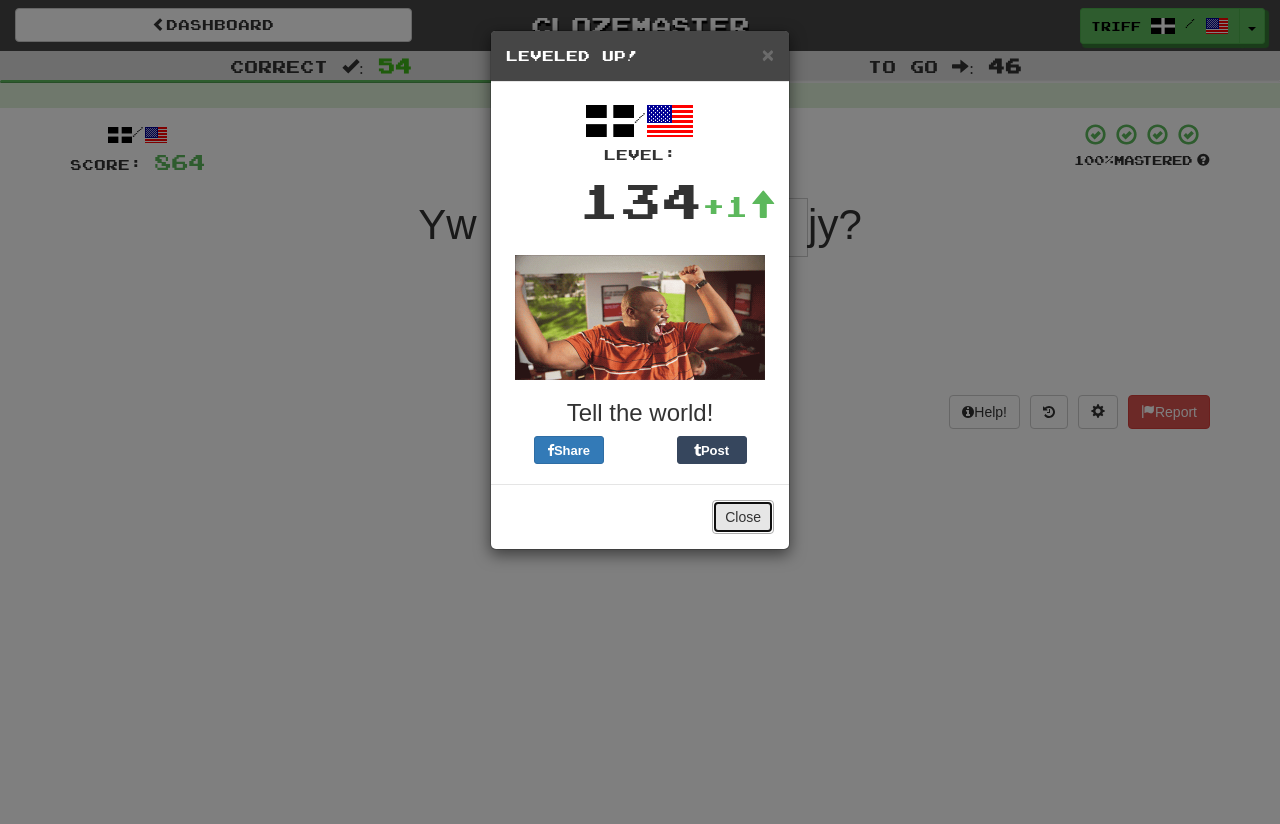 click on "Close" at bounding box center [743, 517] 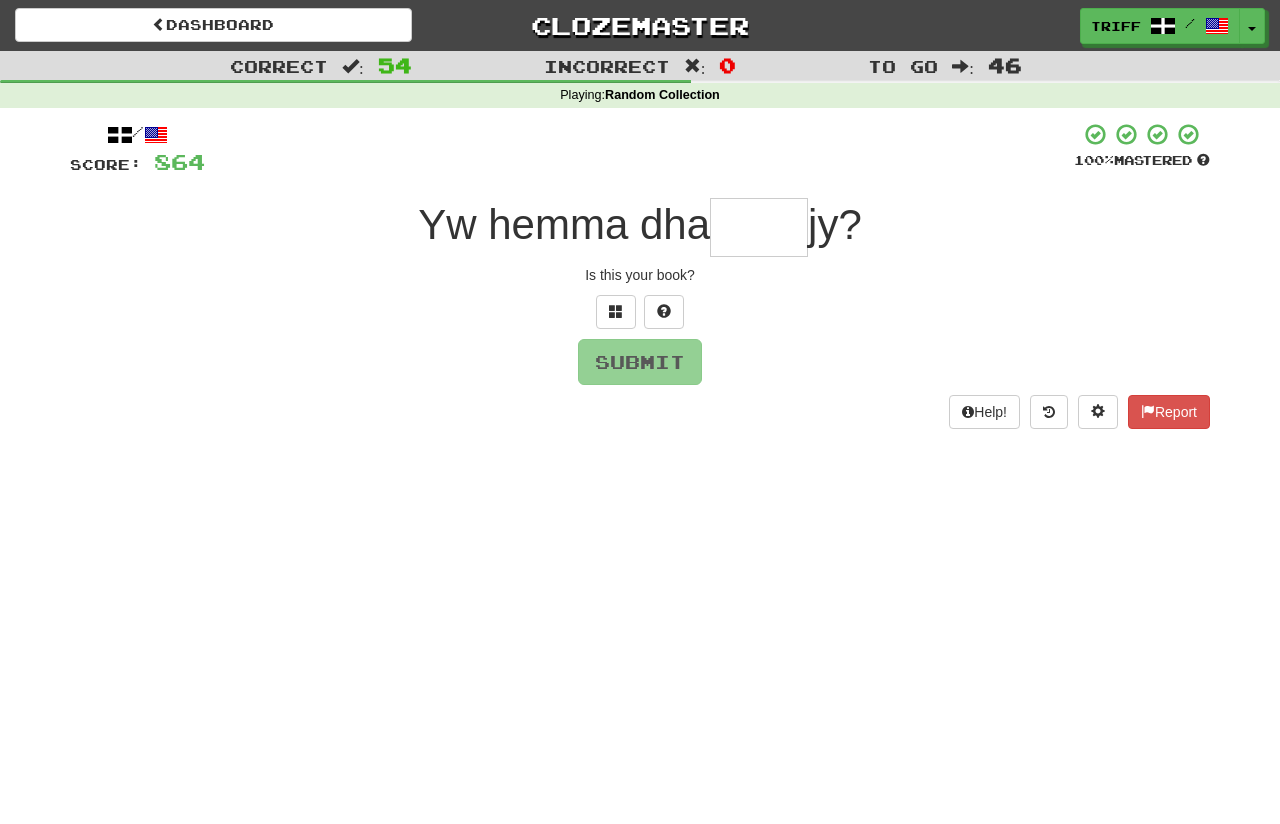 click at bounding box center (759, 227) 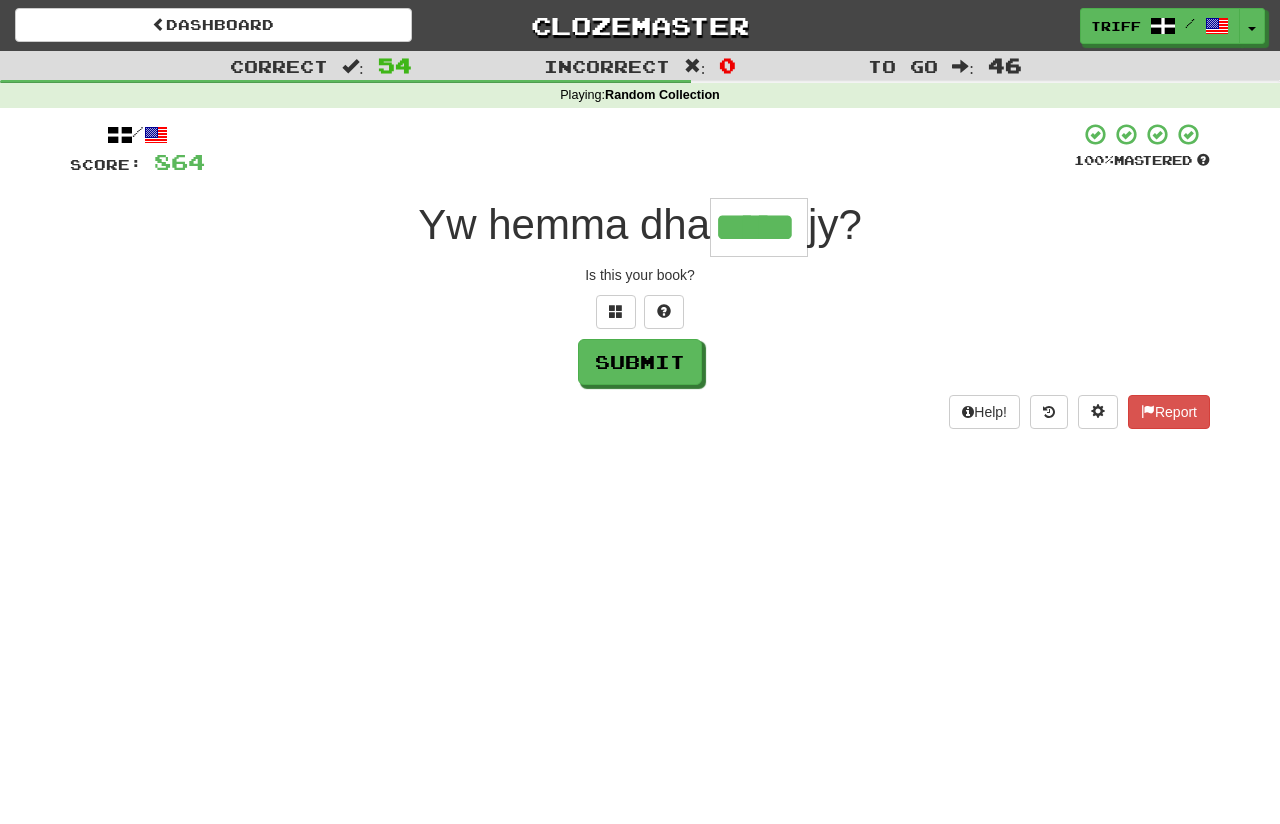 type on "*****" 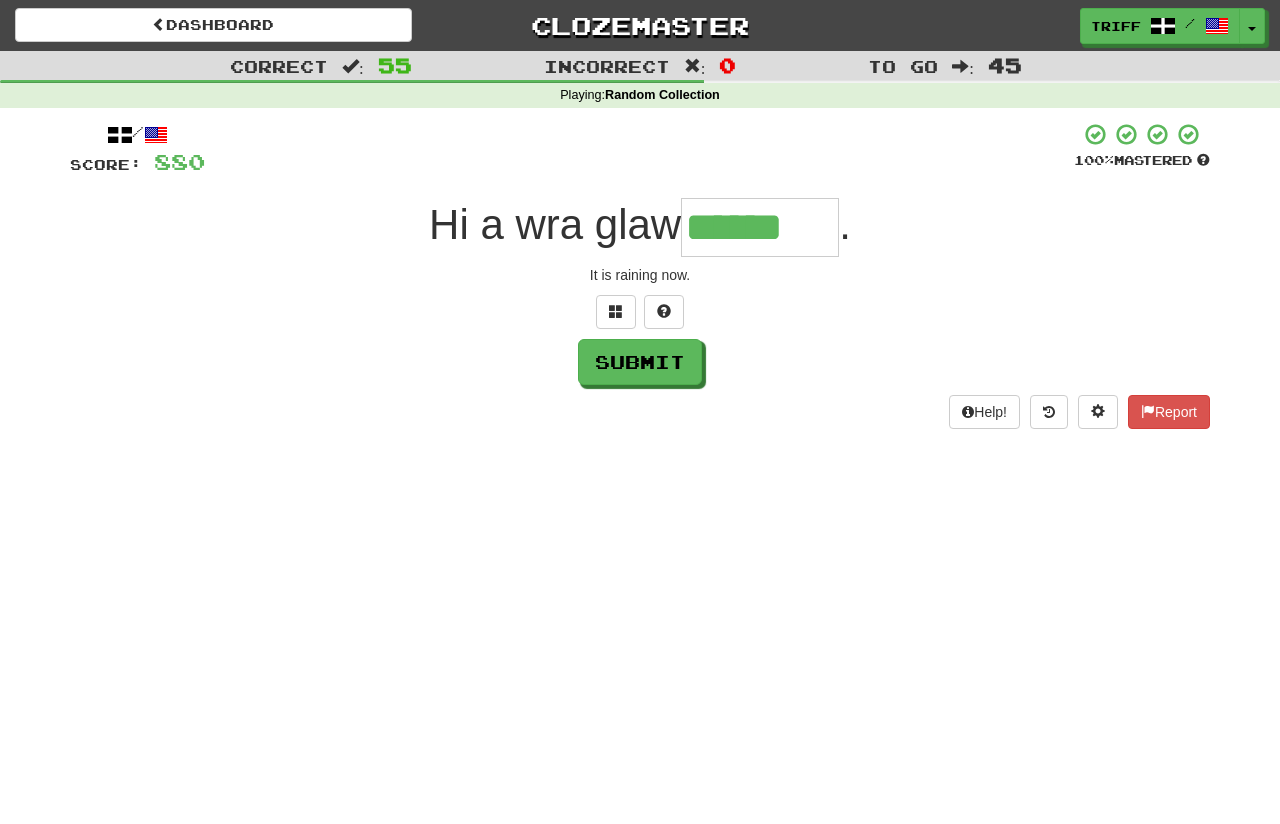type on "******" 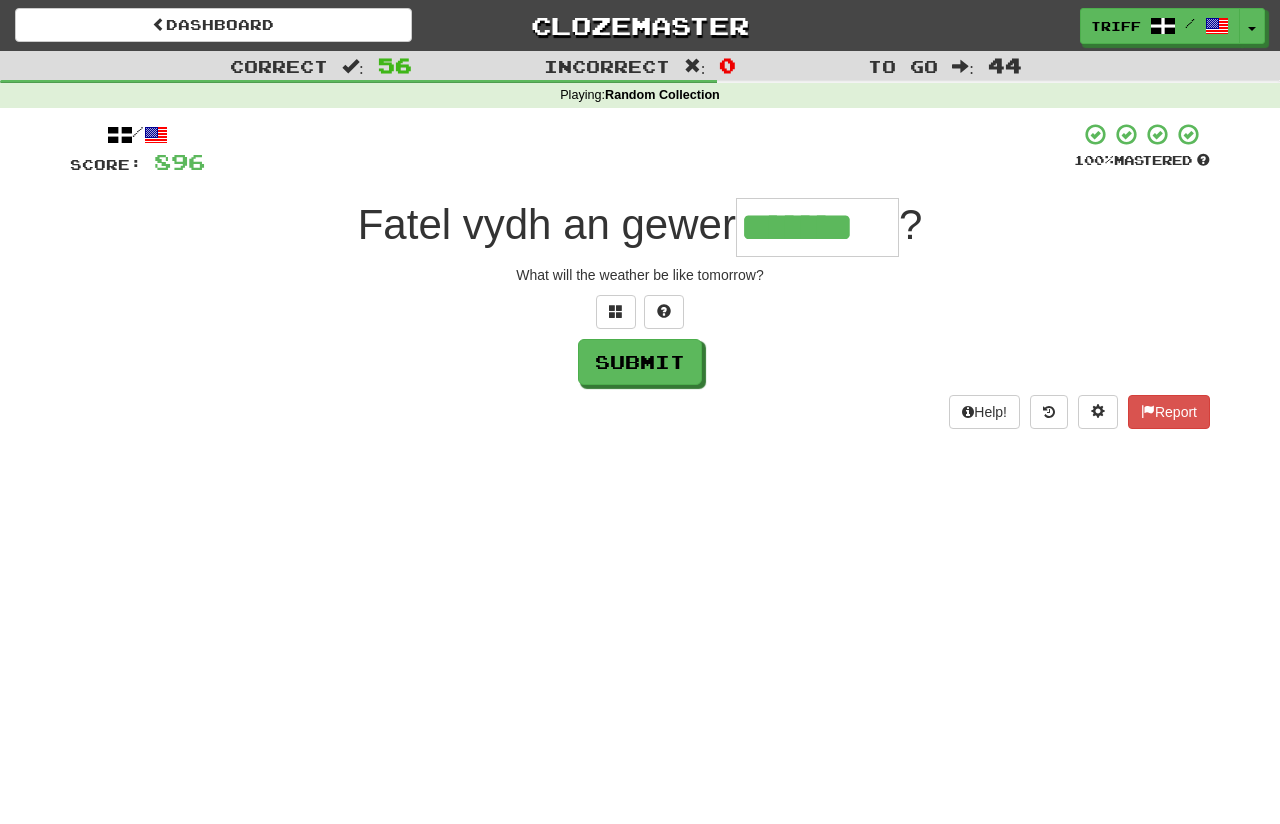 type on "*******" 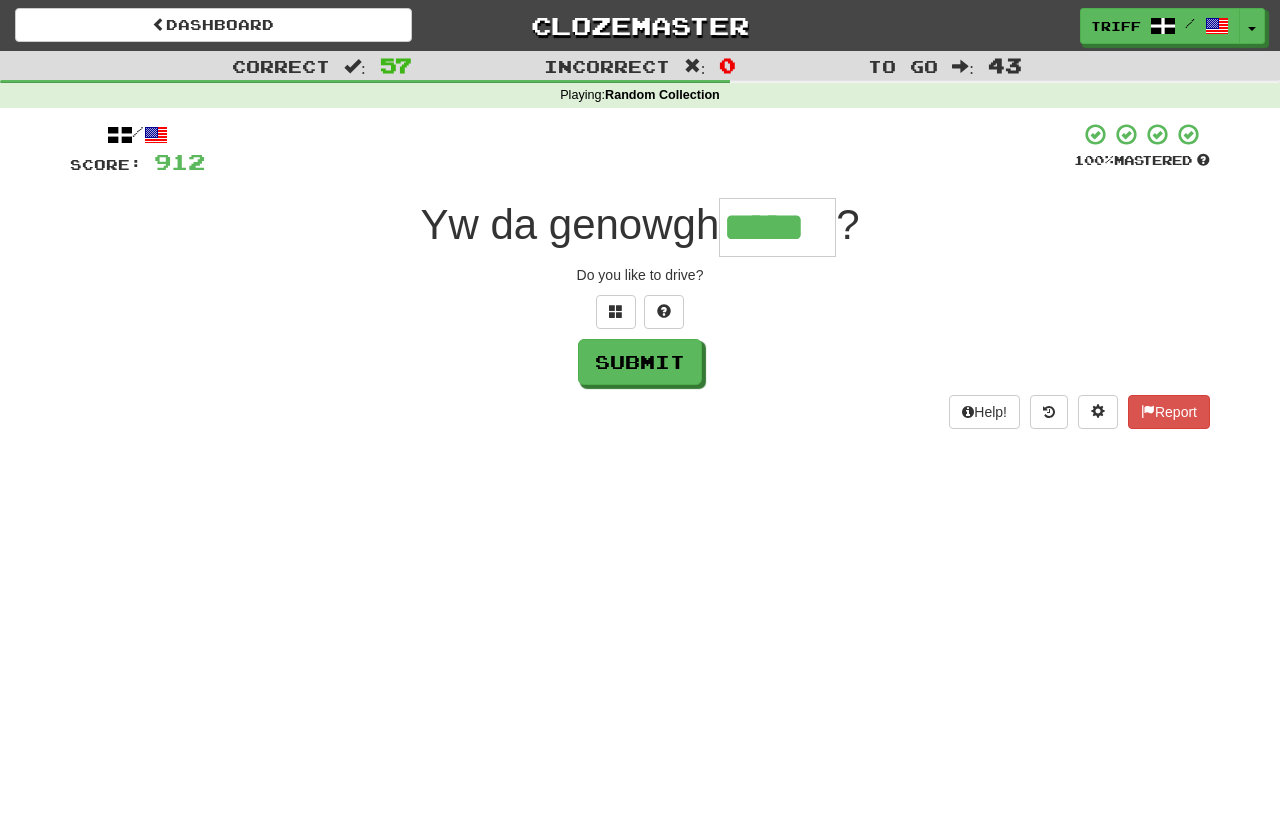 type on "*****" 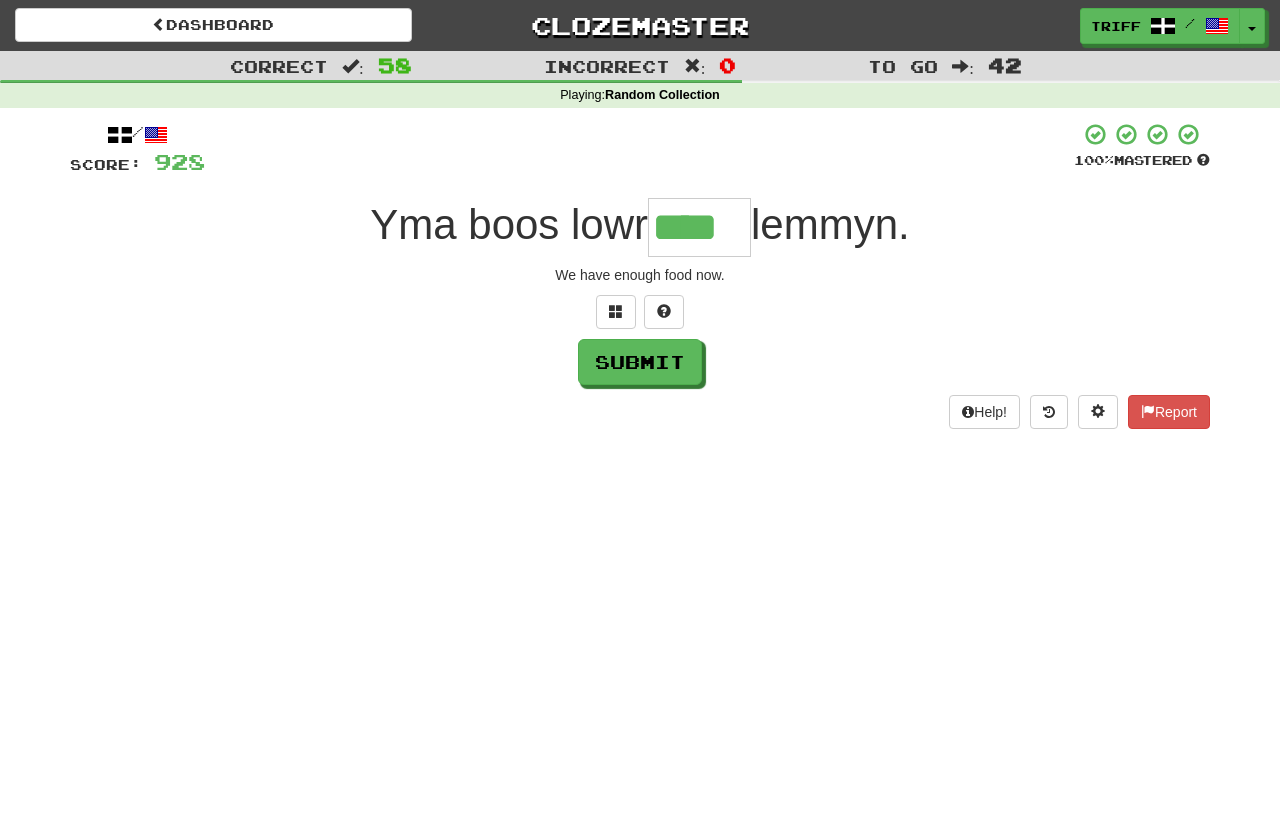 type on "****" 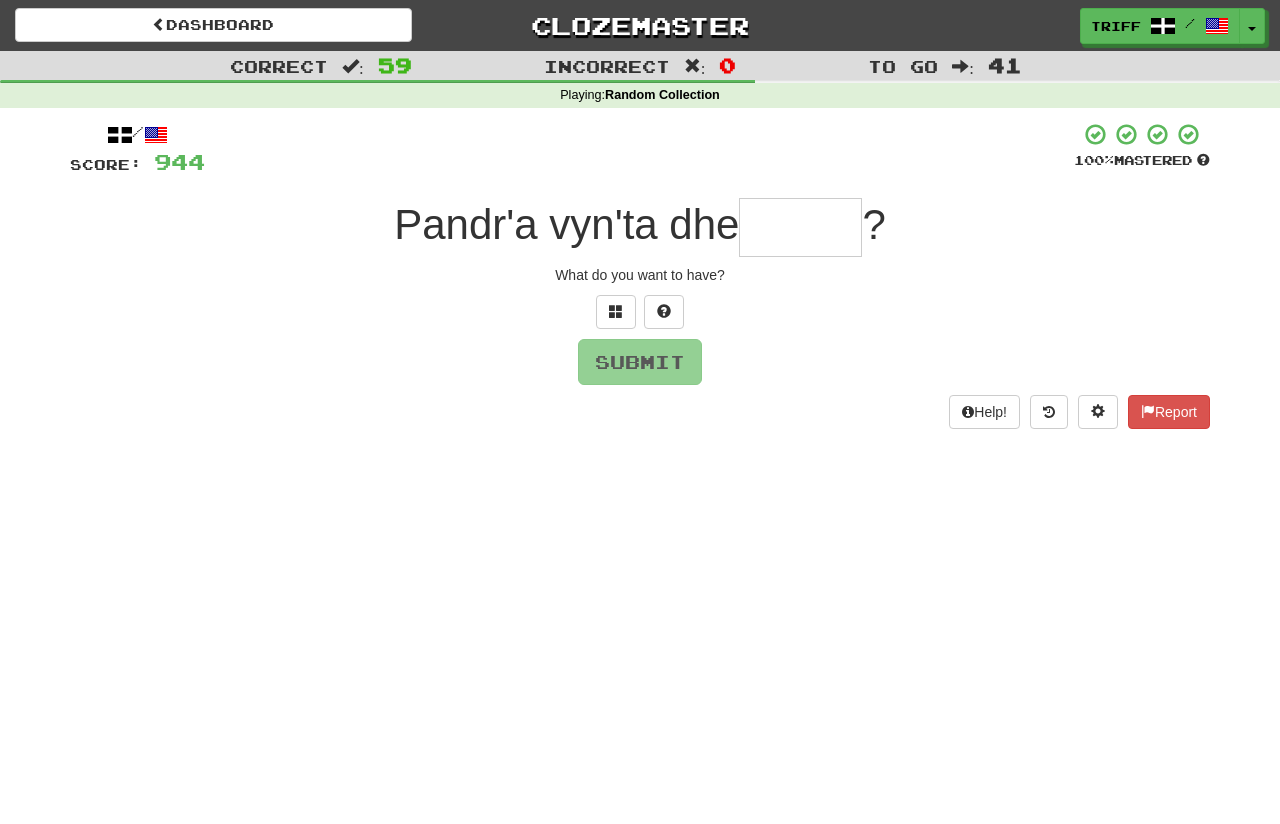 type on "*" 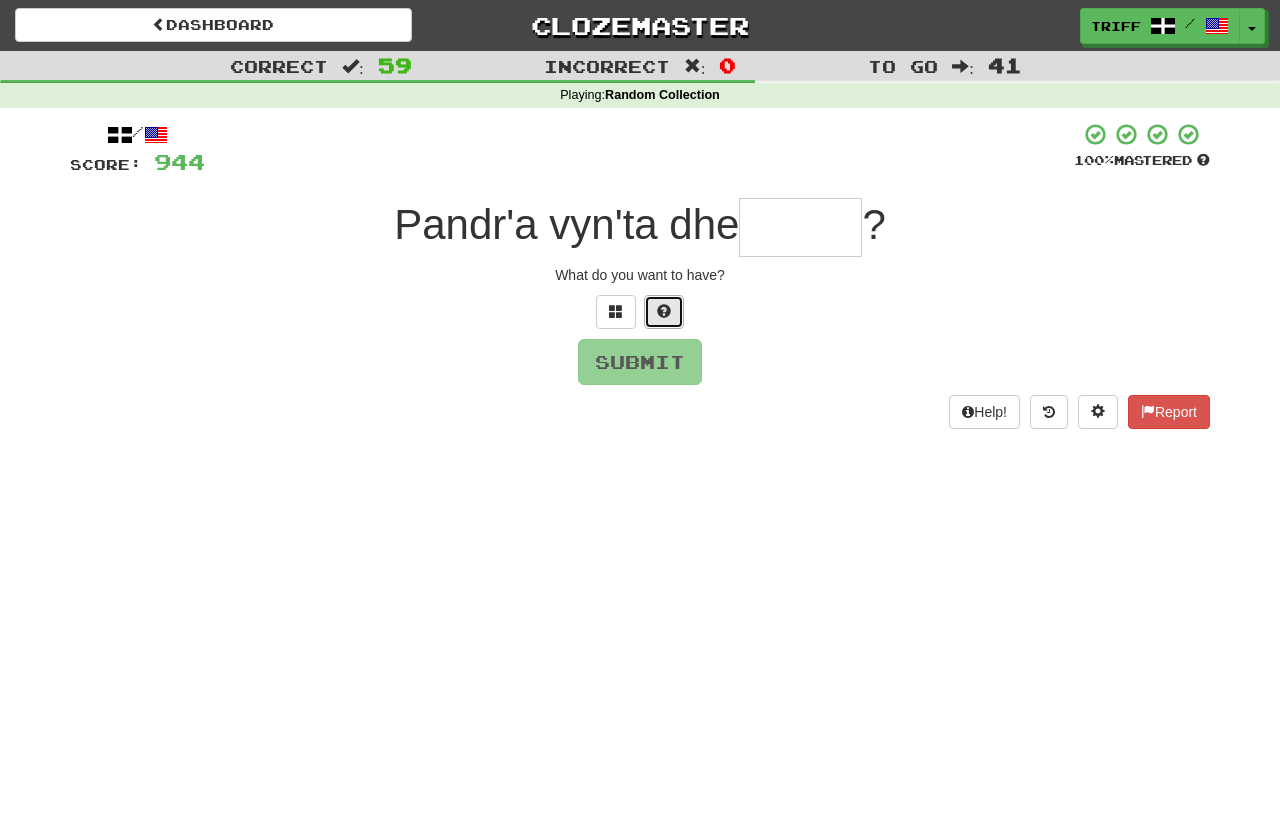click at bounding box center [664, 311] 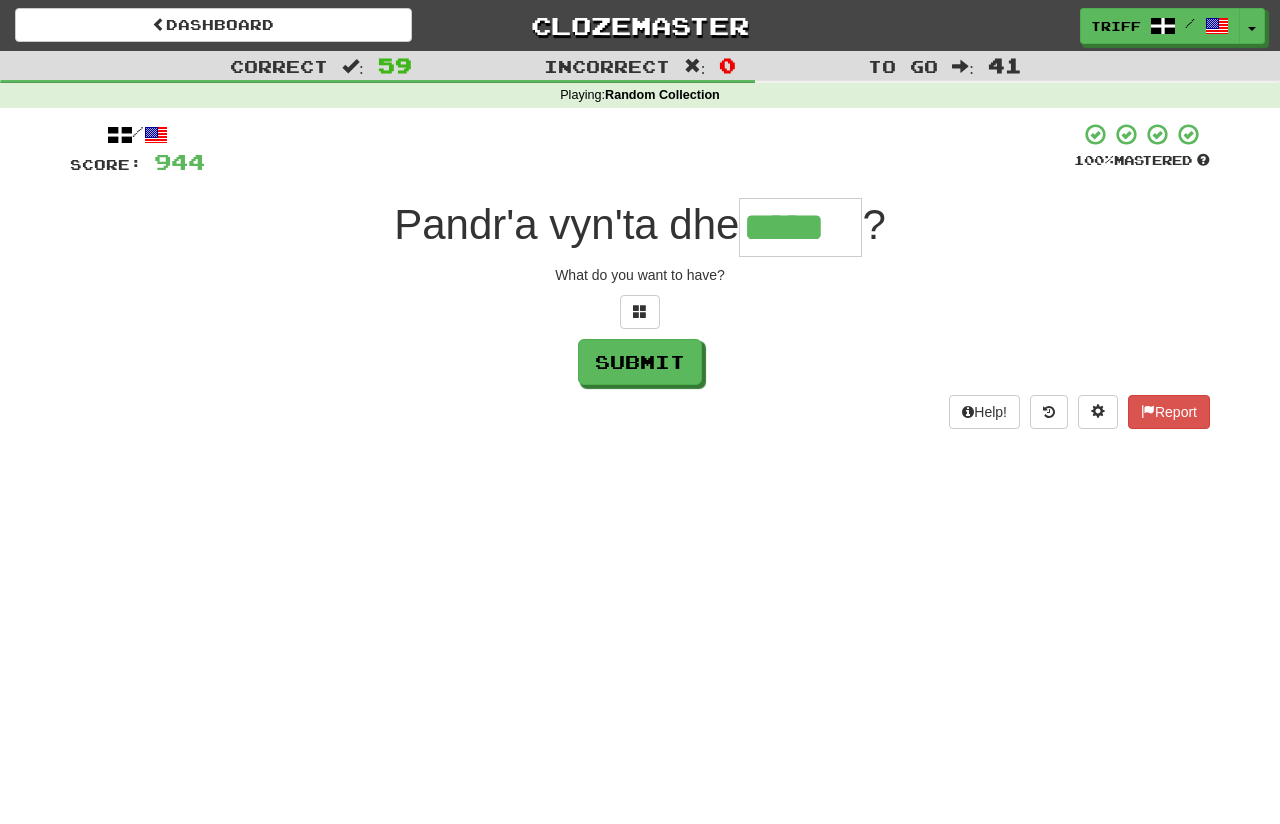 type on "*****" 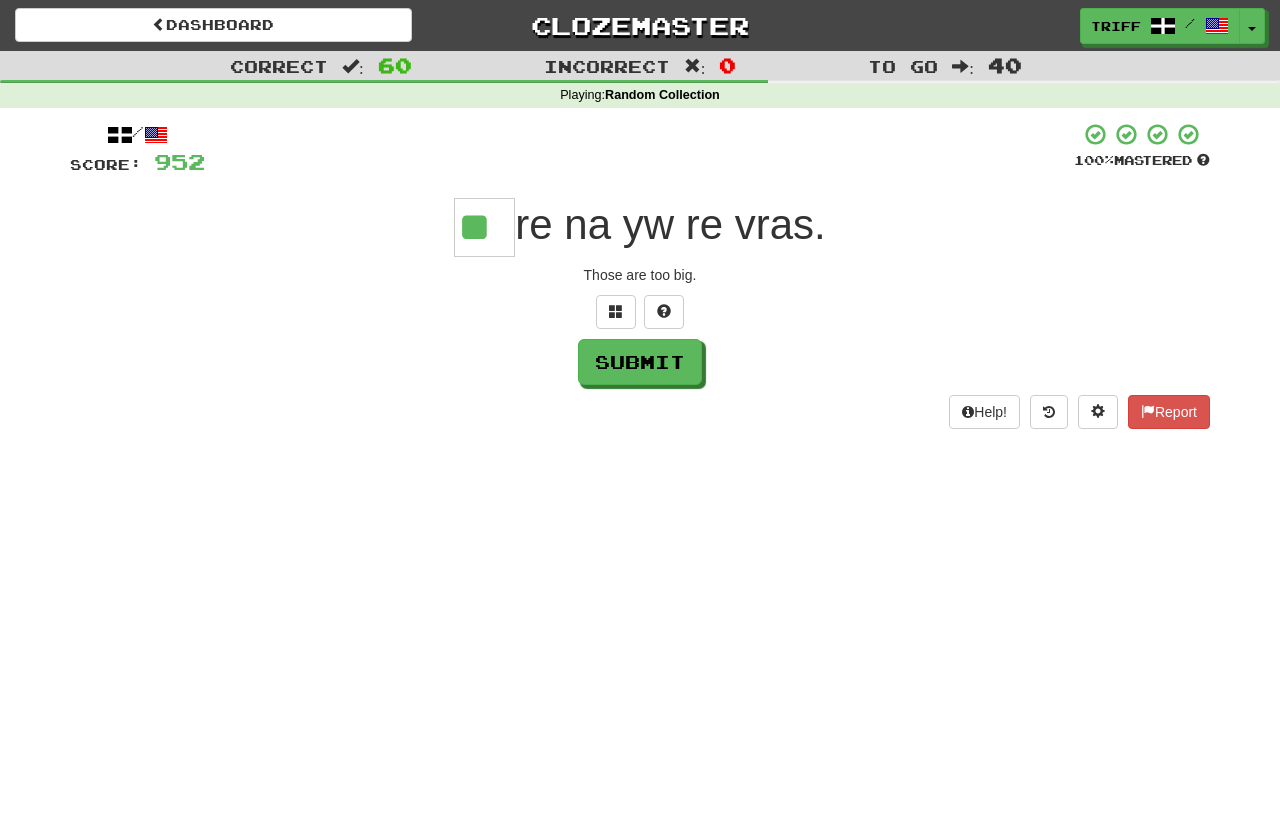 type on "**" 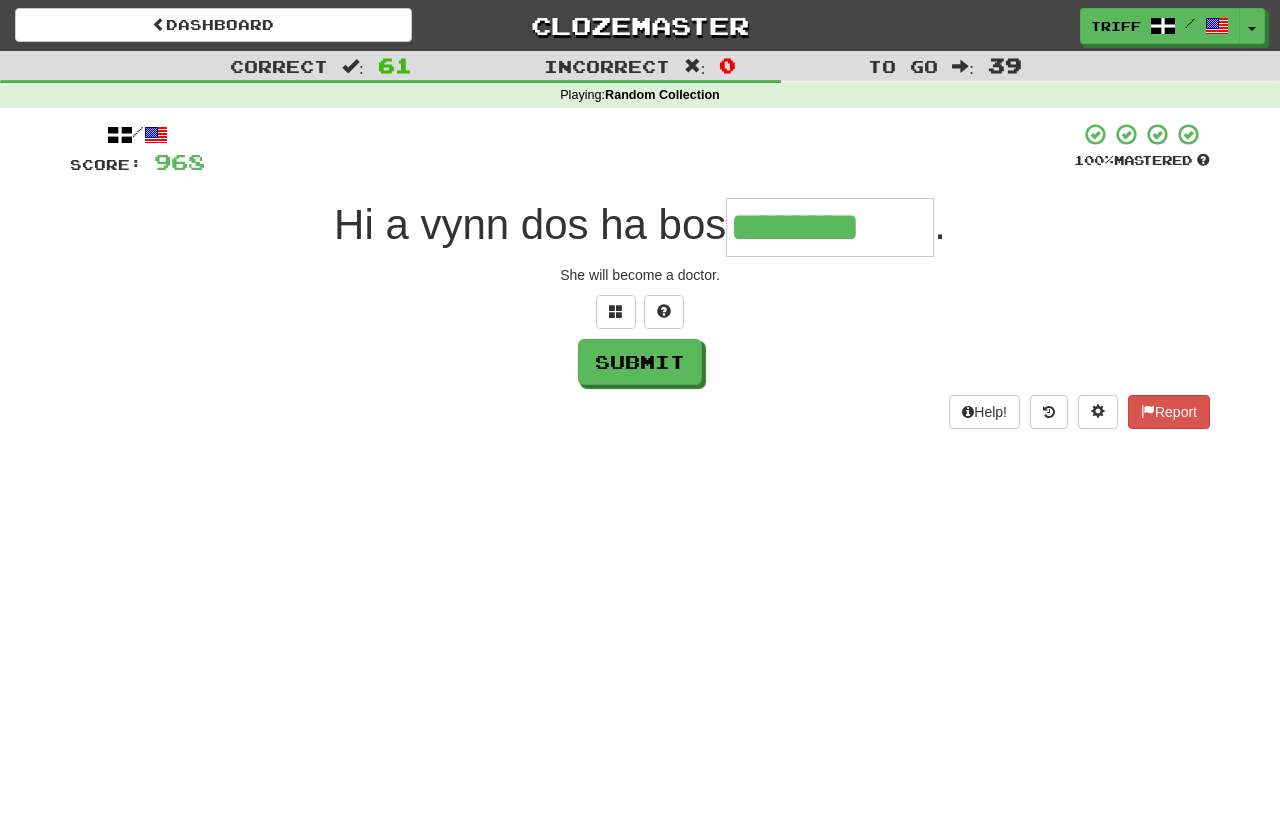 type on "********" 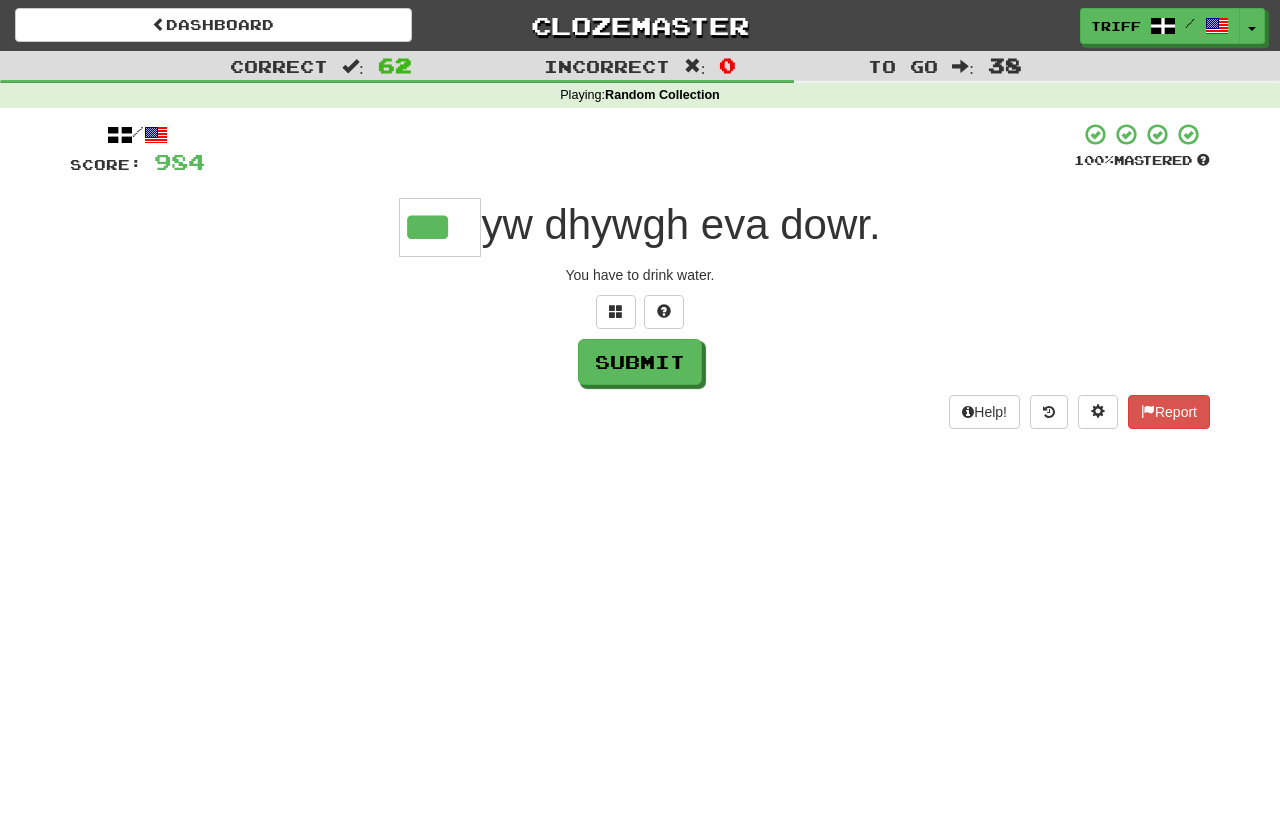 type on "***" 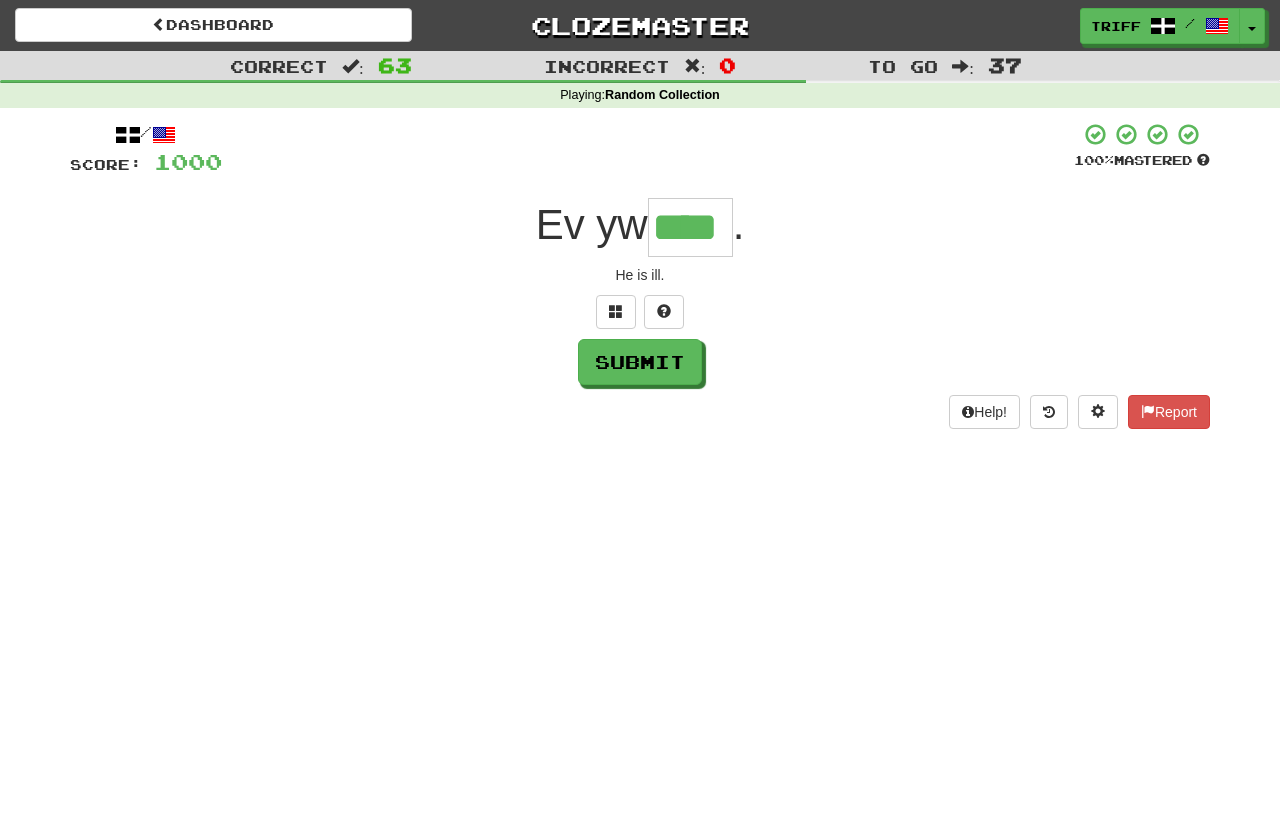 type on "****" 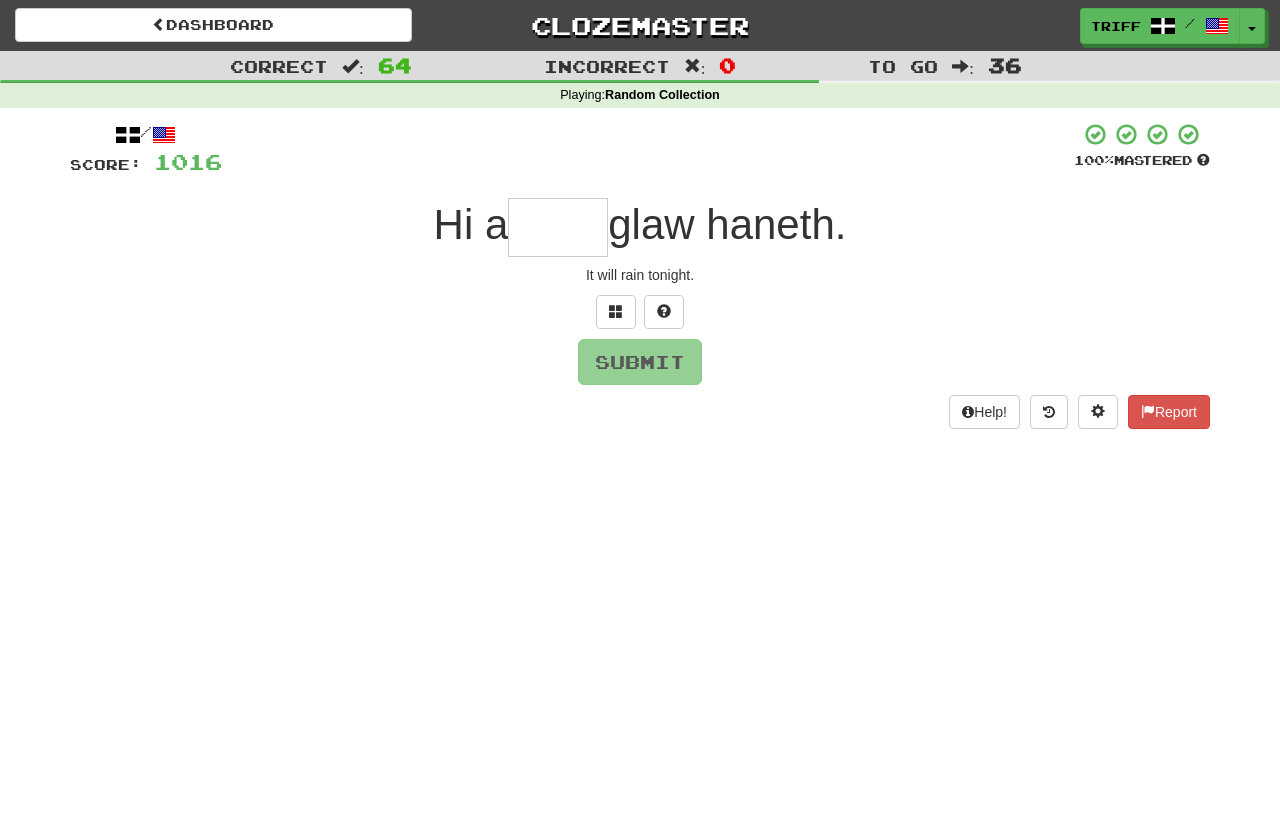 type on "*" 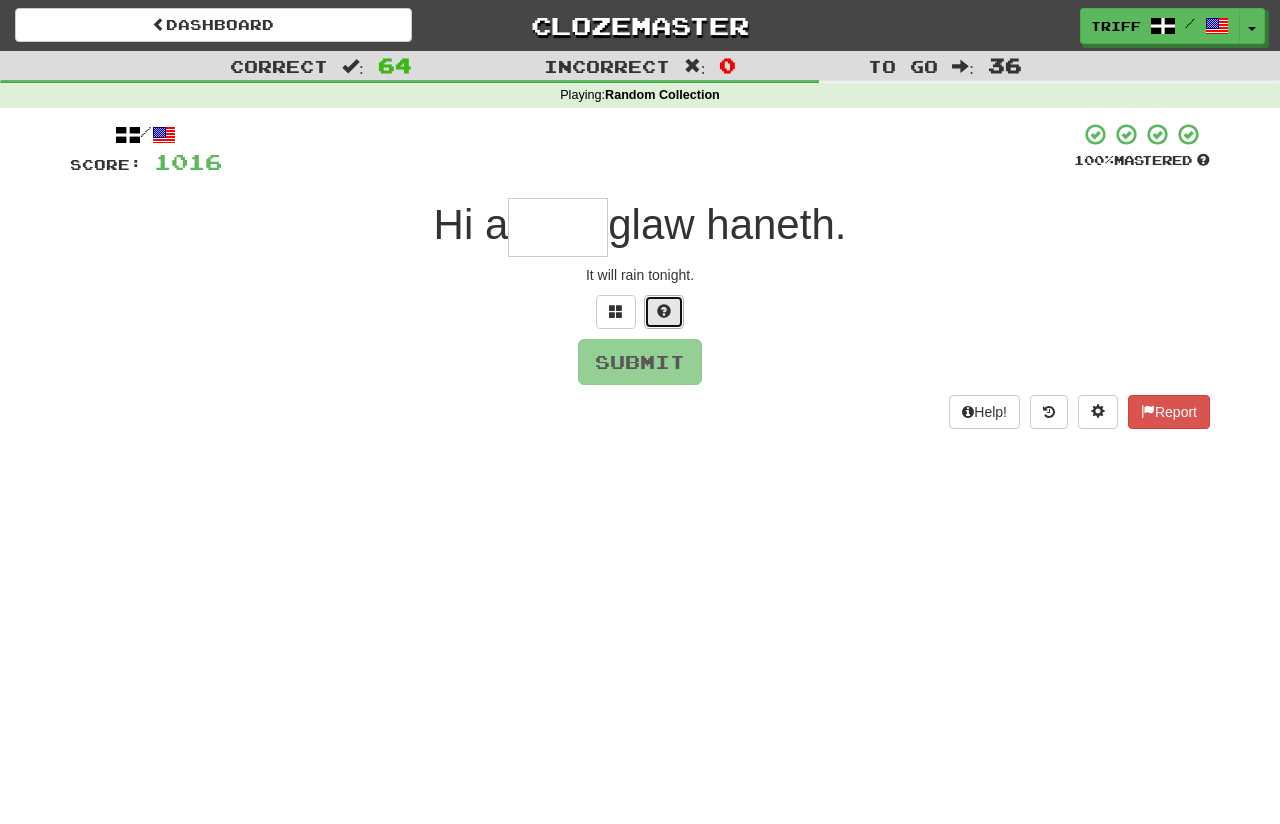 click at bounding box center [664, 311] 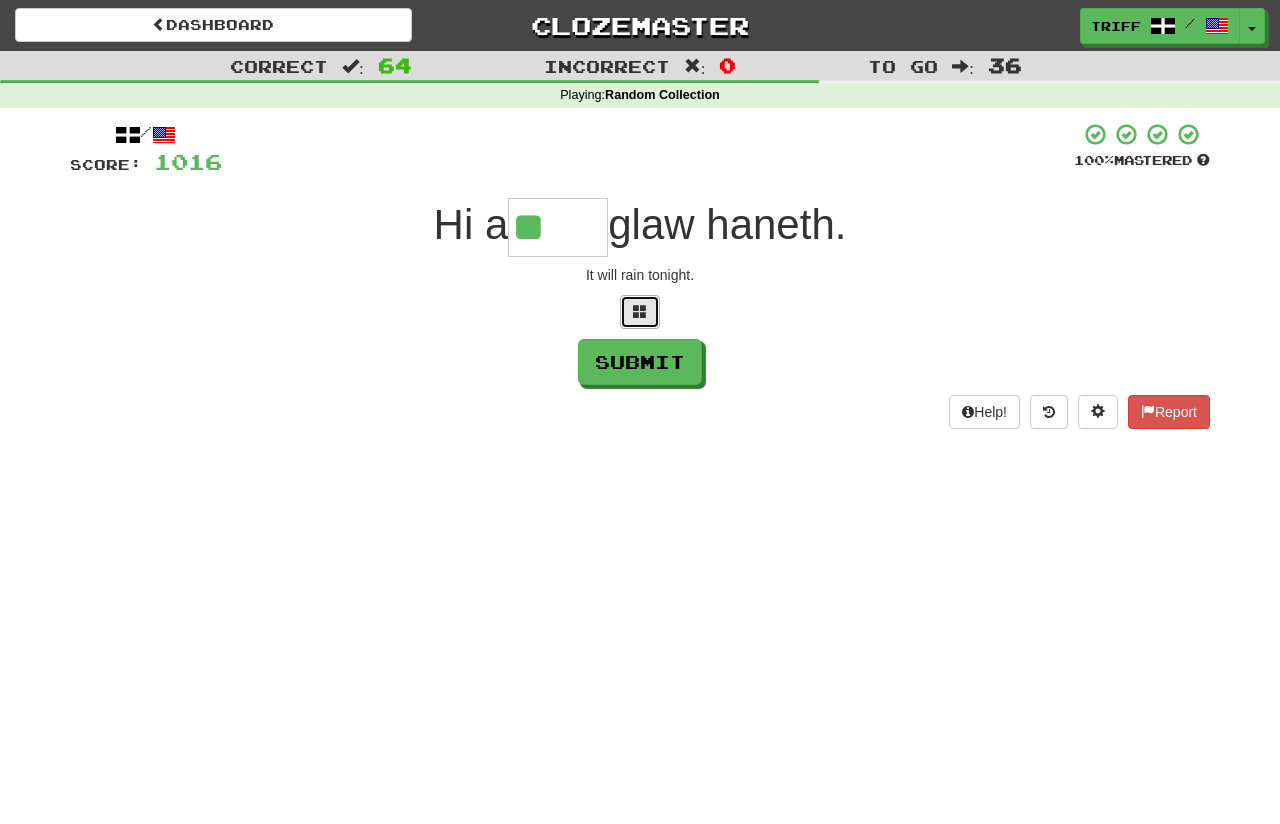 click at bounding box center (640, 311) 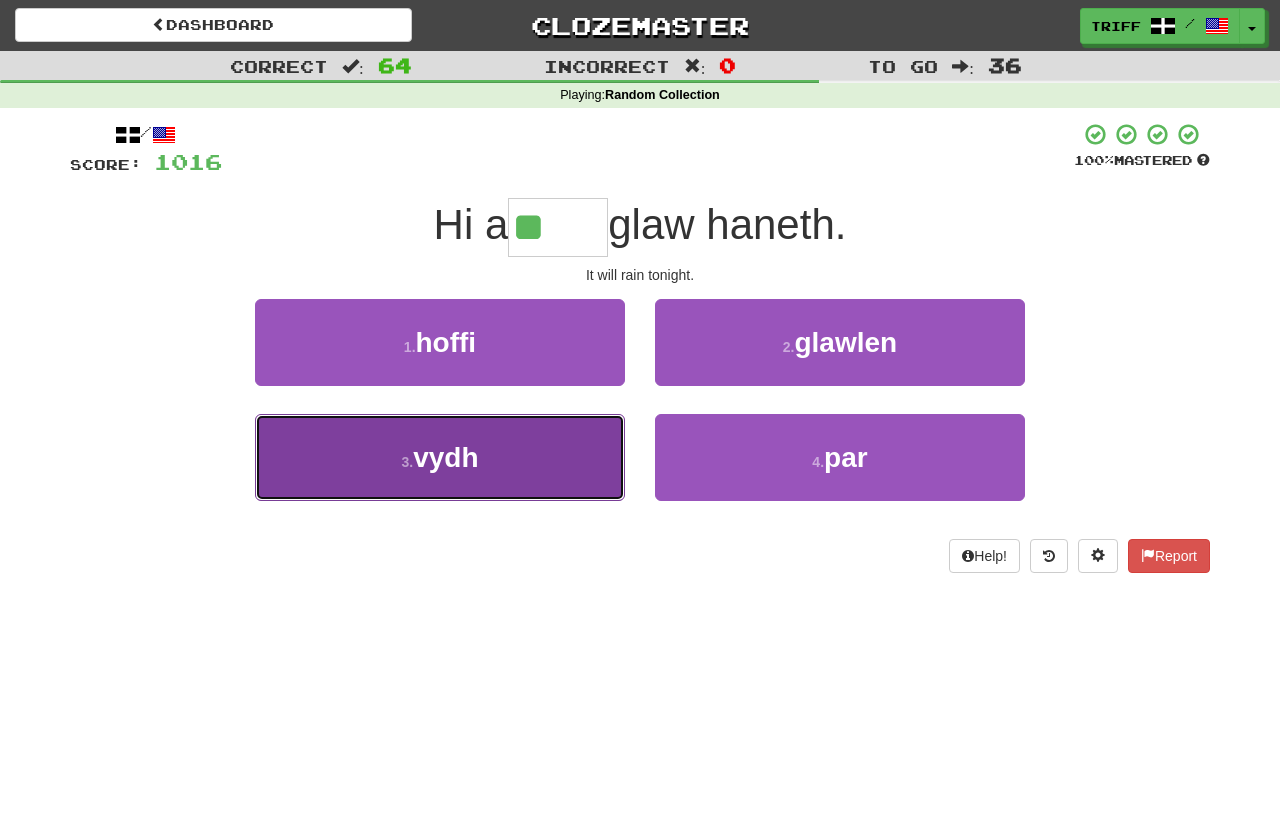 click on "3 .  vydh" at bounding box center [440, 457] 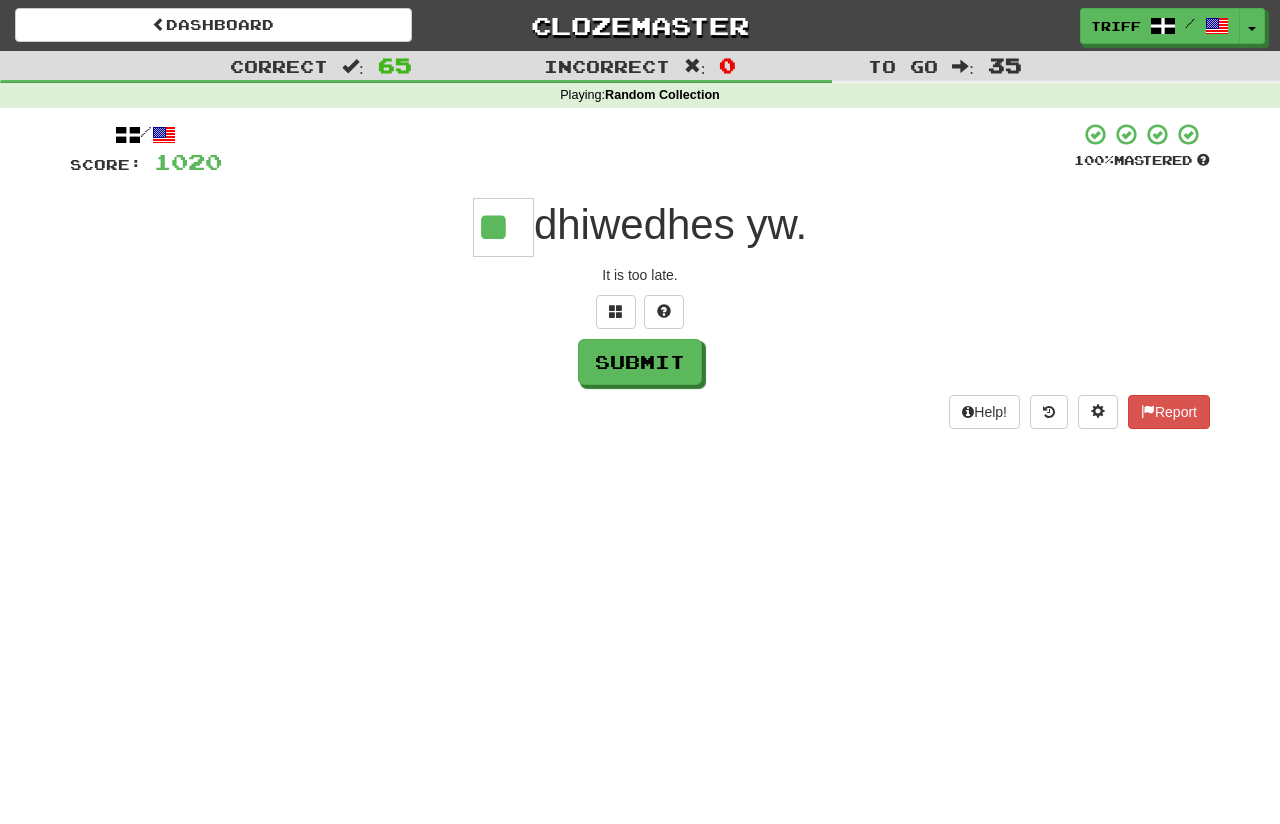 type on "**" 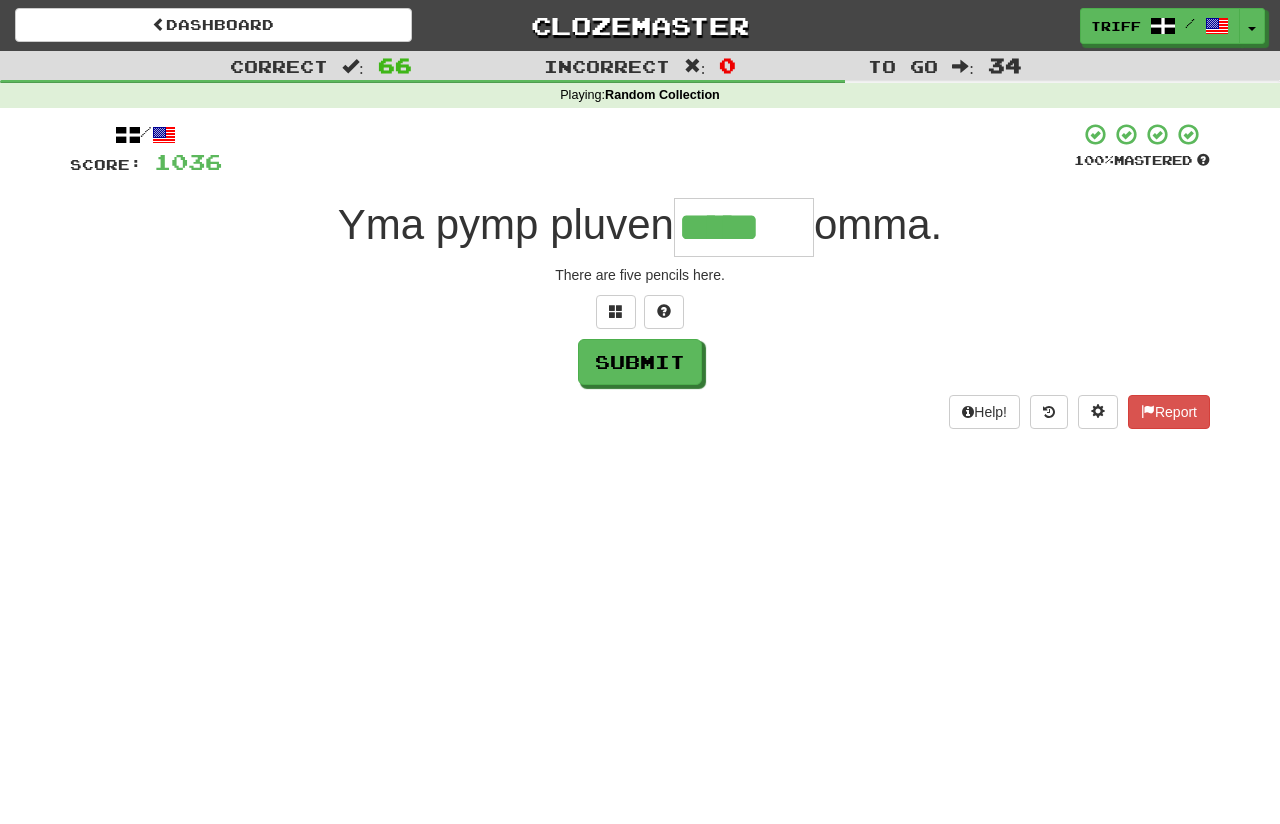 type on "*****" 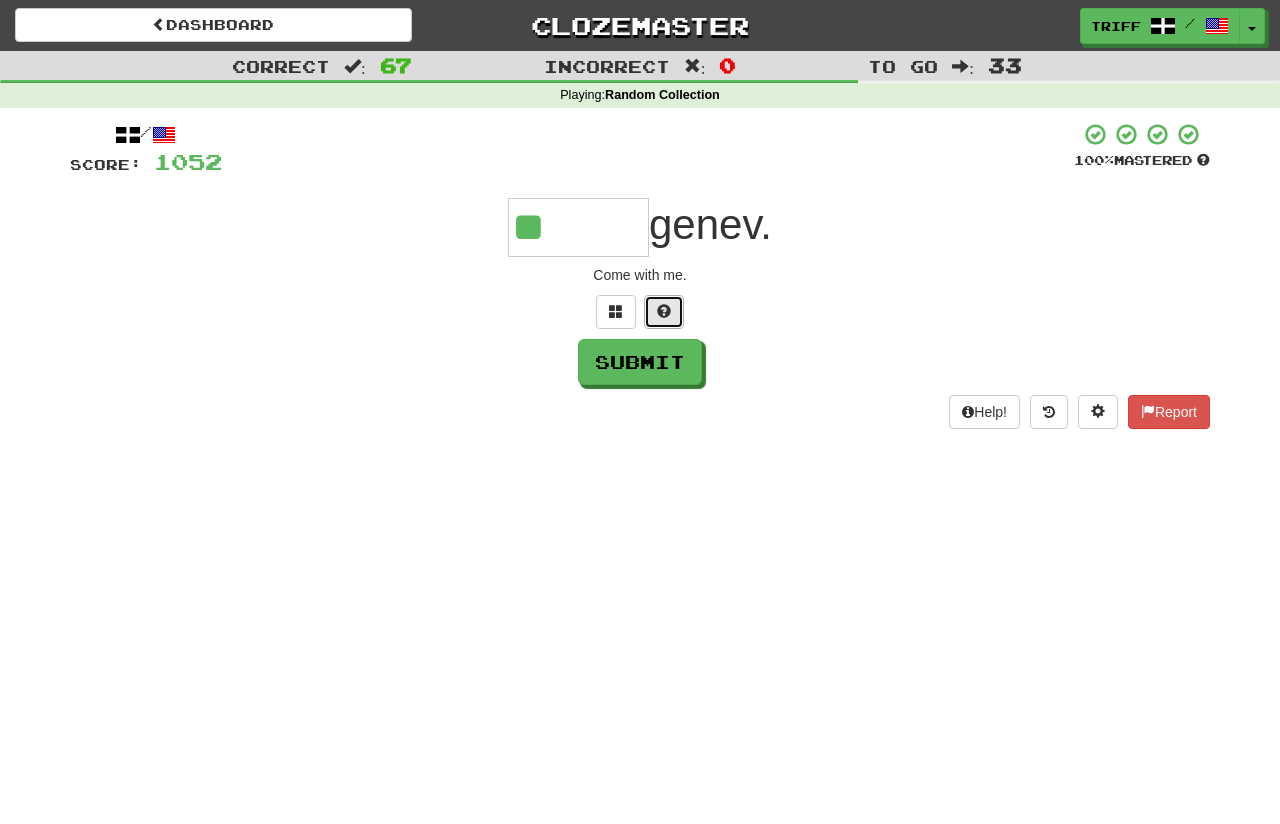 click at bounding box center (664, 312) 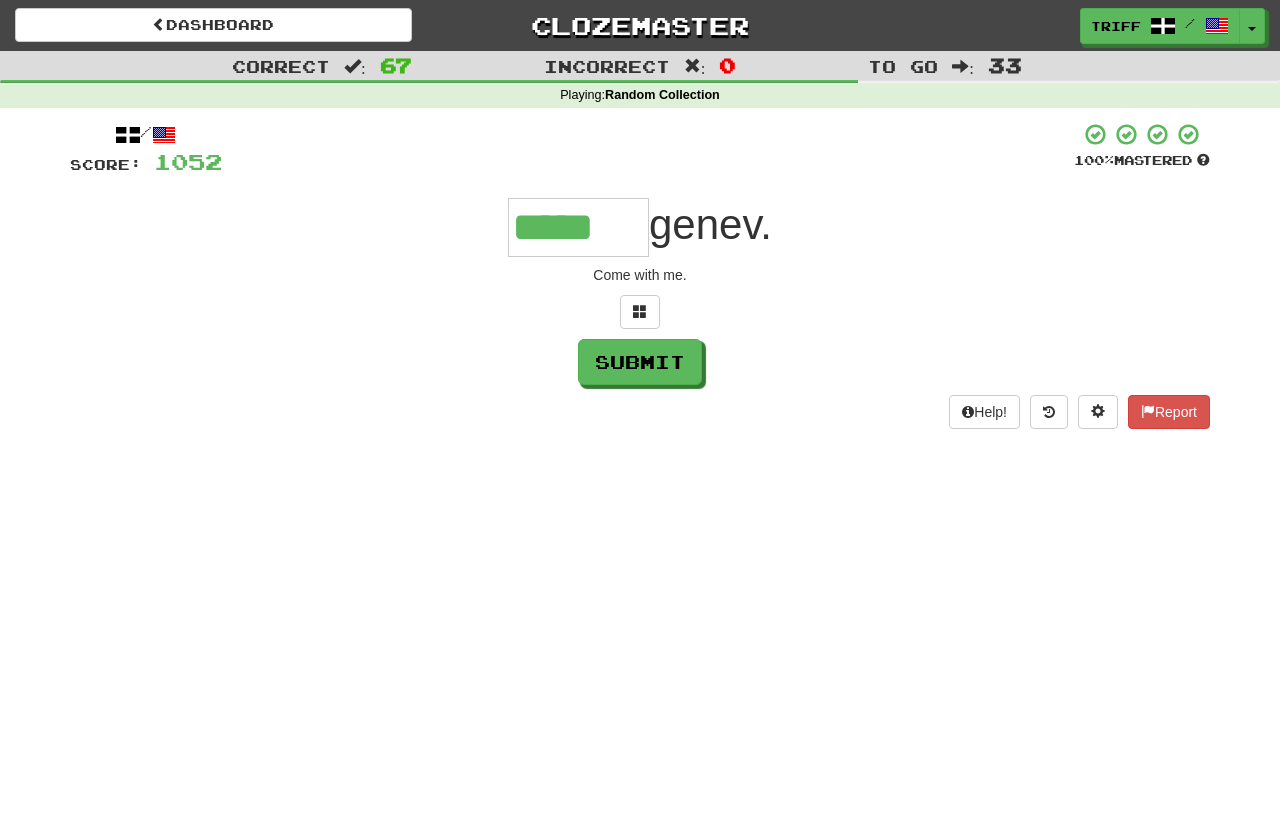 type on "*****" 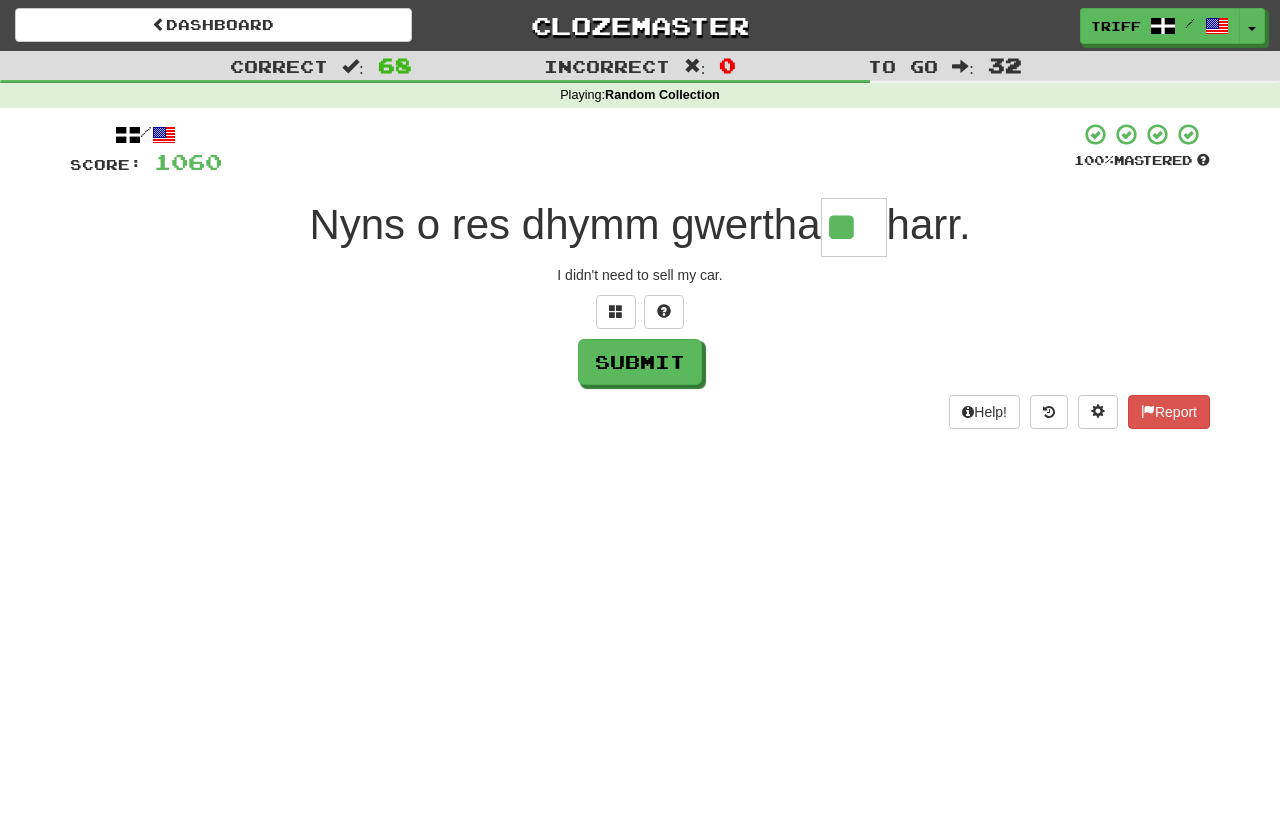type on "**" 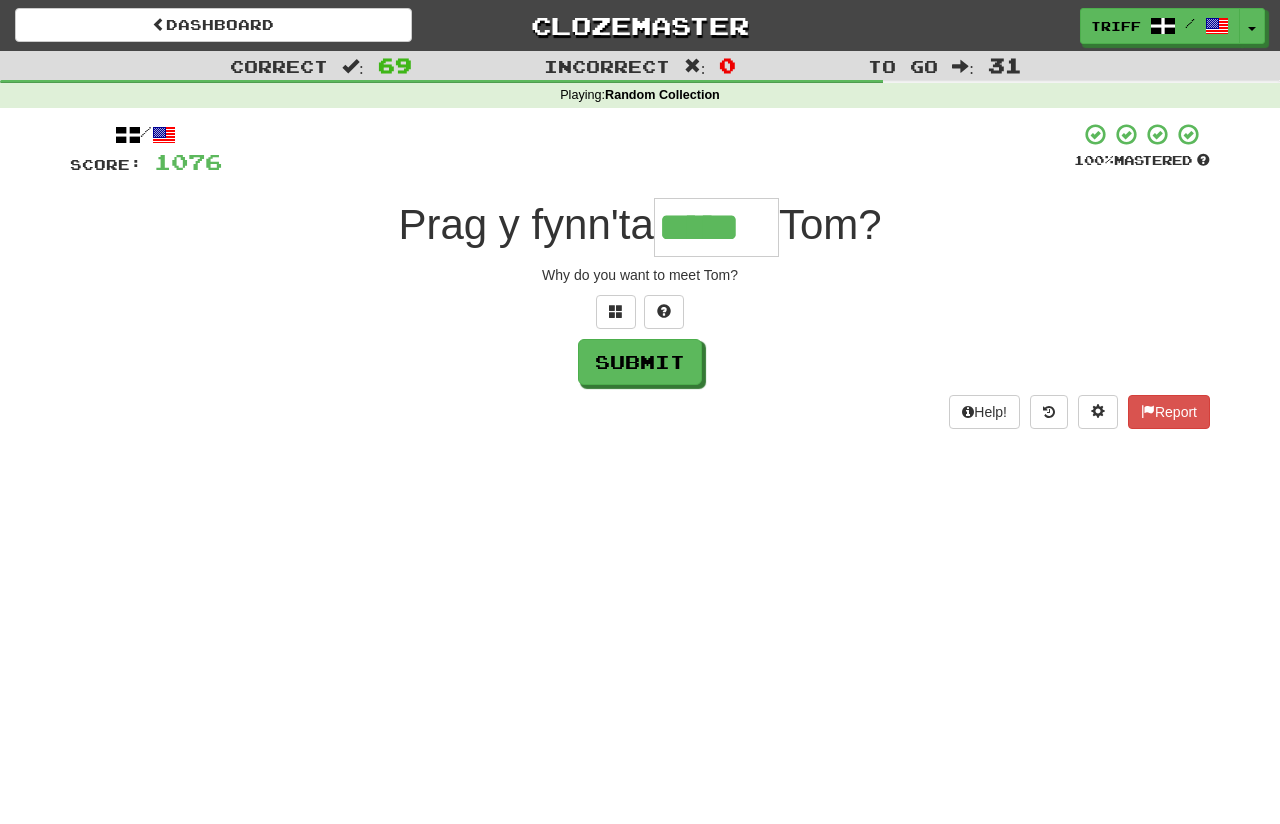 type on "*****" 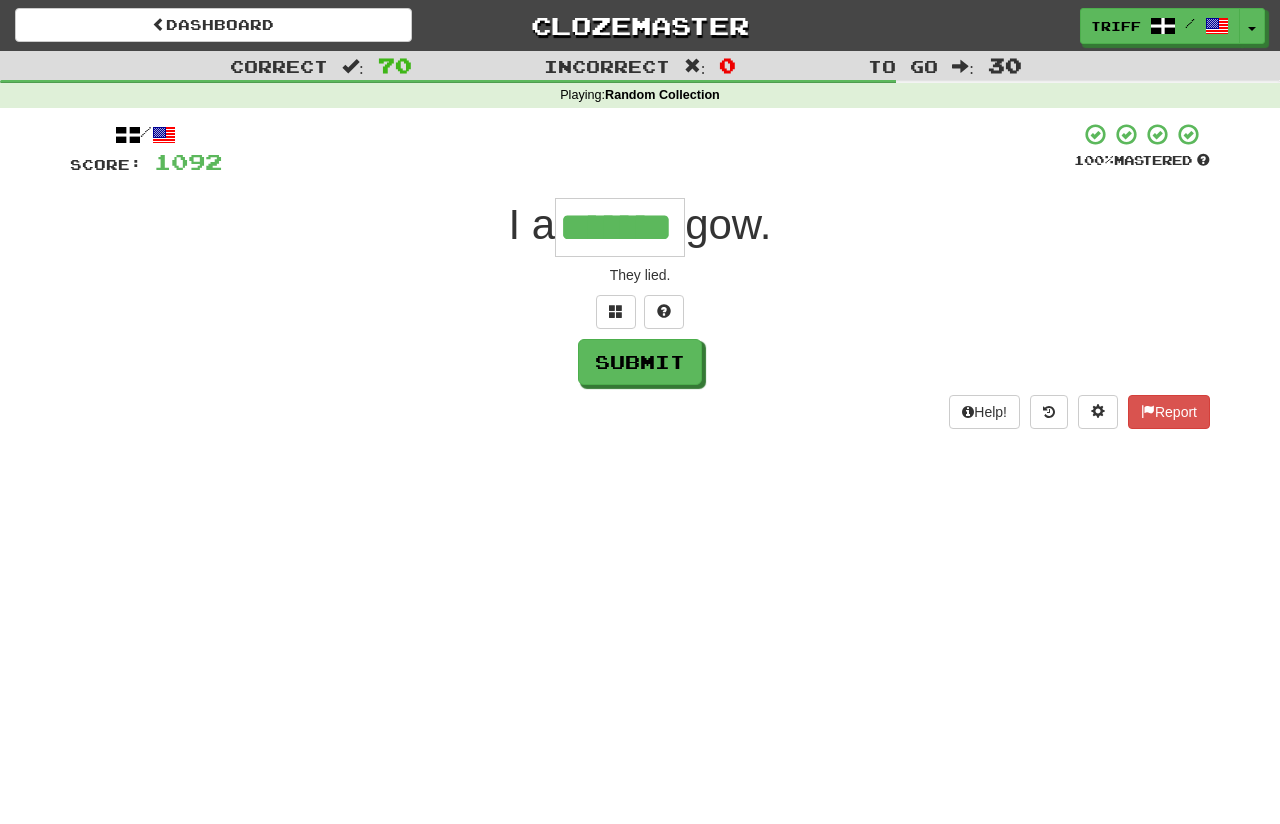 type on "*******" 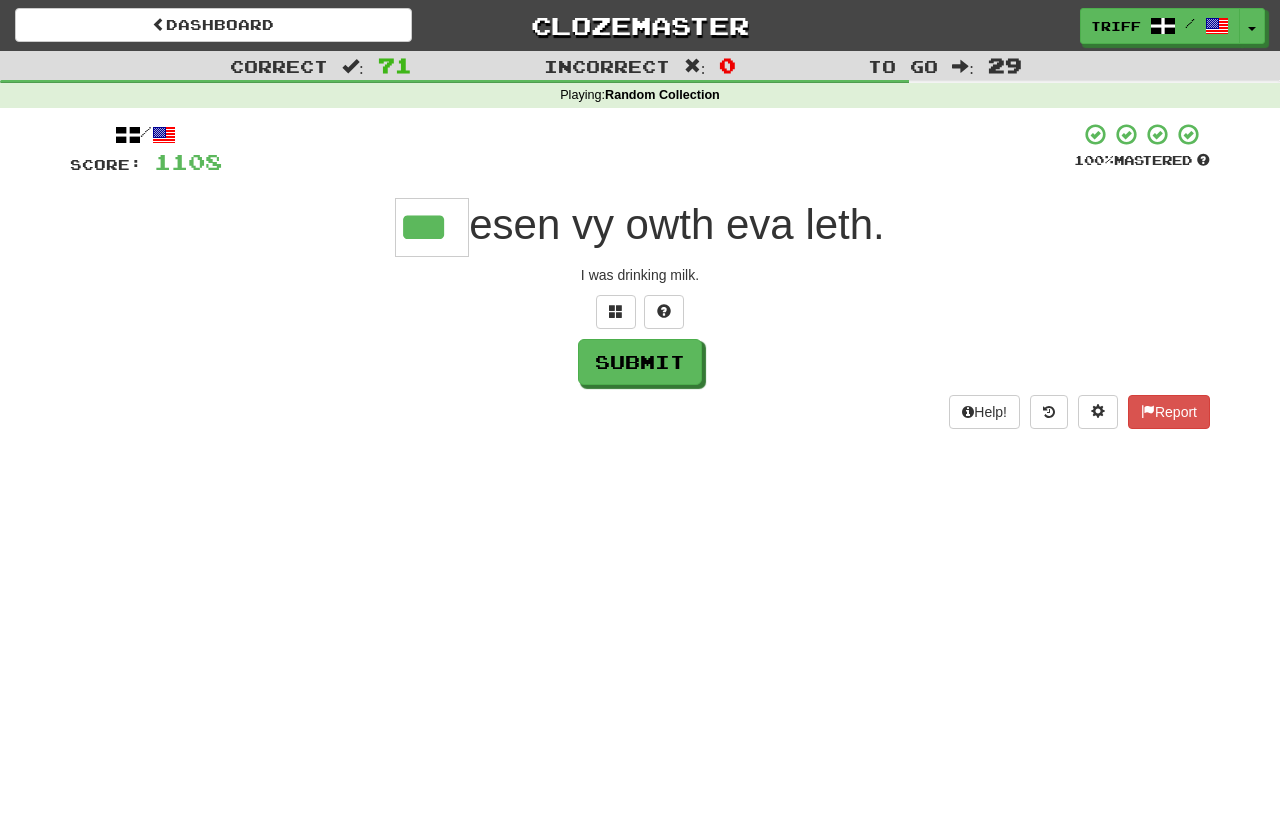 type on "***" 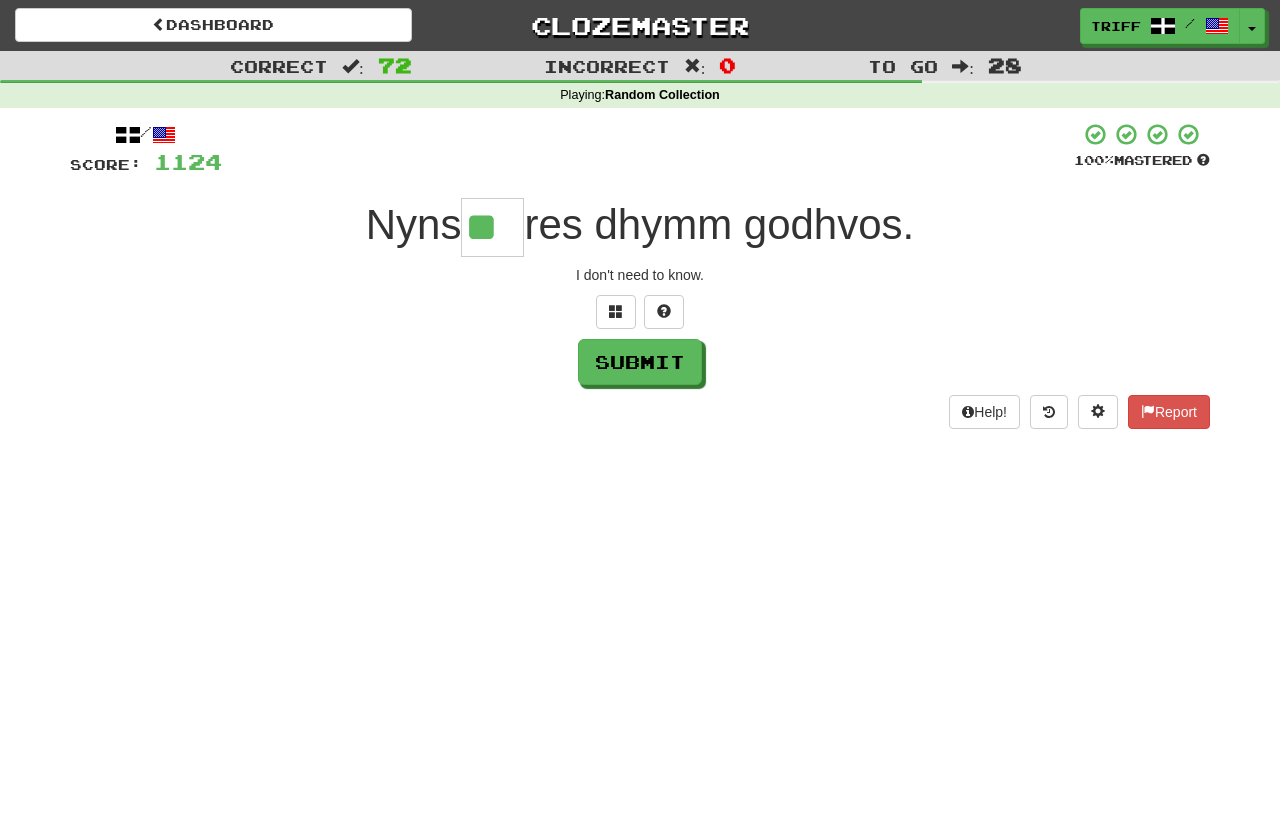 type on "**" 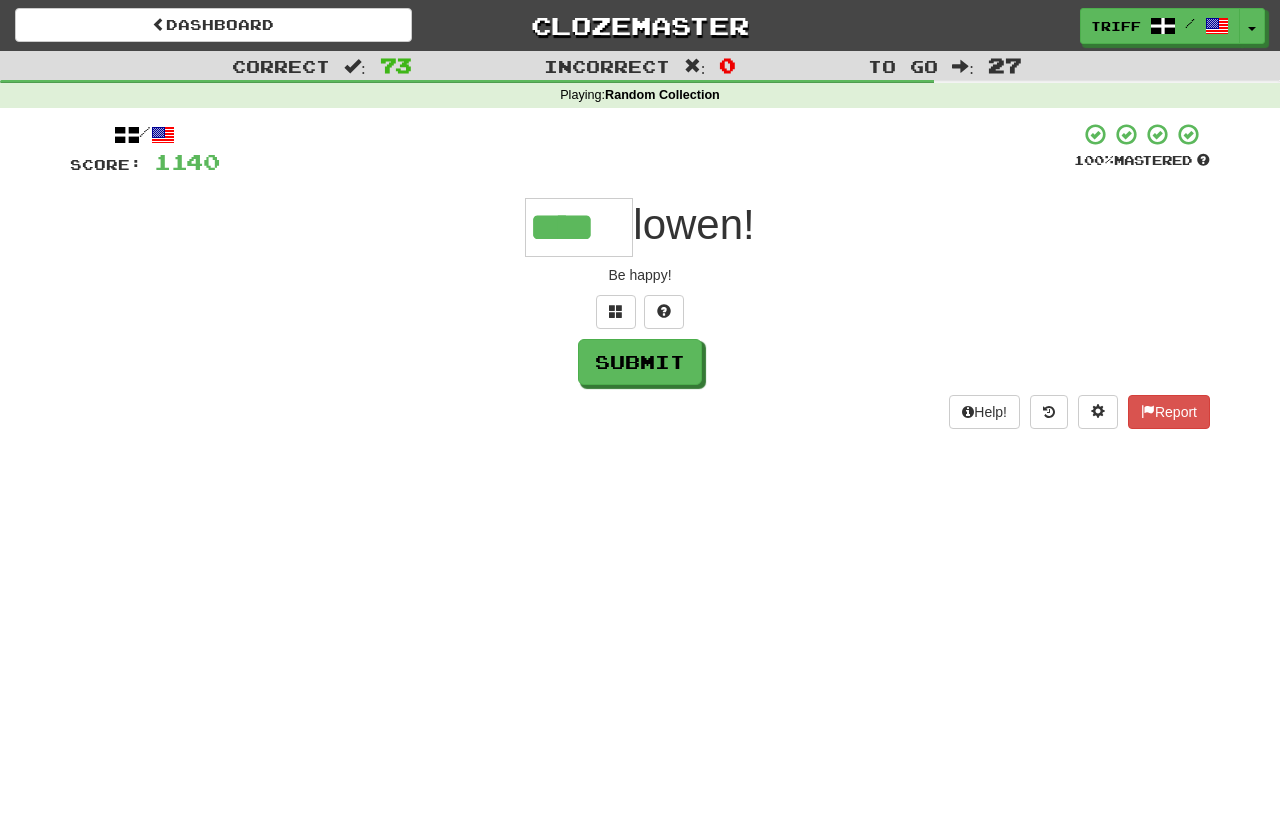 type on "****" 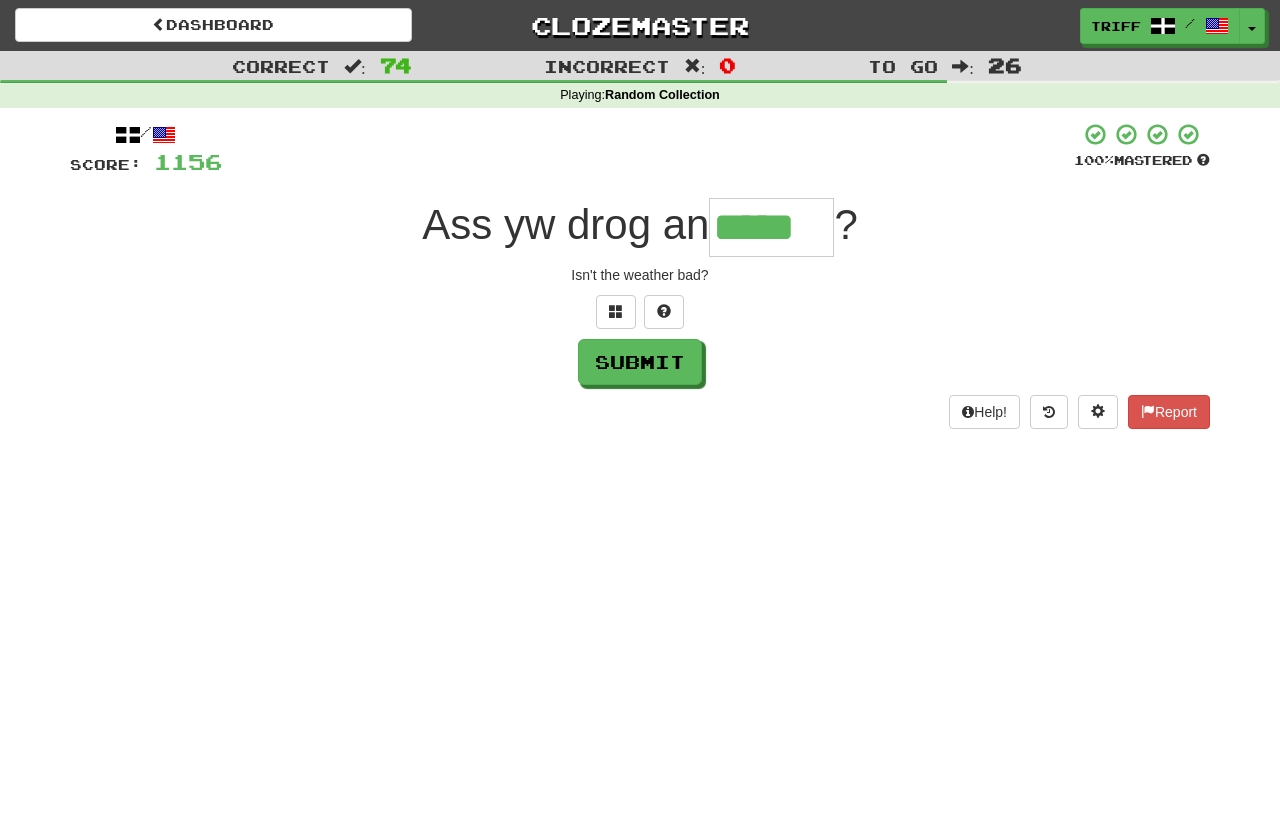 type on "*****" 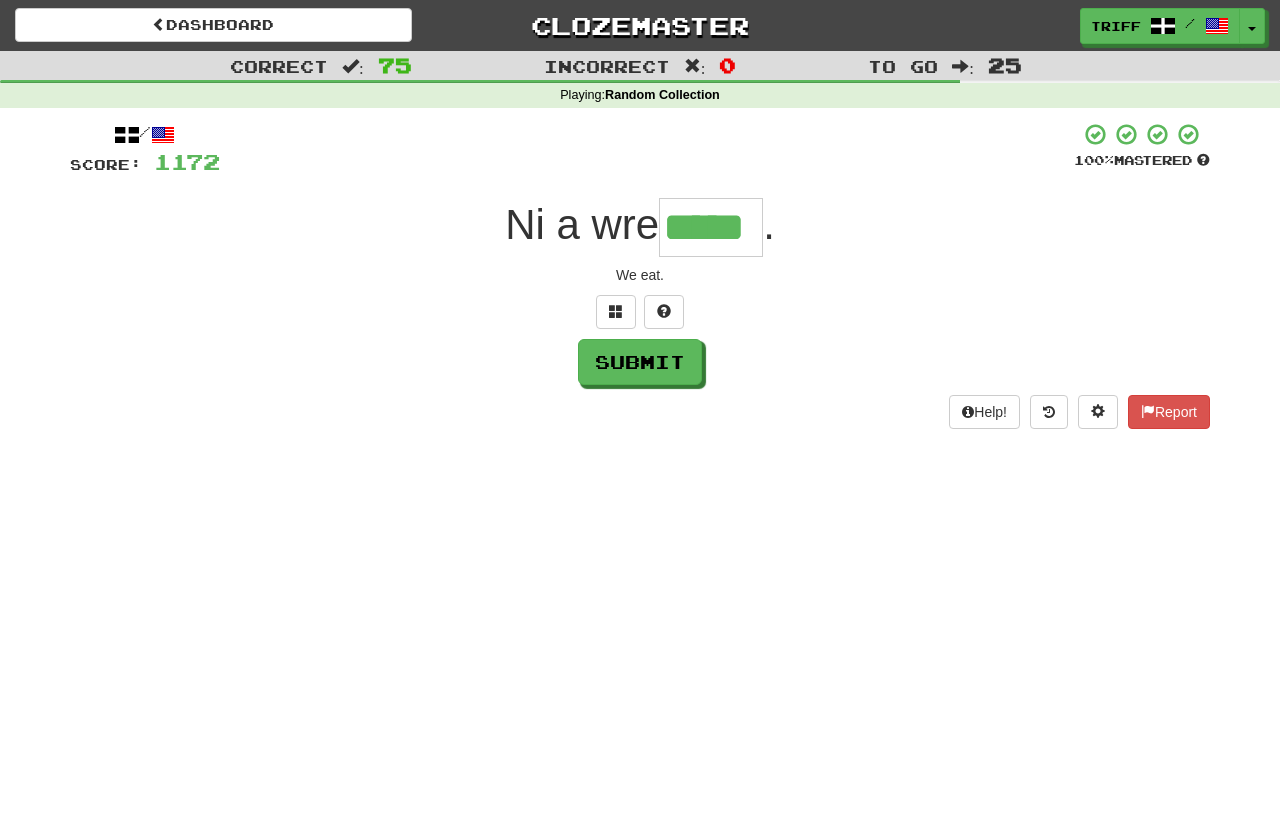 type on "*****" 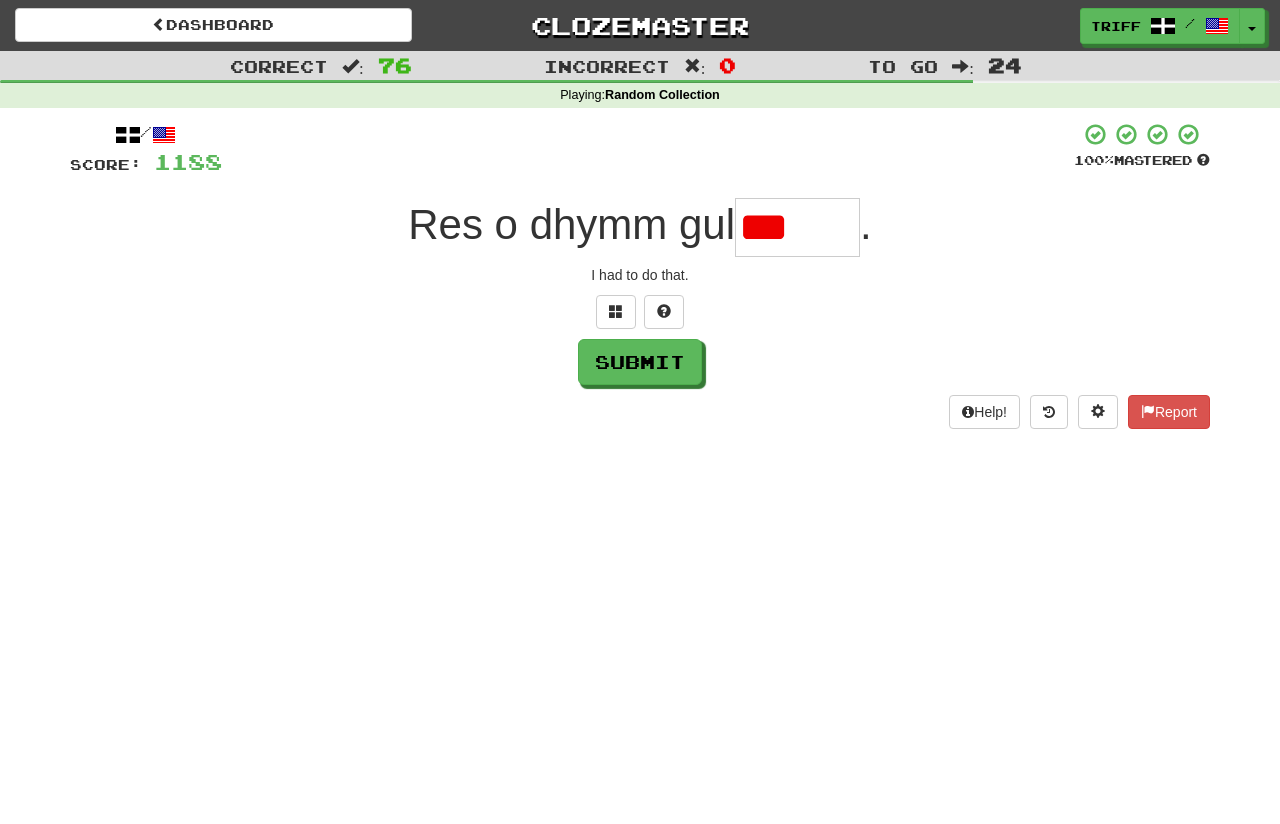 scroll, scrollTop: 0, scrollLeft: 0, axis: both 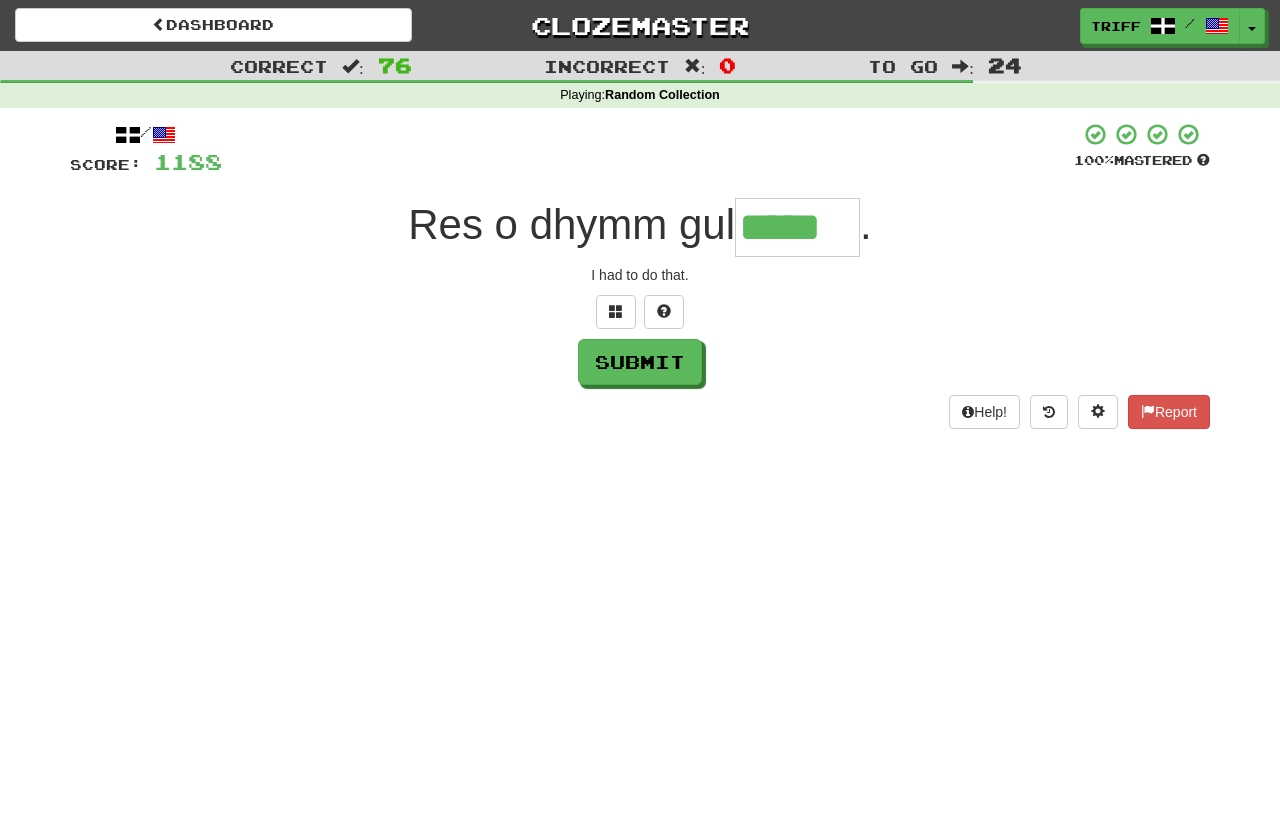 type on "*****" 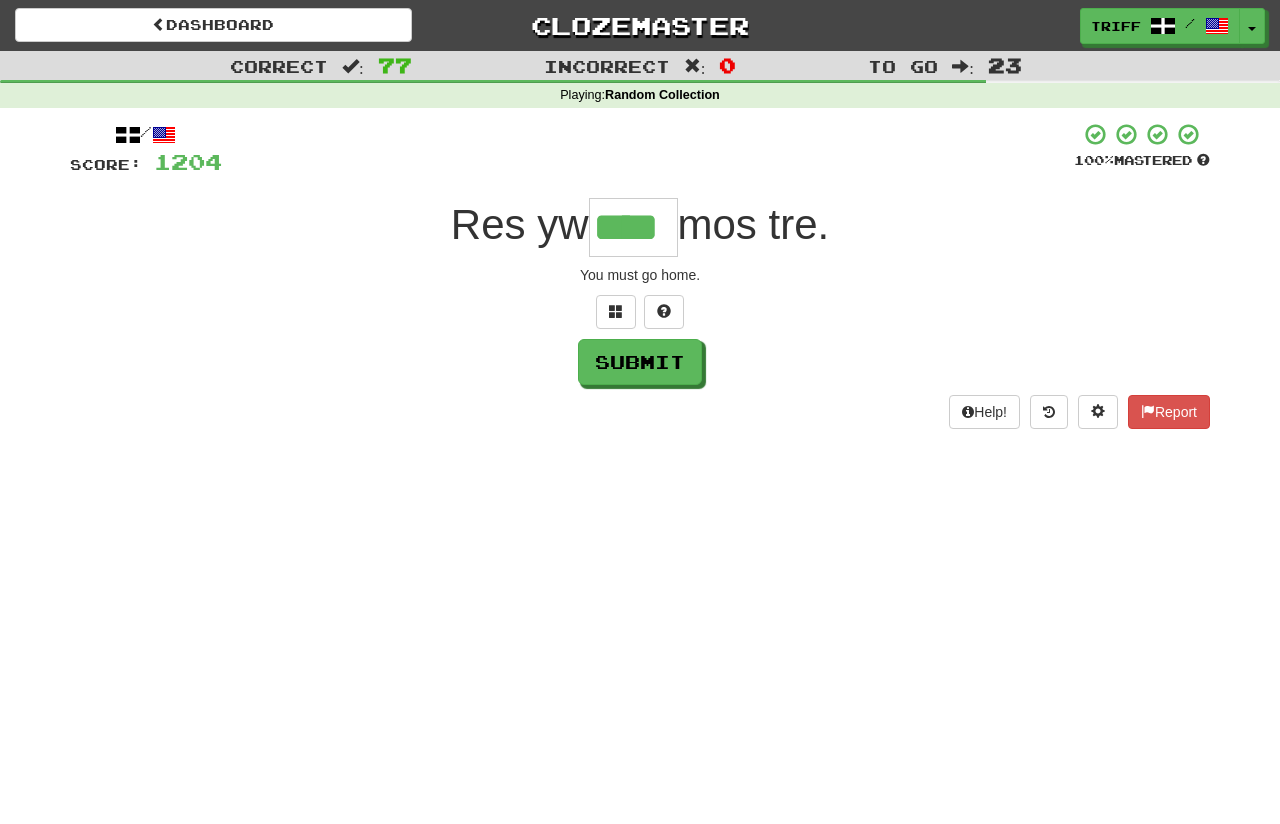 type on "****" 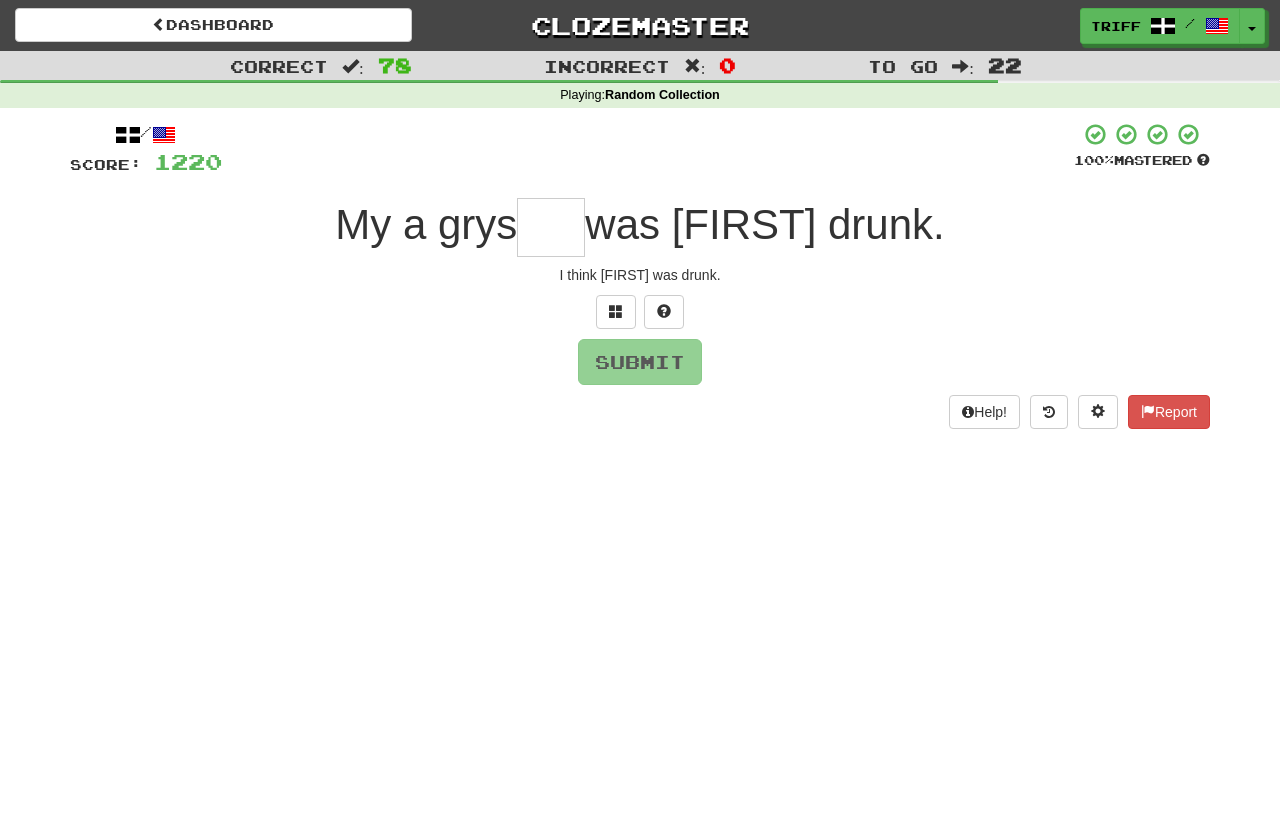 type on "*" 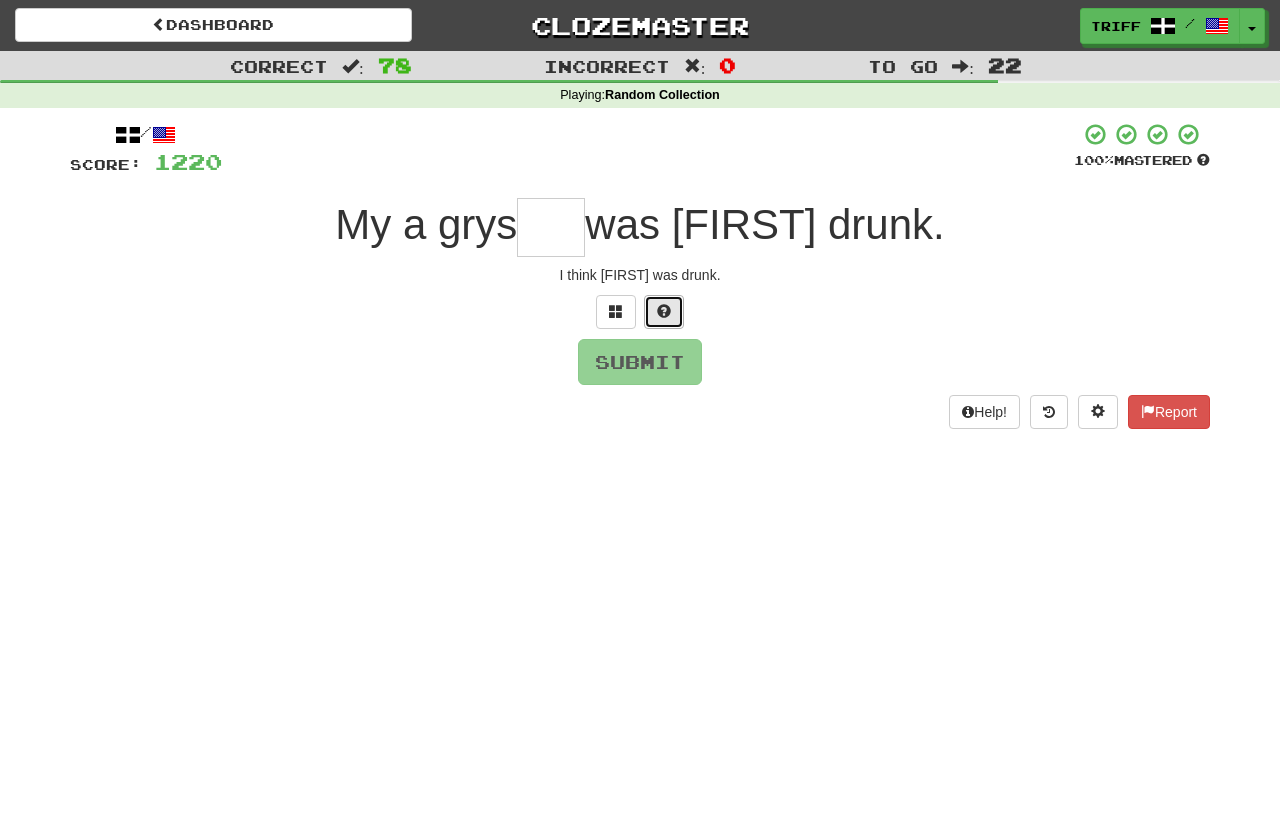 click at bounding box center (664, 311) 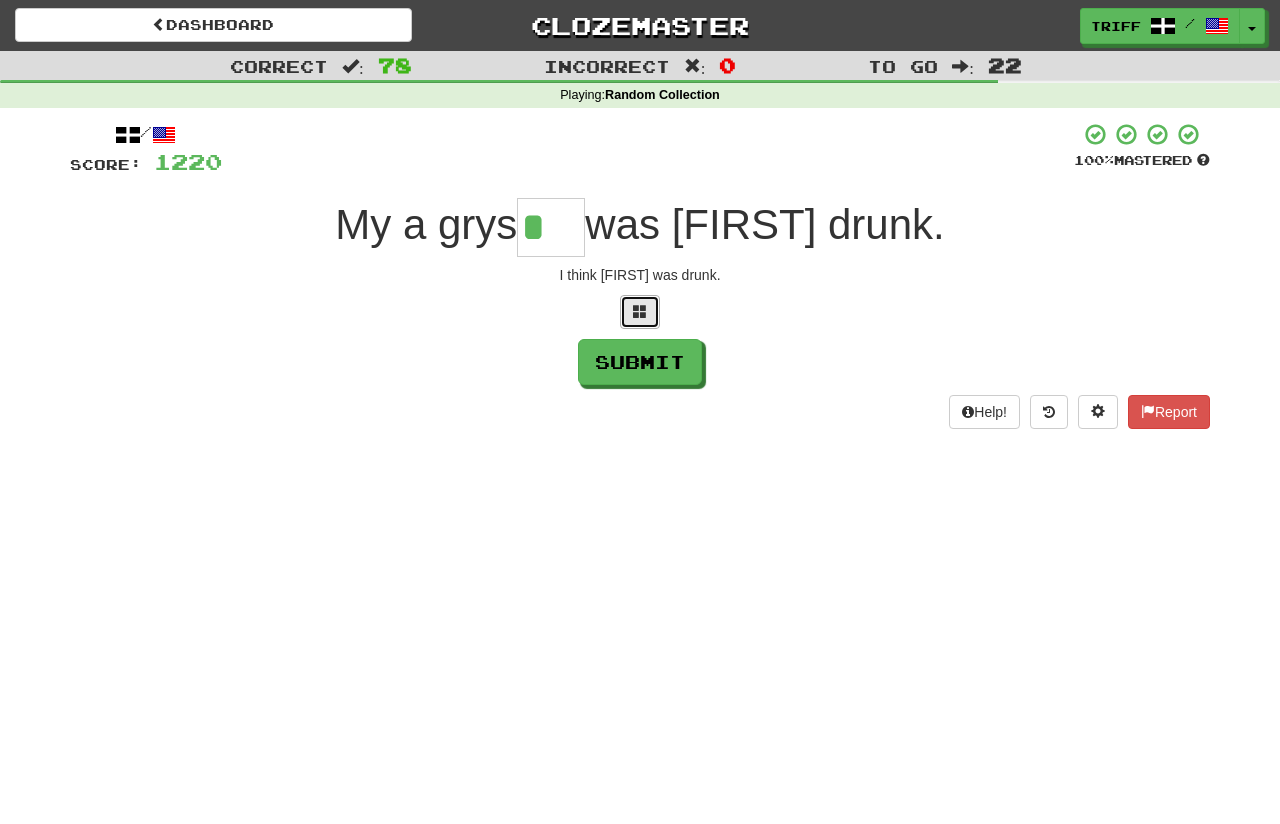 click at bounding box center [640, 311] 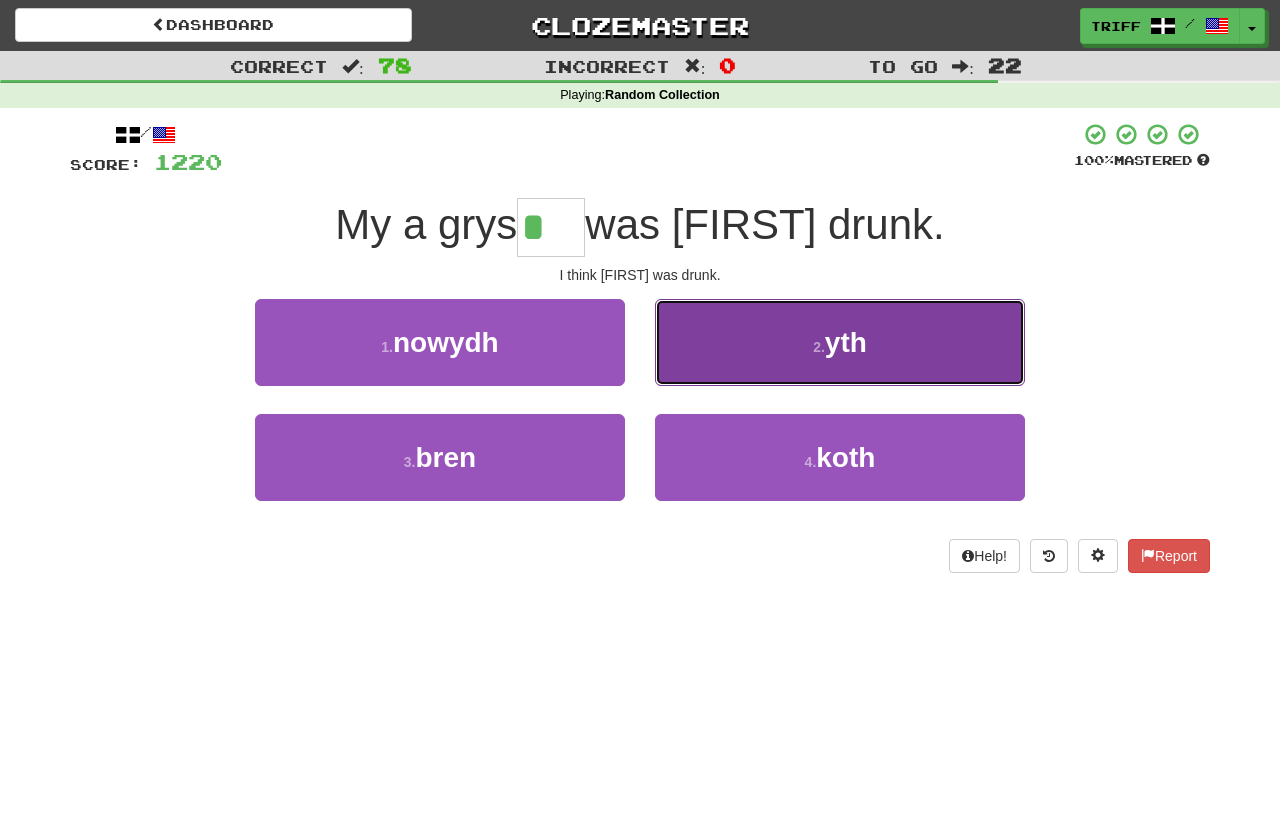 click on "2 .  yth" at bounding box center (840, 342) 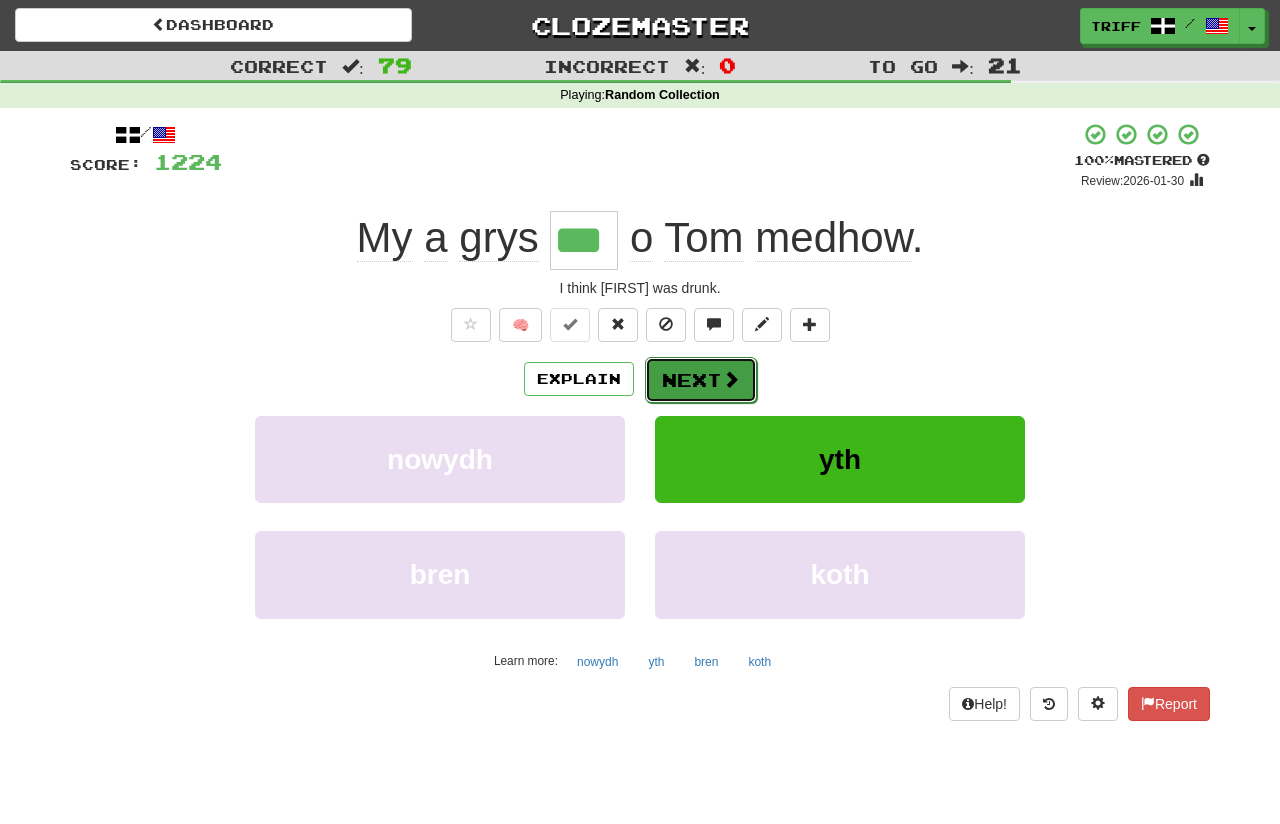 click on "Next" at bounding box center (701, 380) 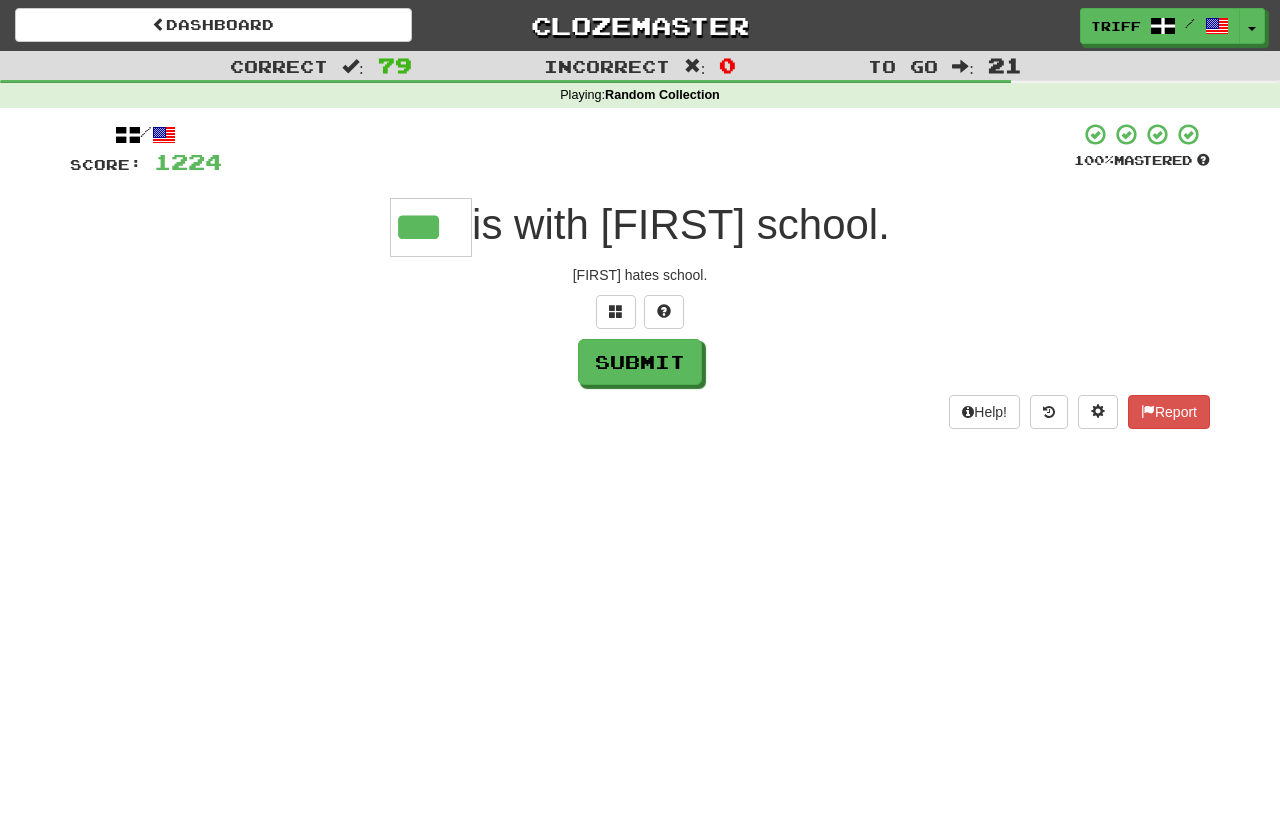 type on "***" 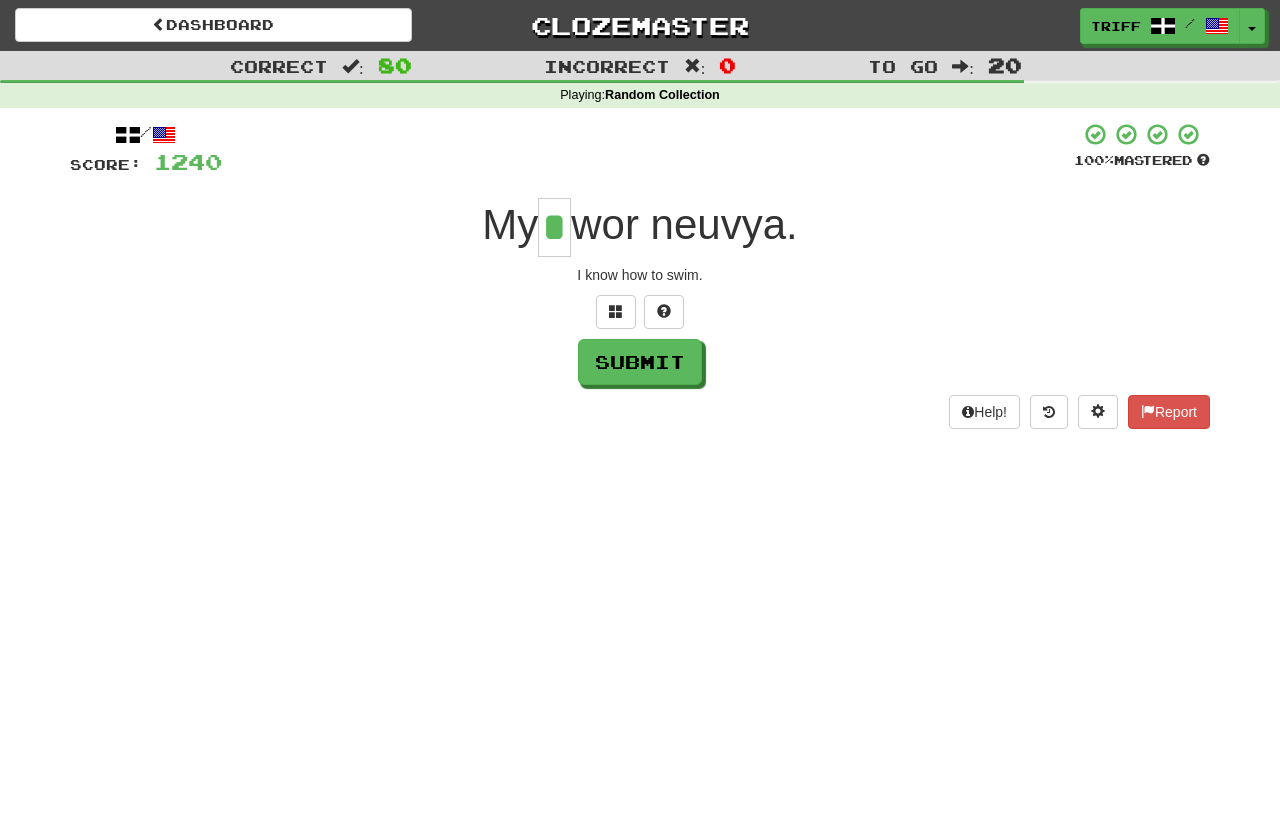 type on "*" 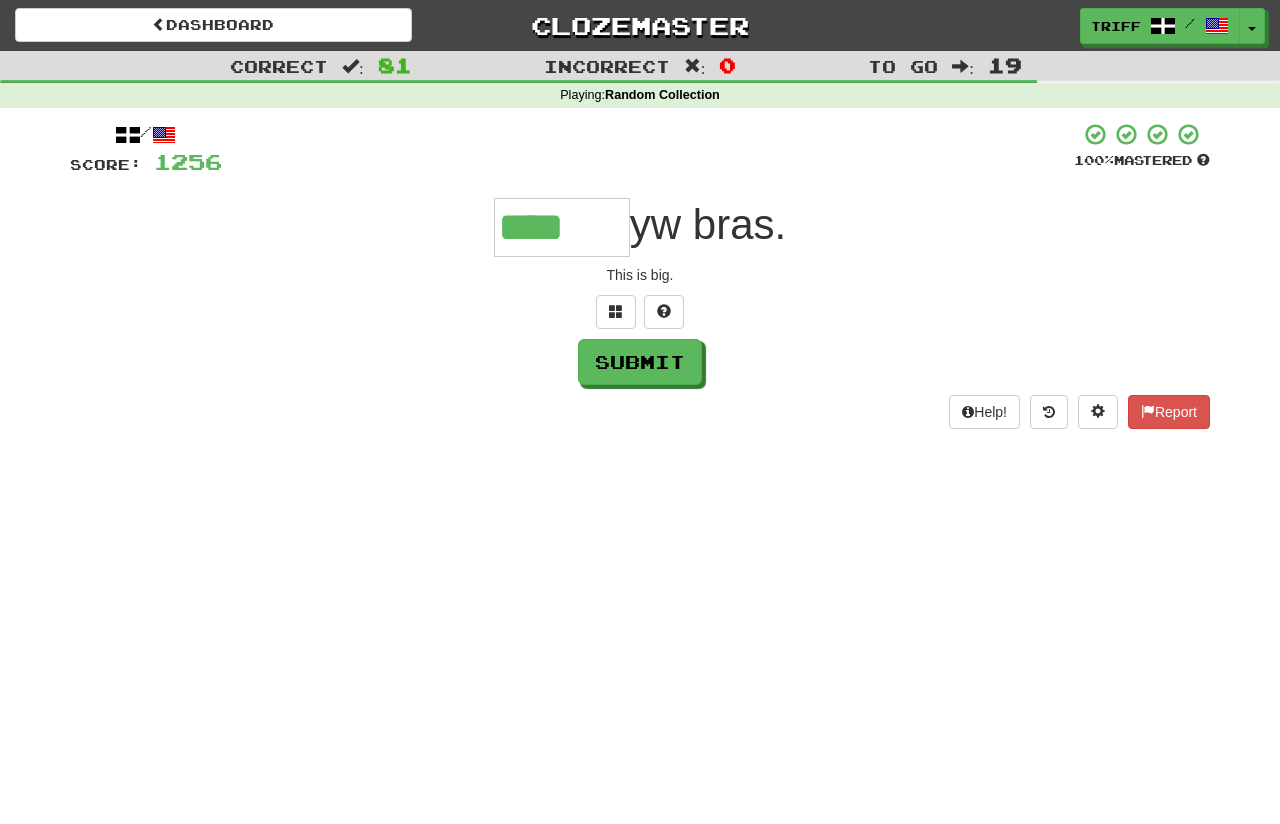 type on "****" 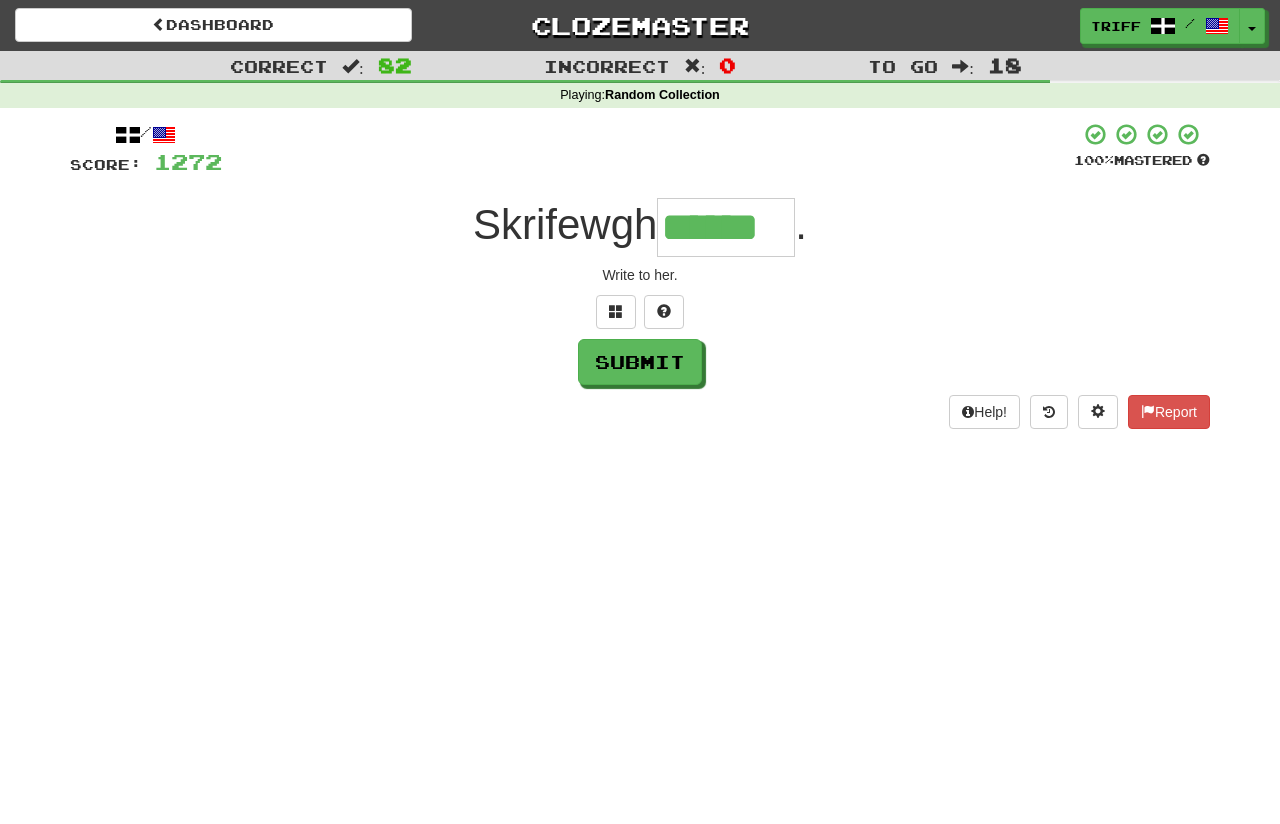 type on "******" 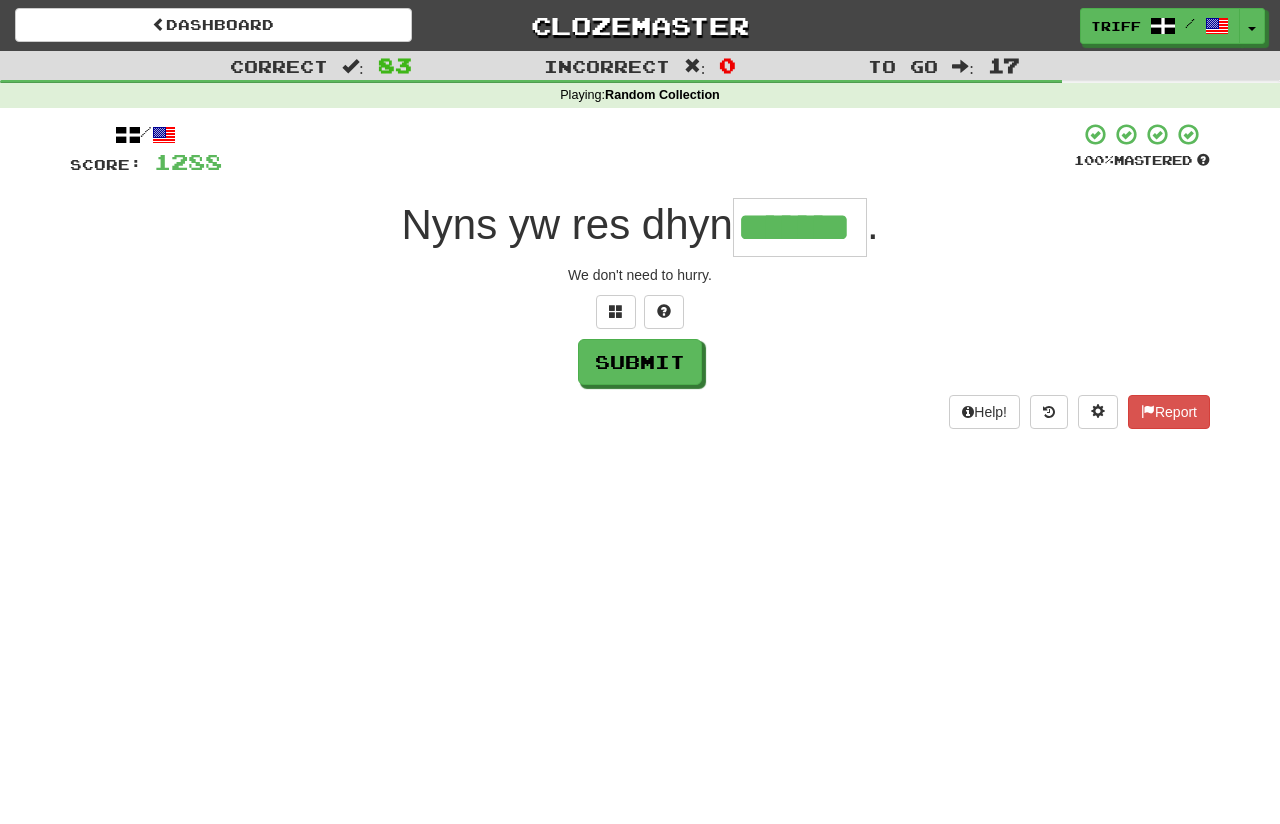 type on "*******" 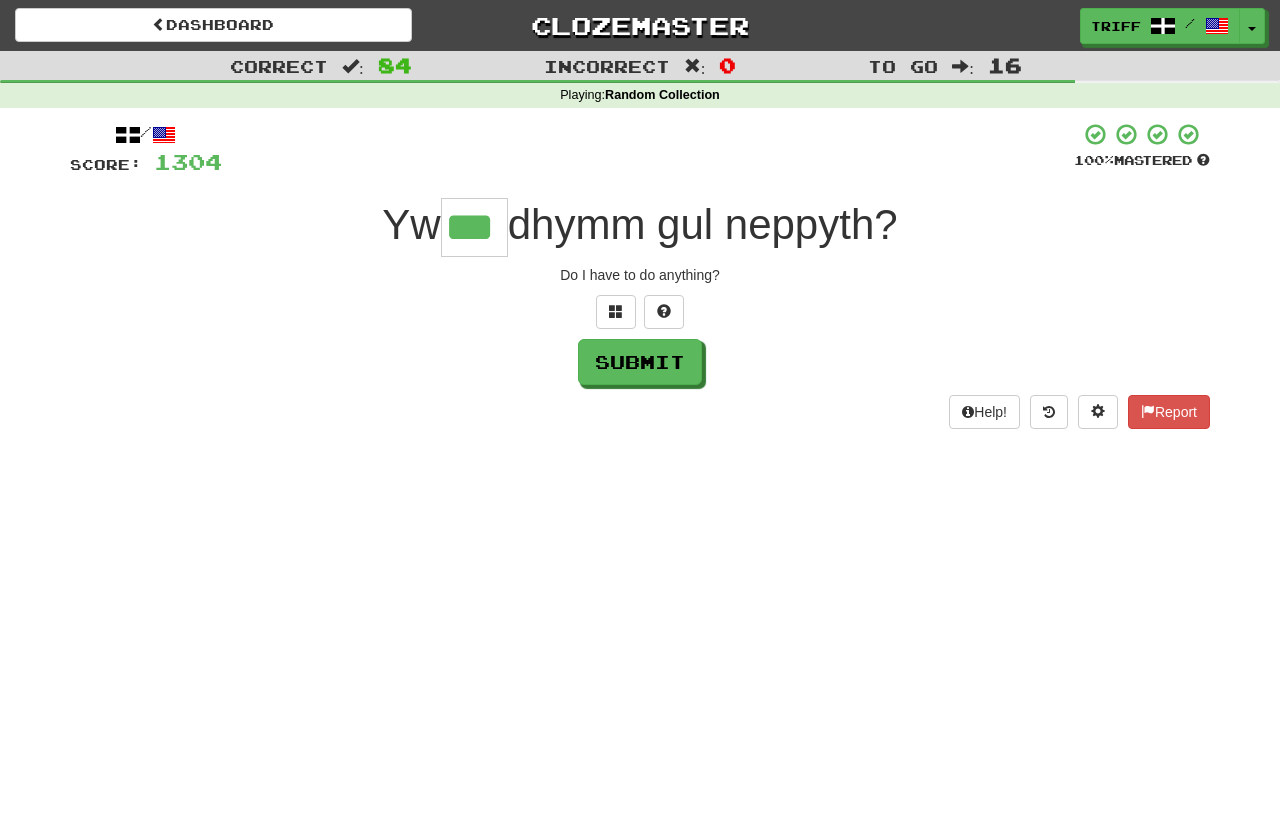 type on "***" 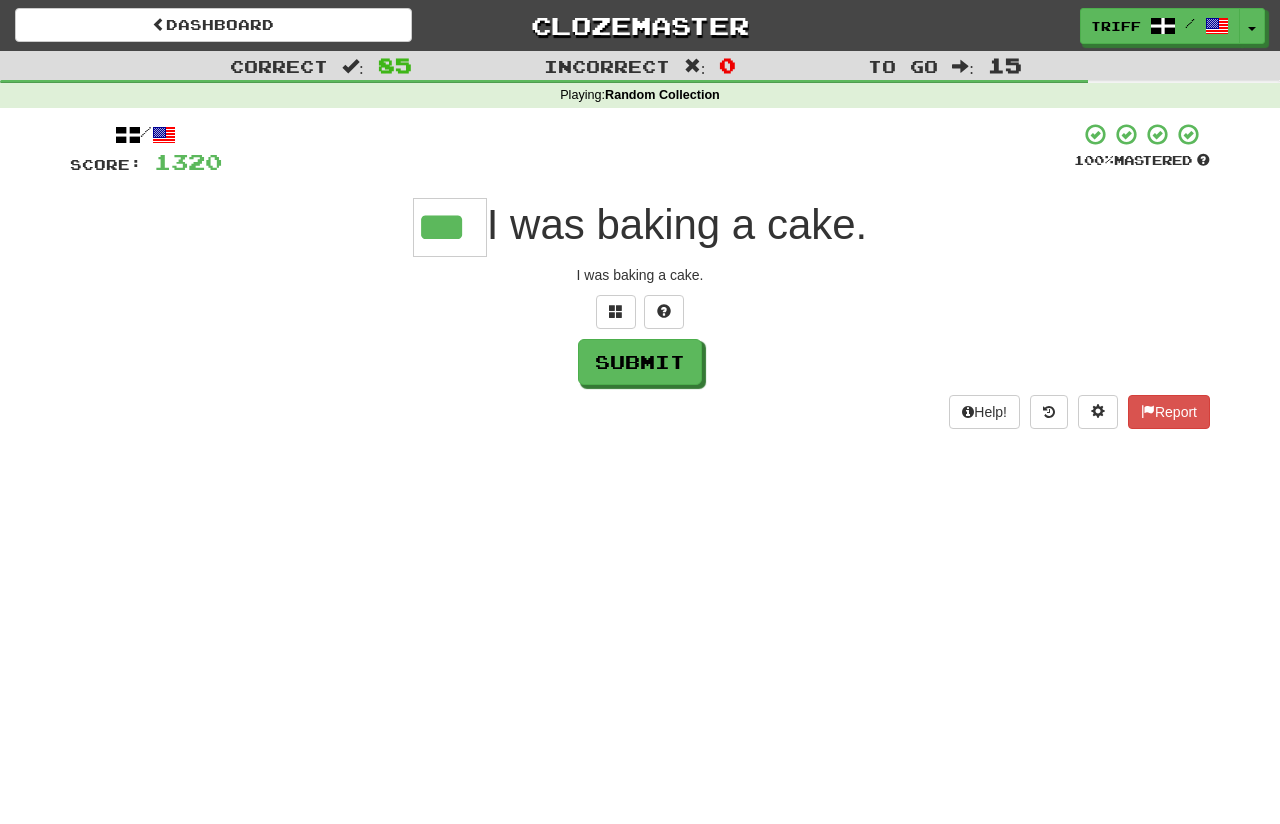 type on "***" 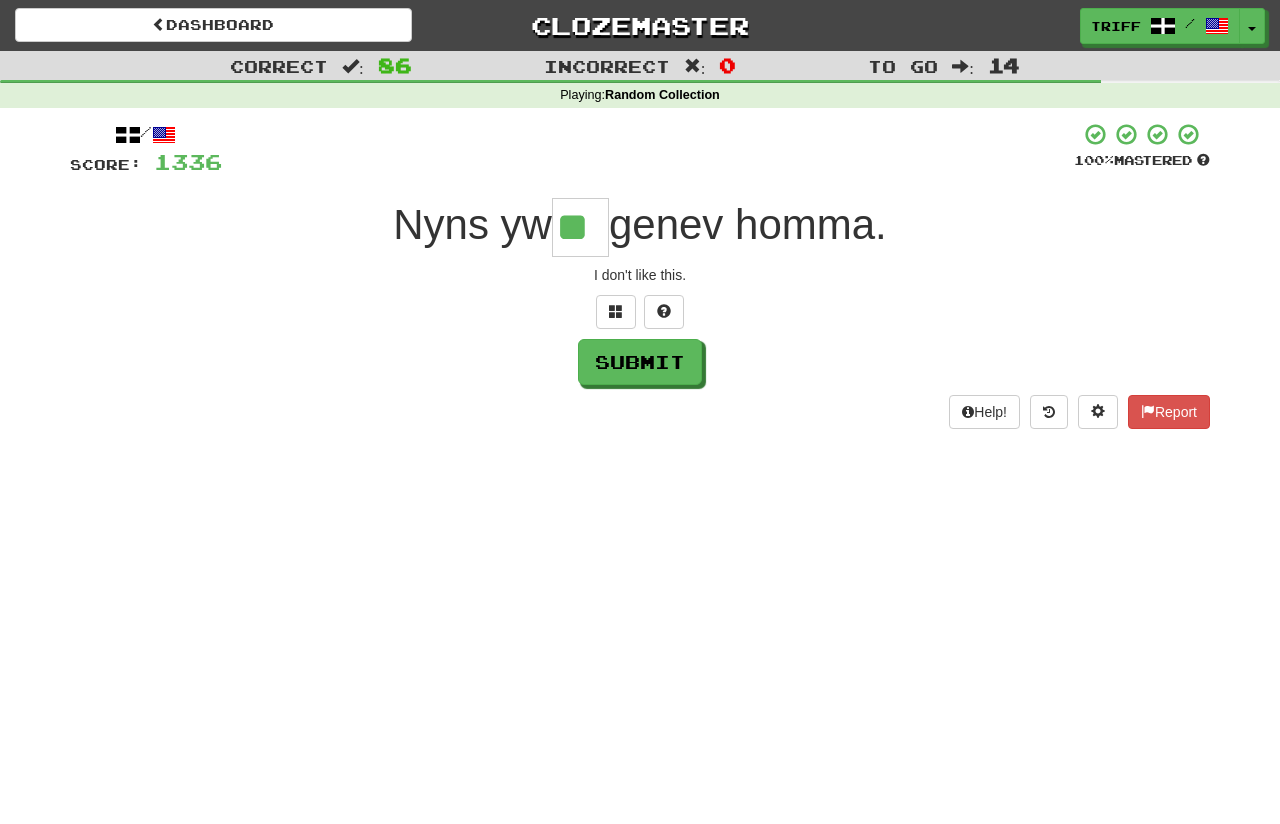 type on "**" 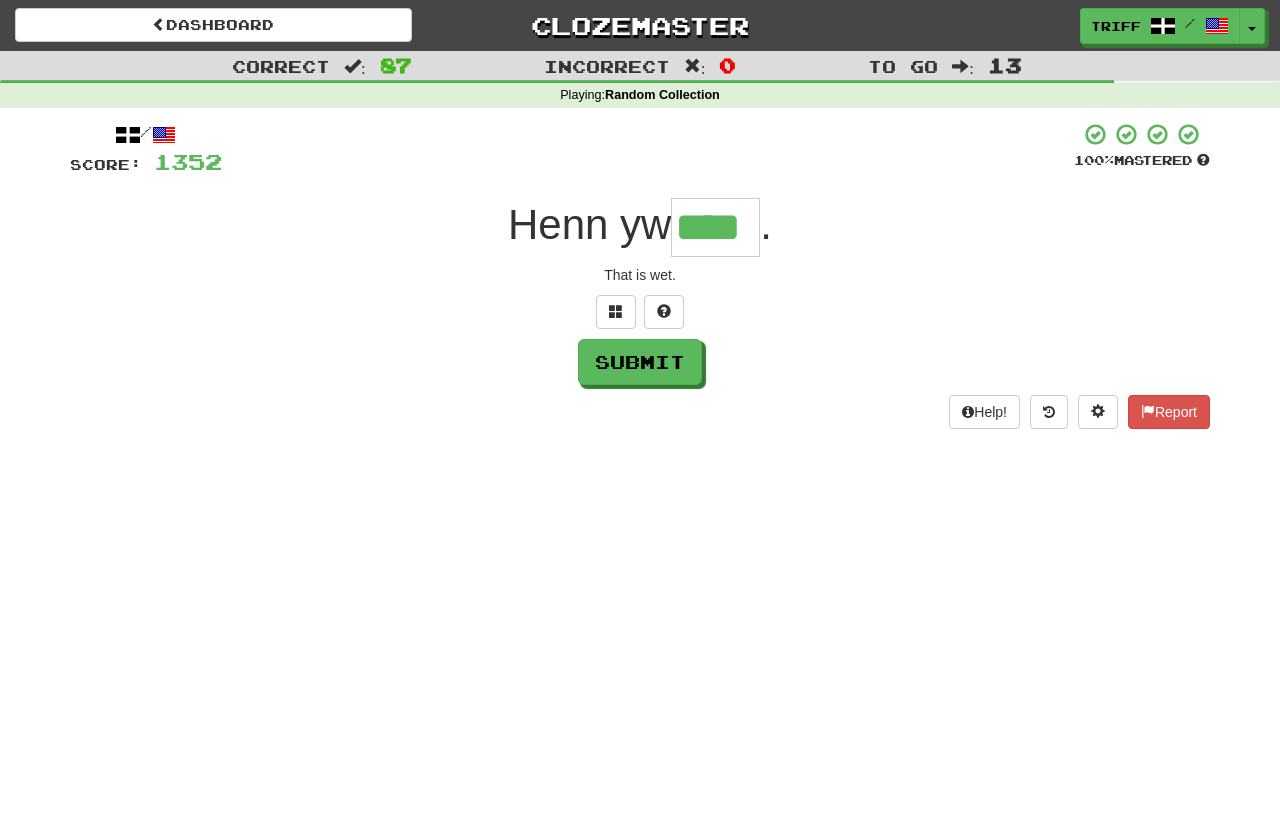 type on "****" 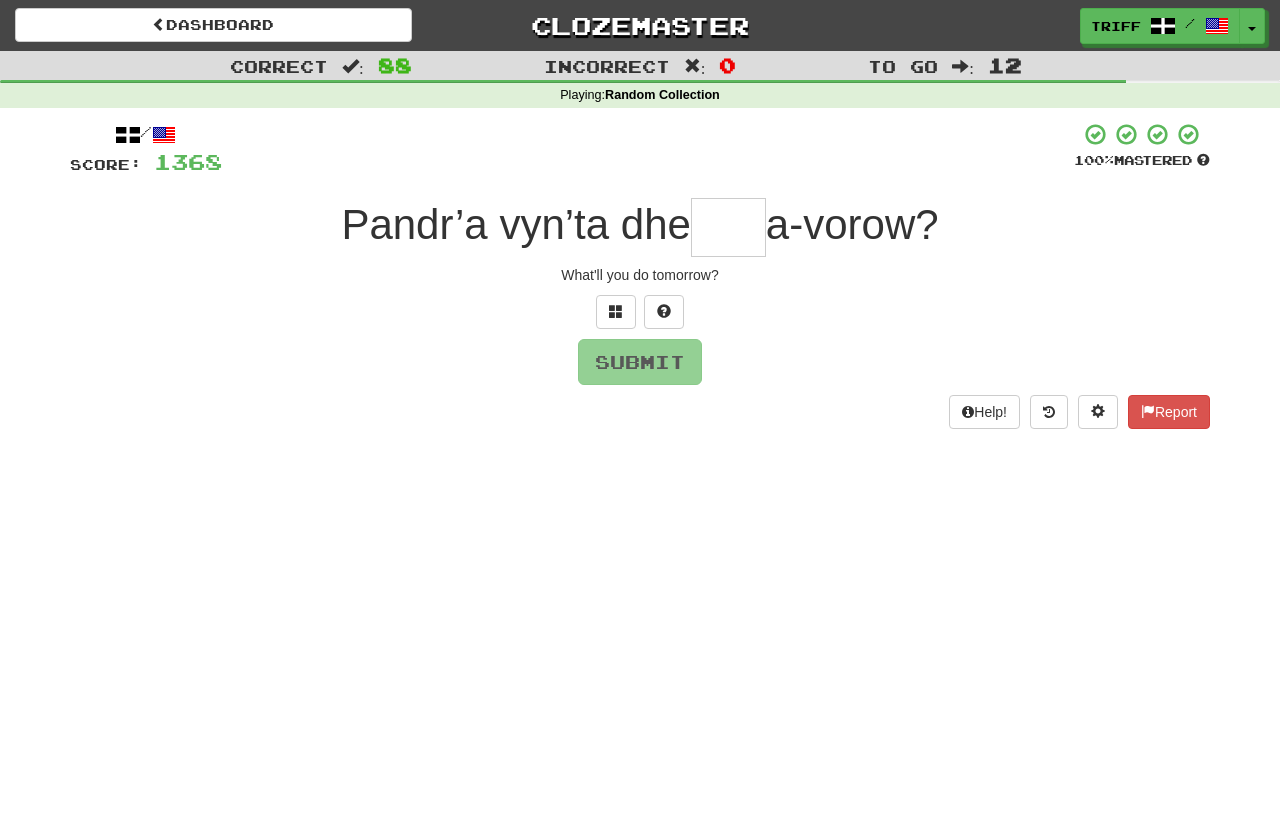 type on "*" 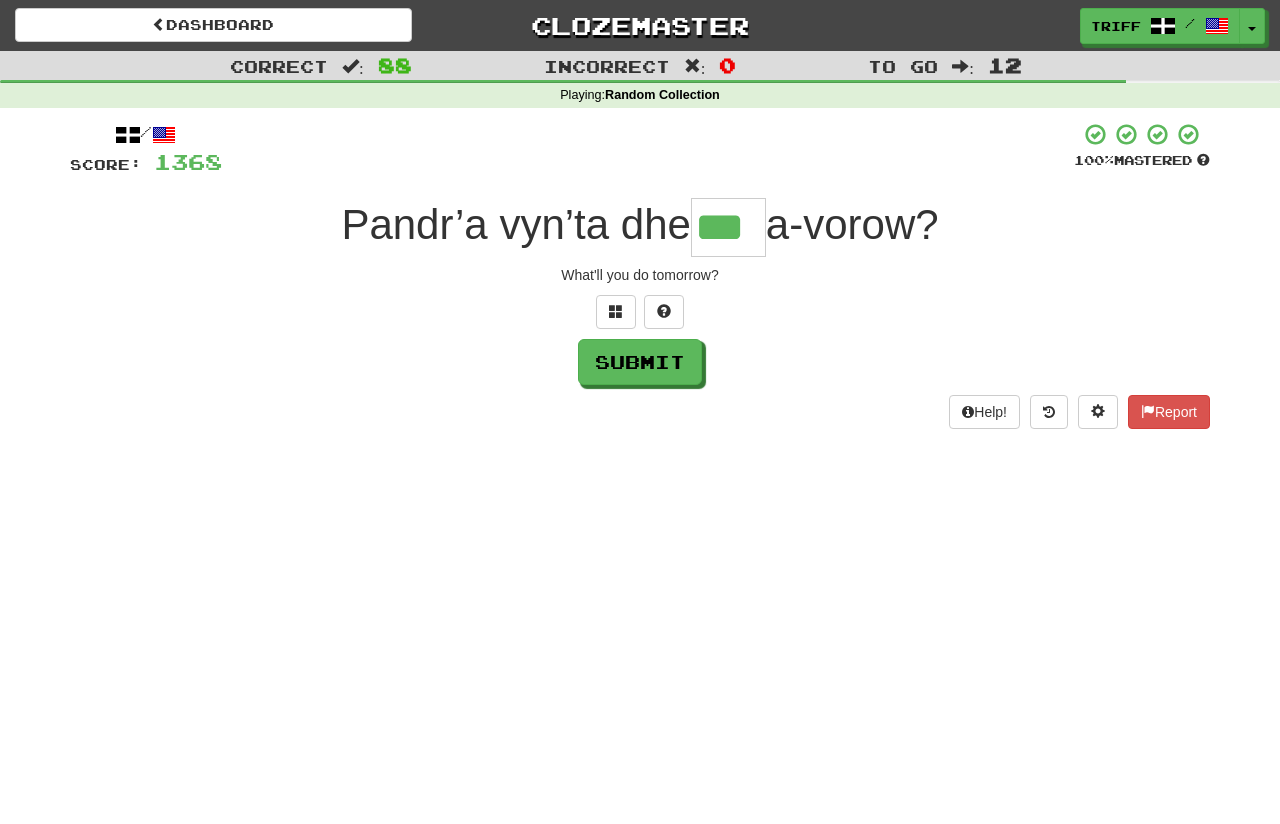 type on "***" 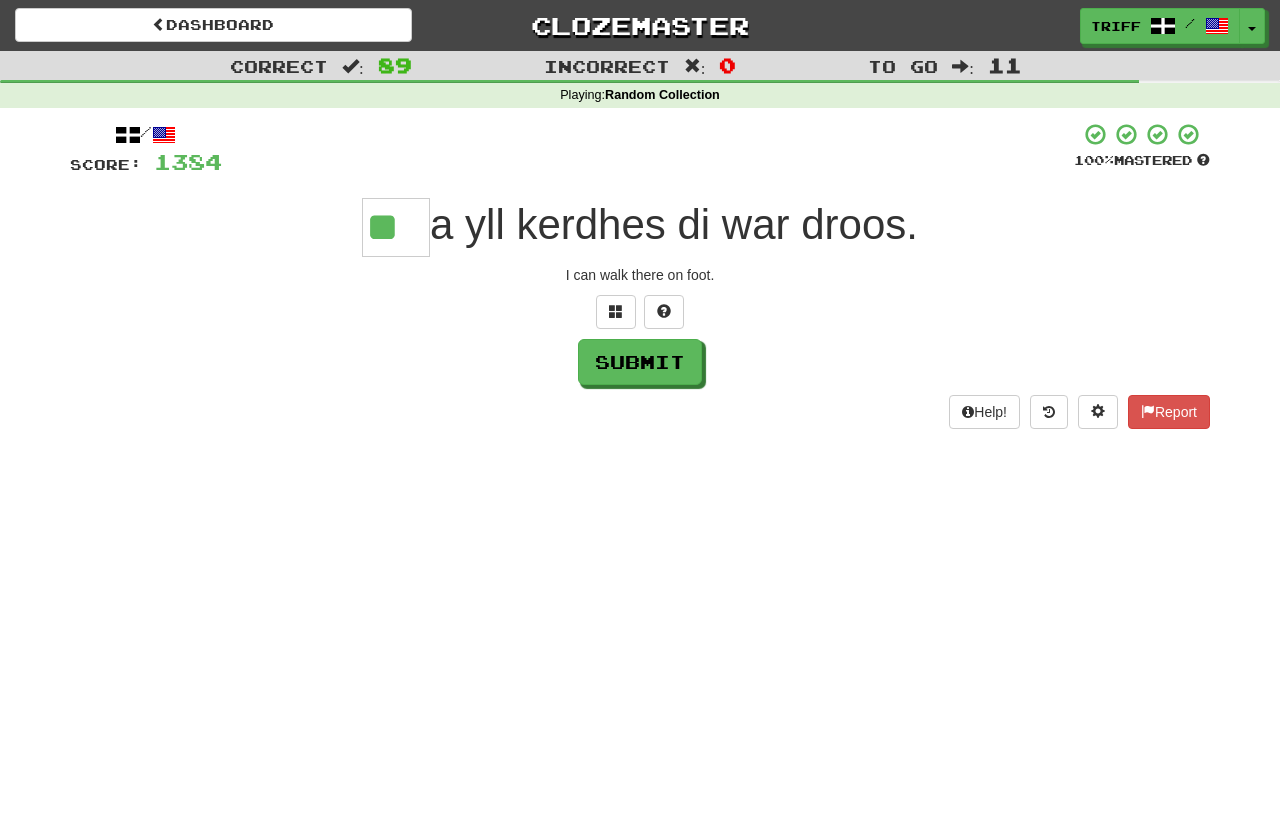 type on "**" 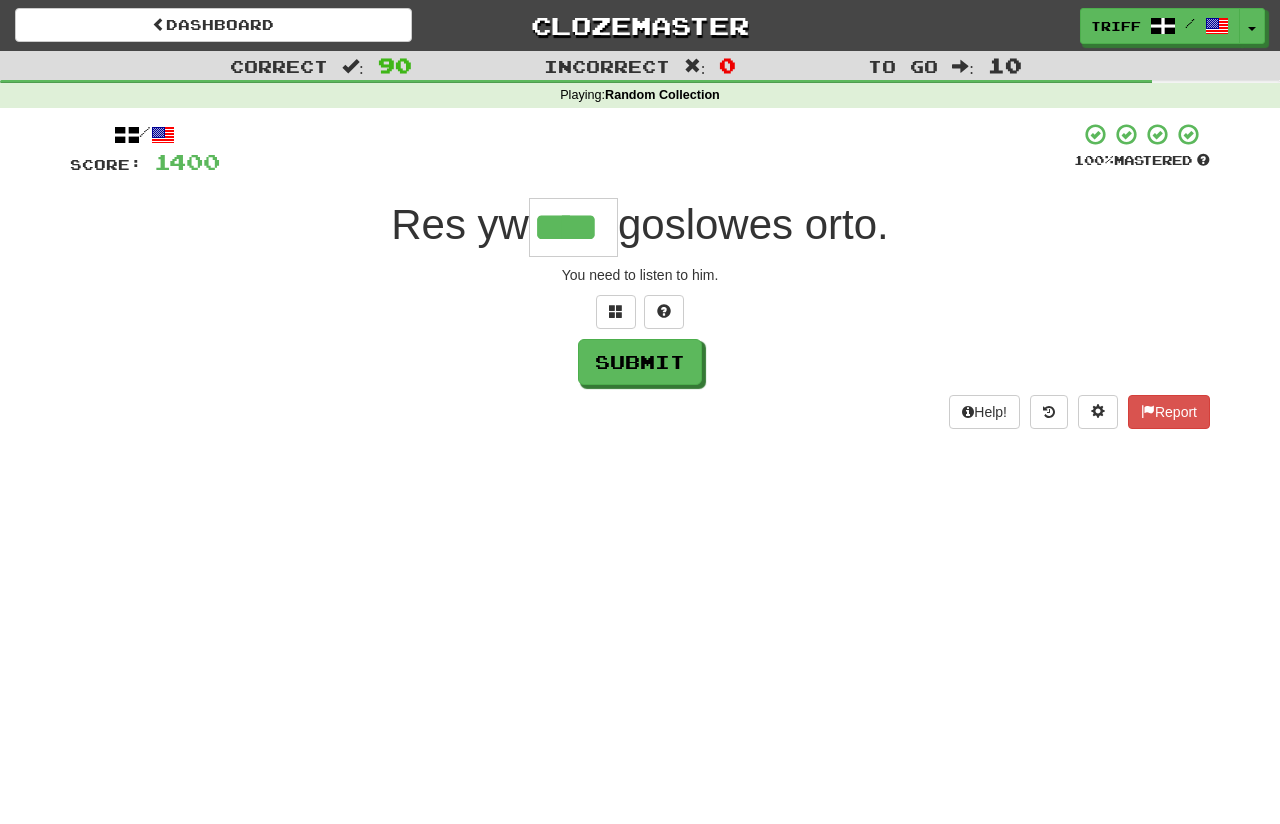 type on "****" 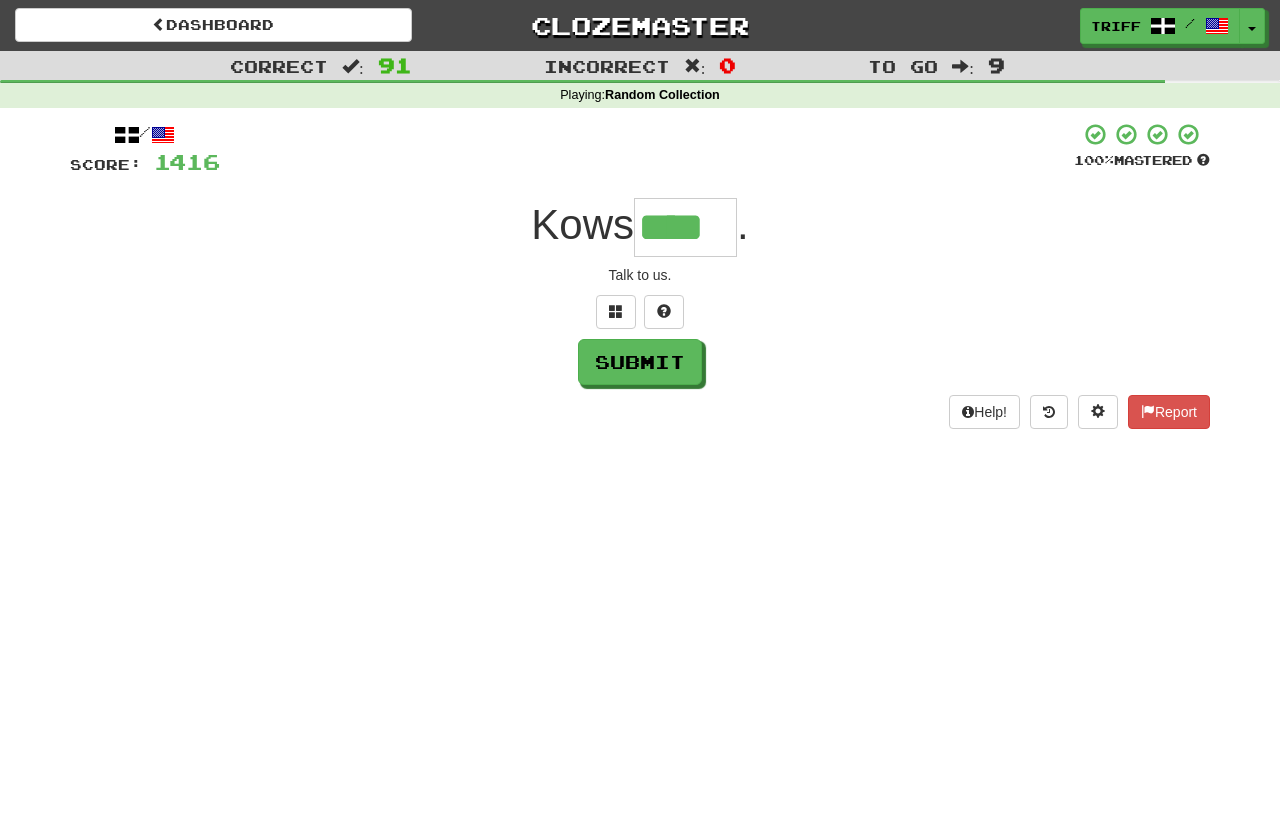 type on "****" 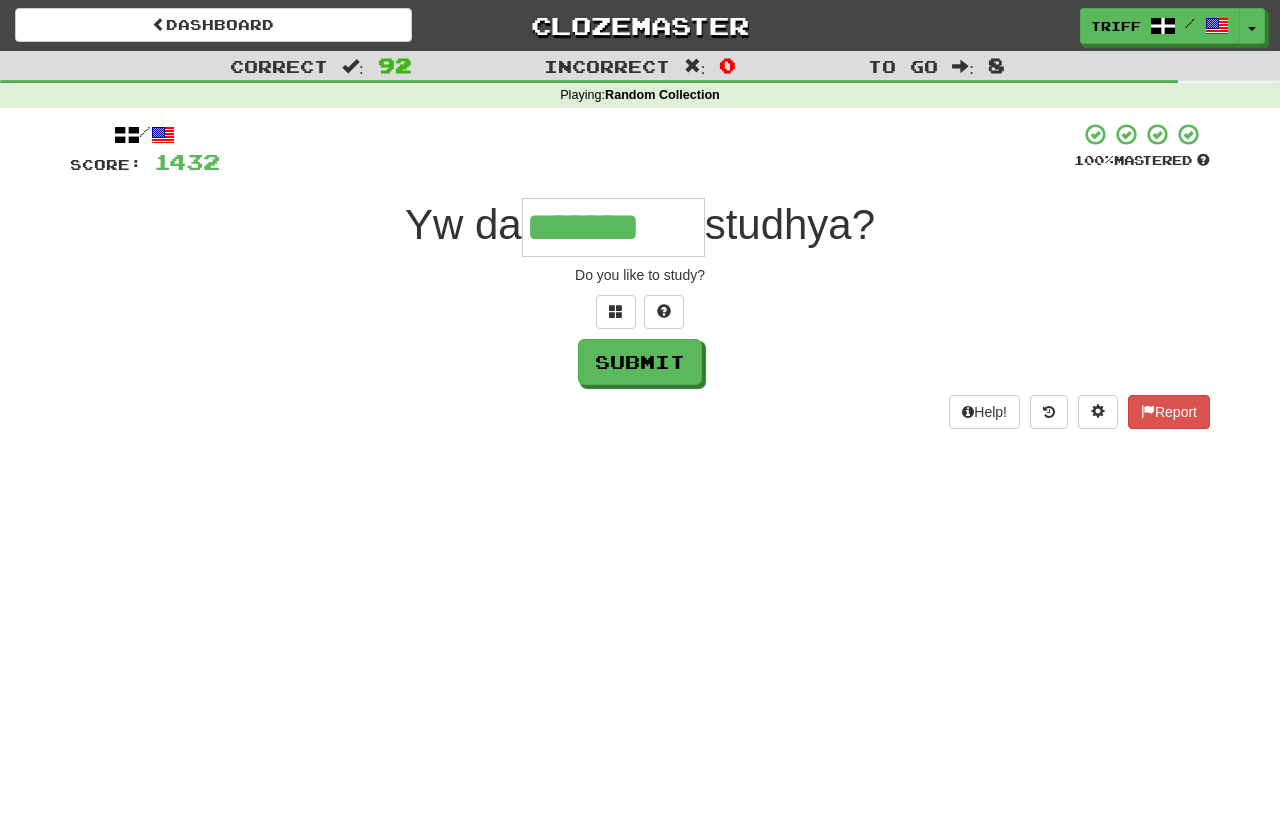 type on "*******" 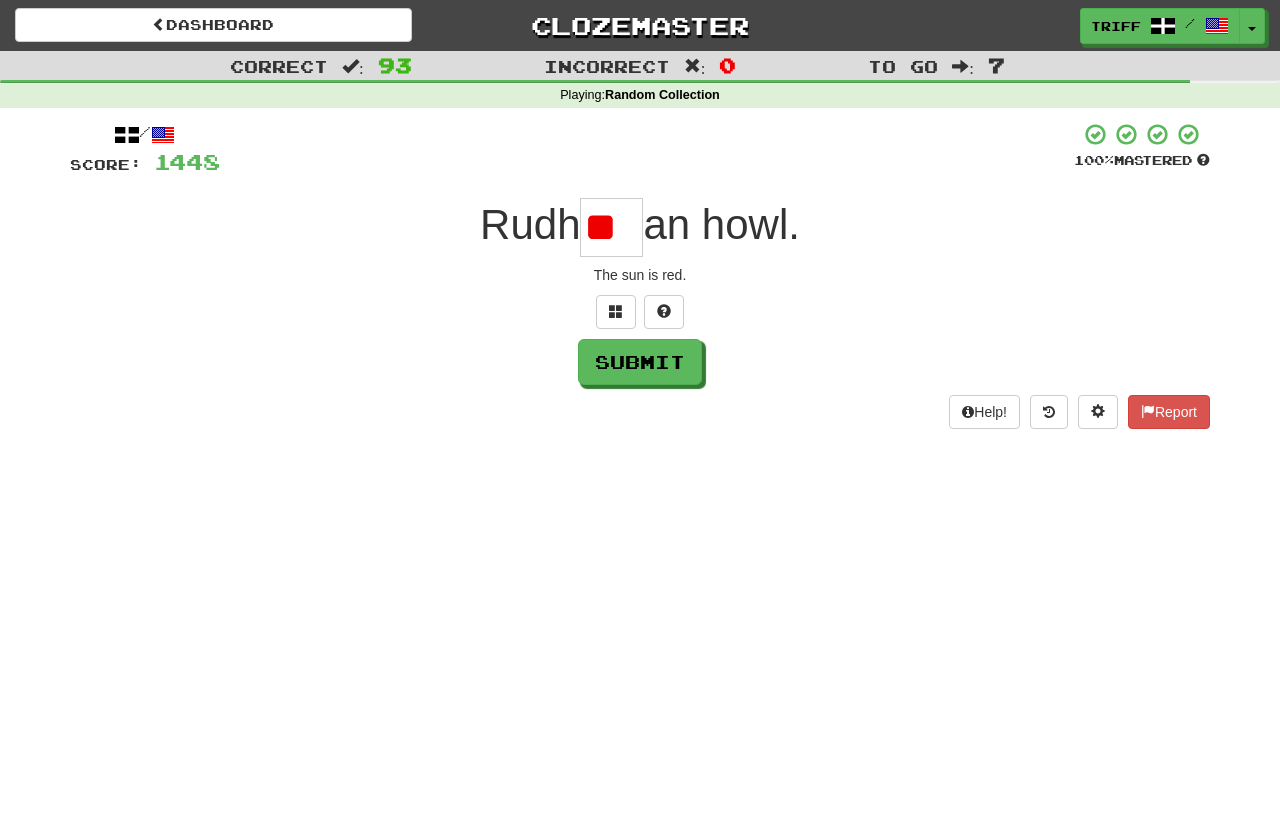 scroll, scrollTop: 0, scrollLeft: 0, axis: both 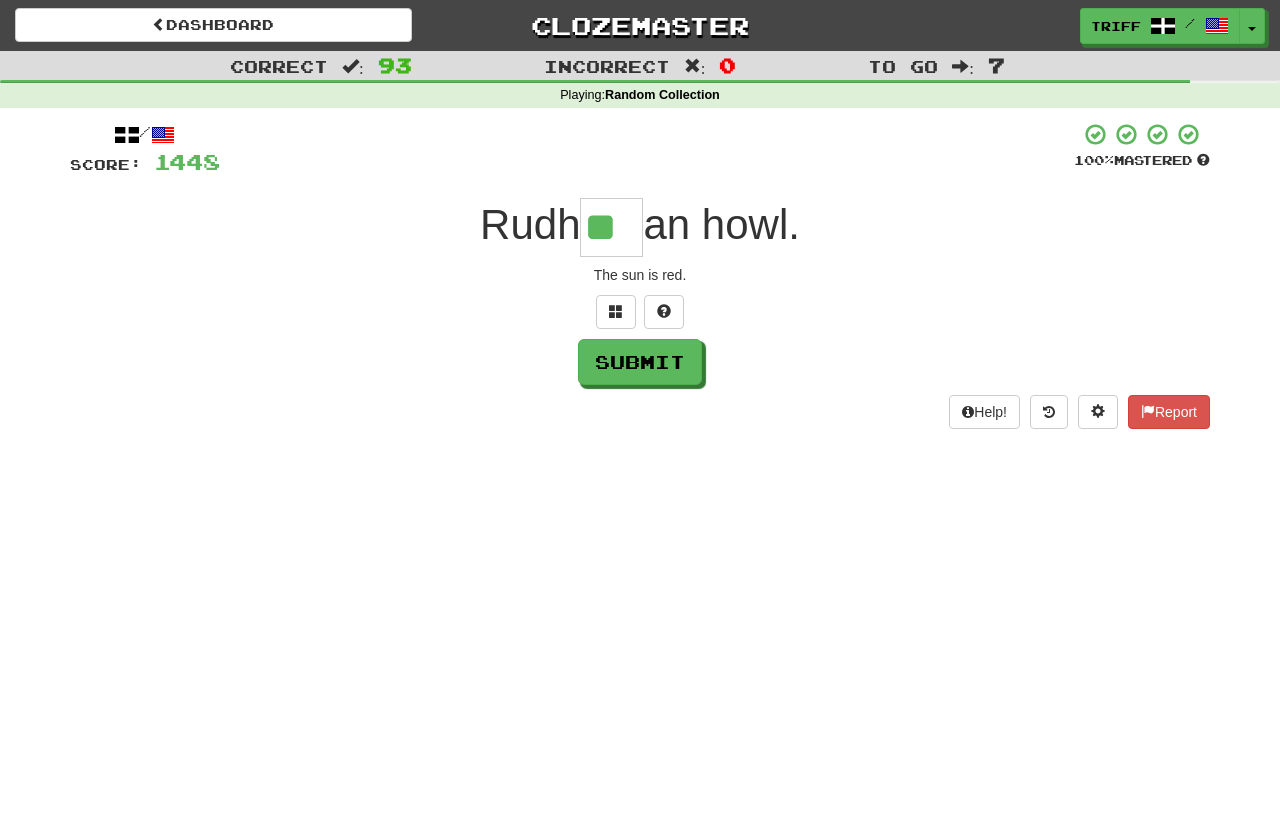 type on "**" 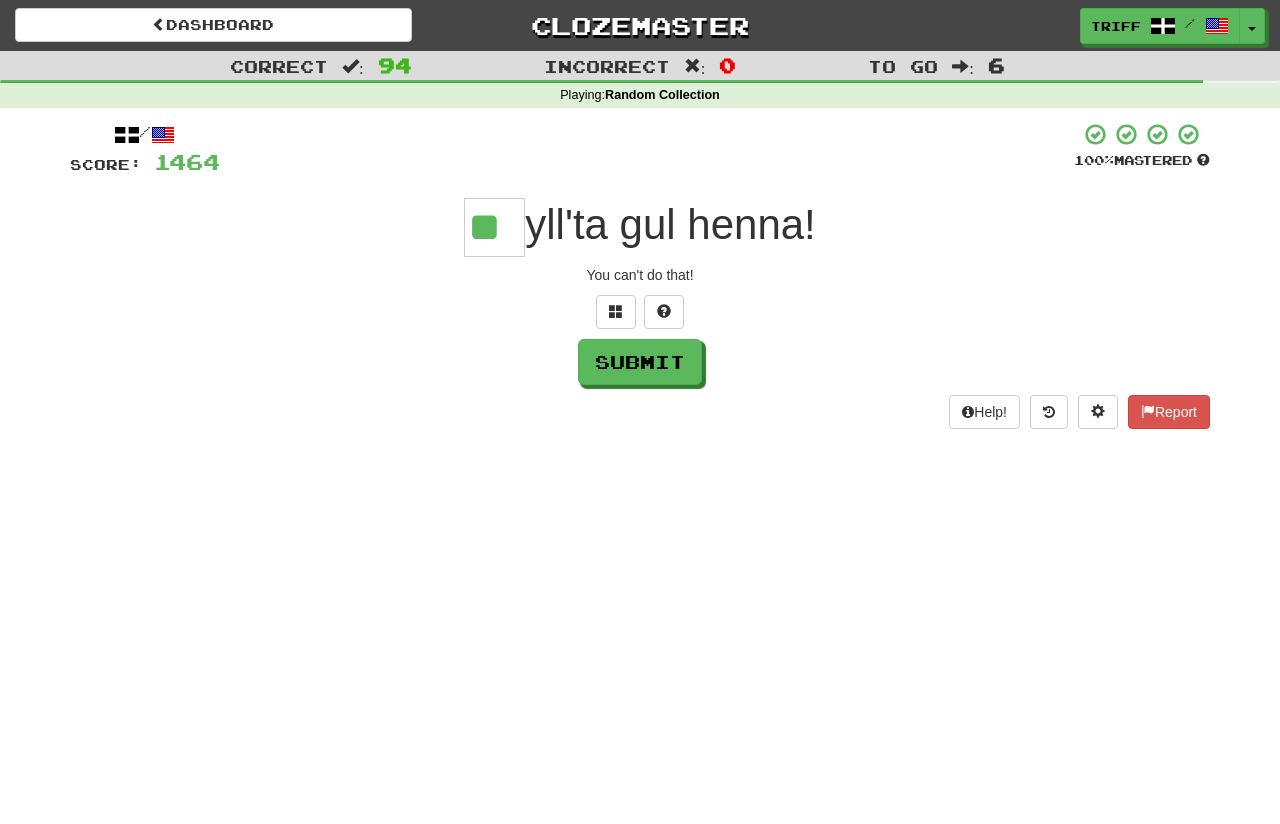 type on "**" 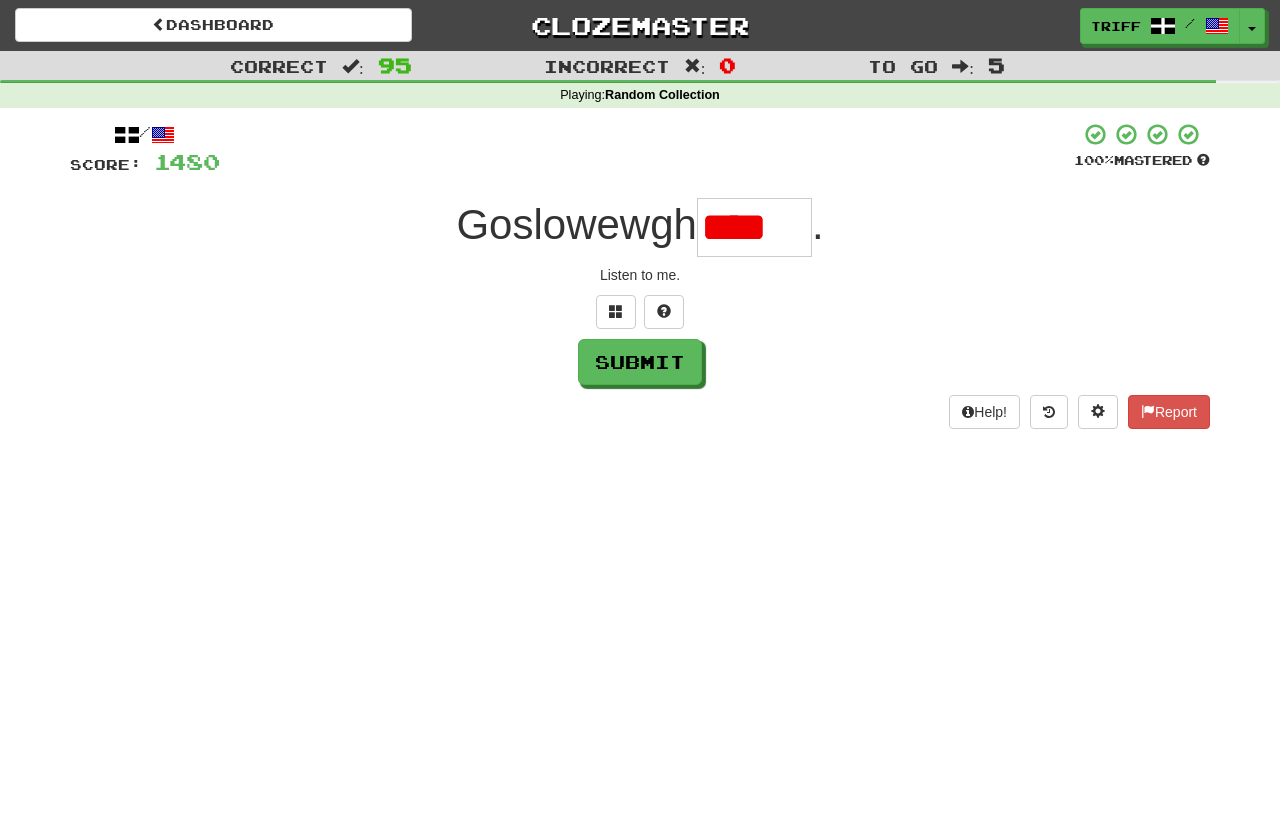 scroll, scrollTop: 0, scrollLeft: 0, axis: both 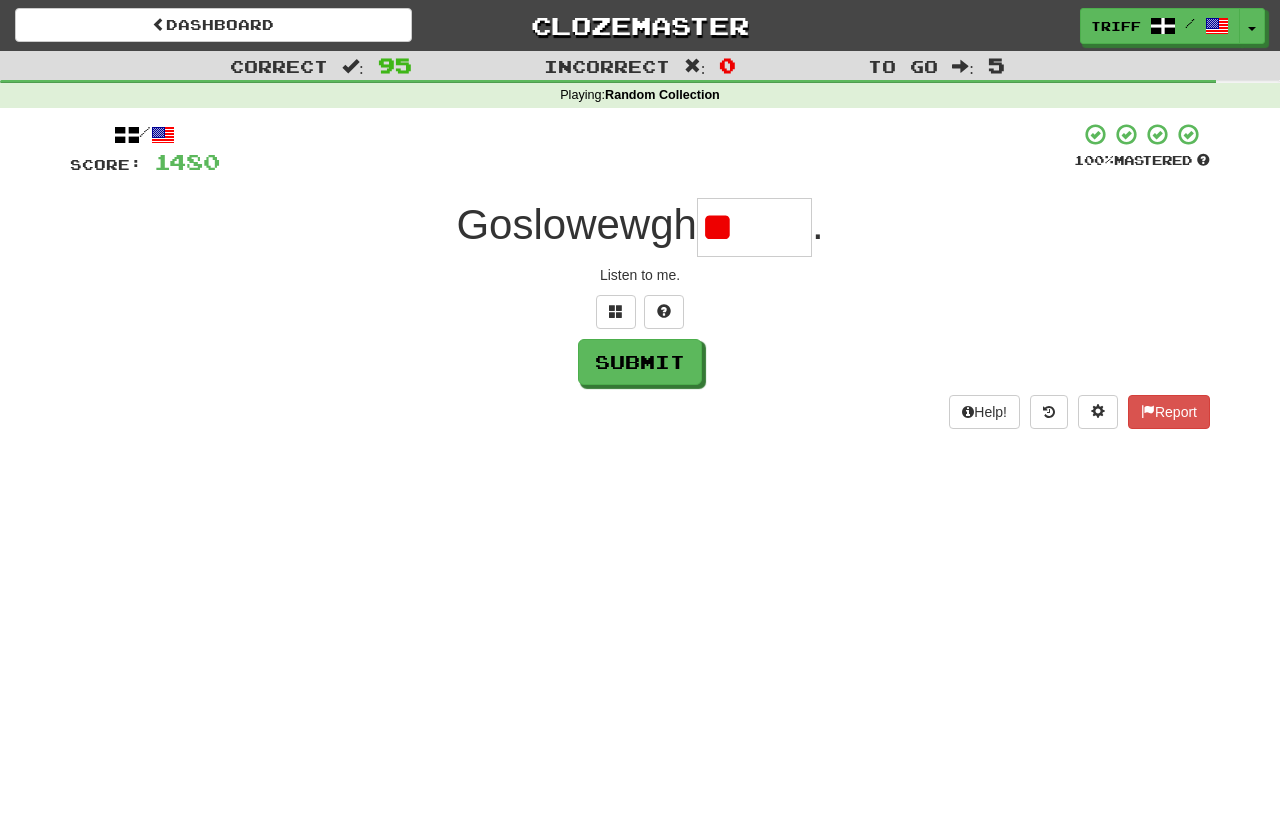 type on "*" 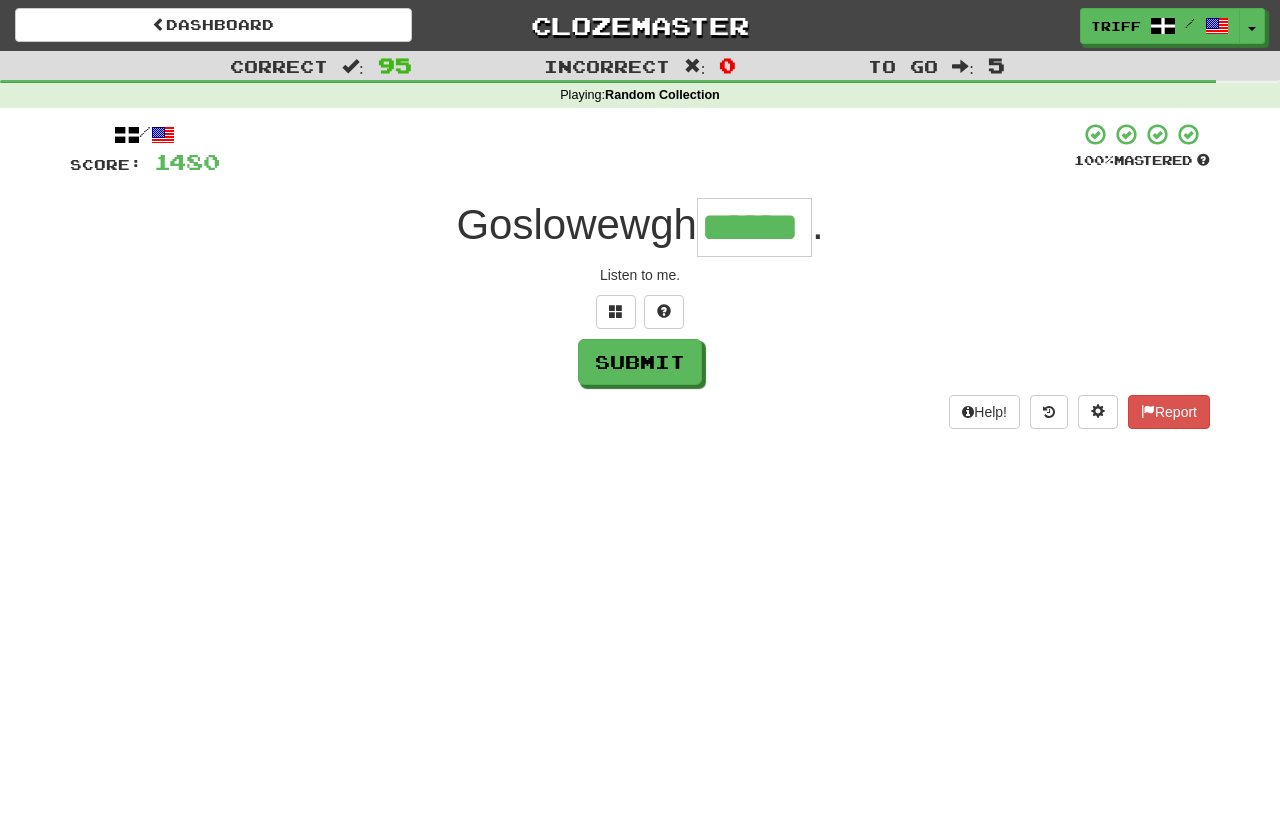 type on "******" 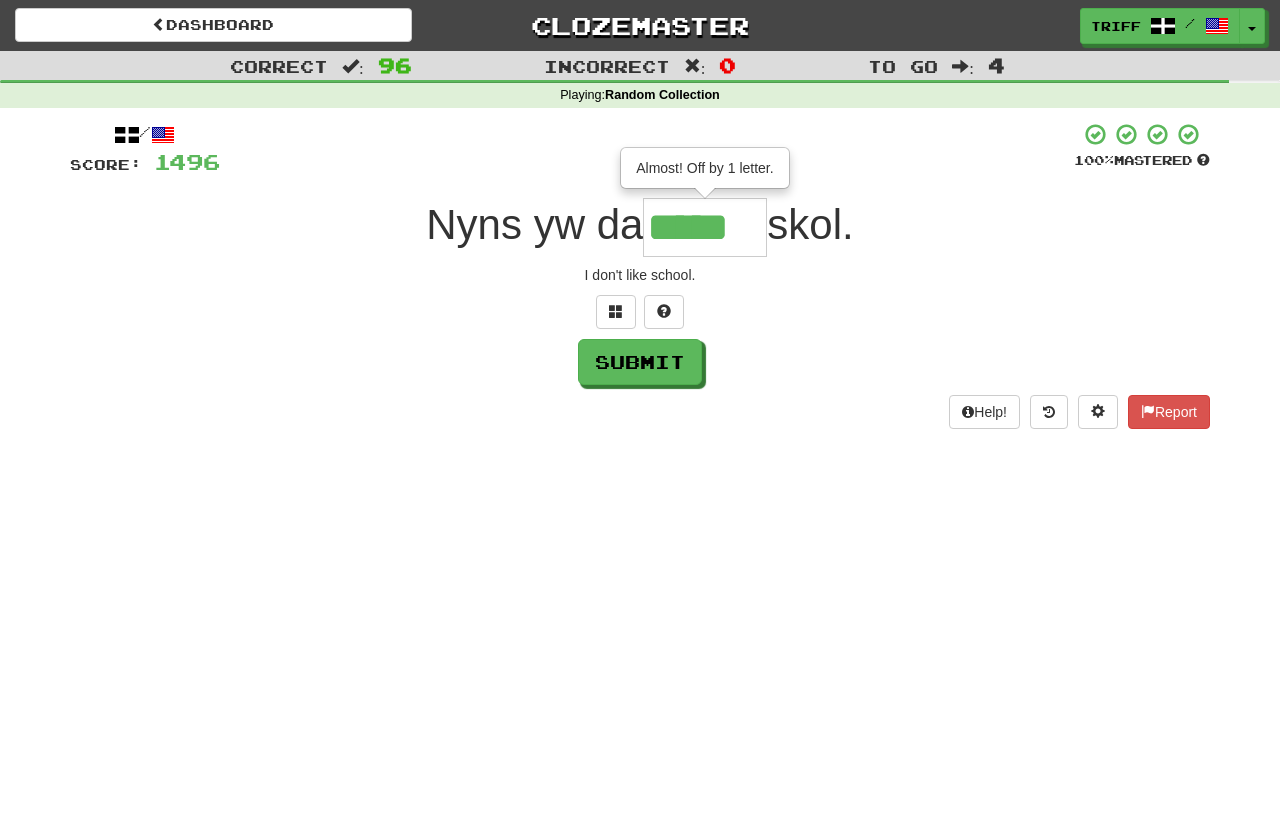 type on "*****" 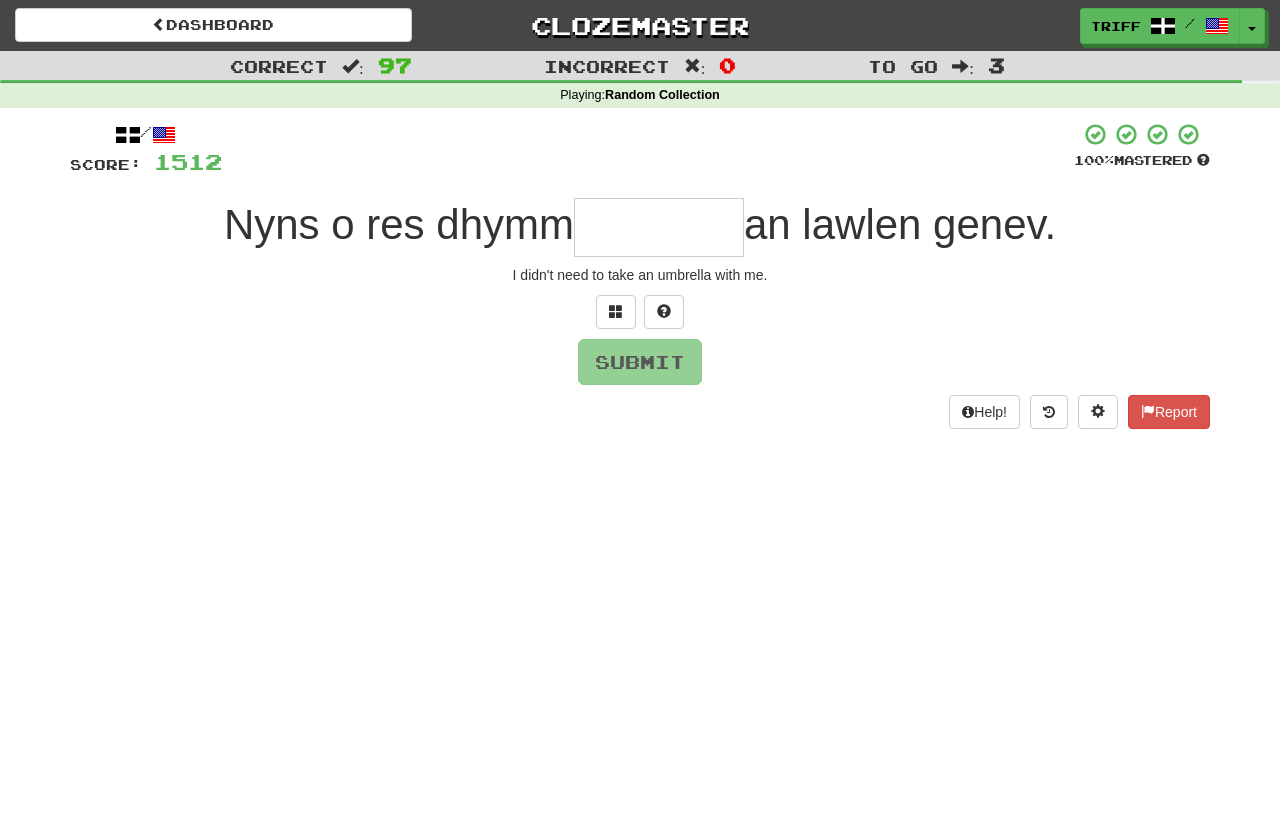 type on "*" 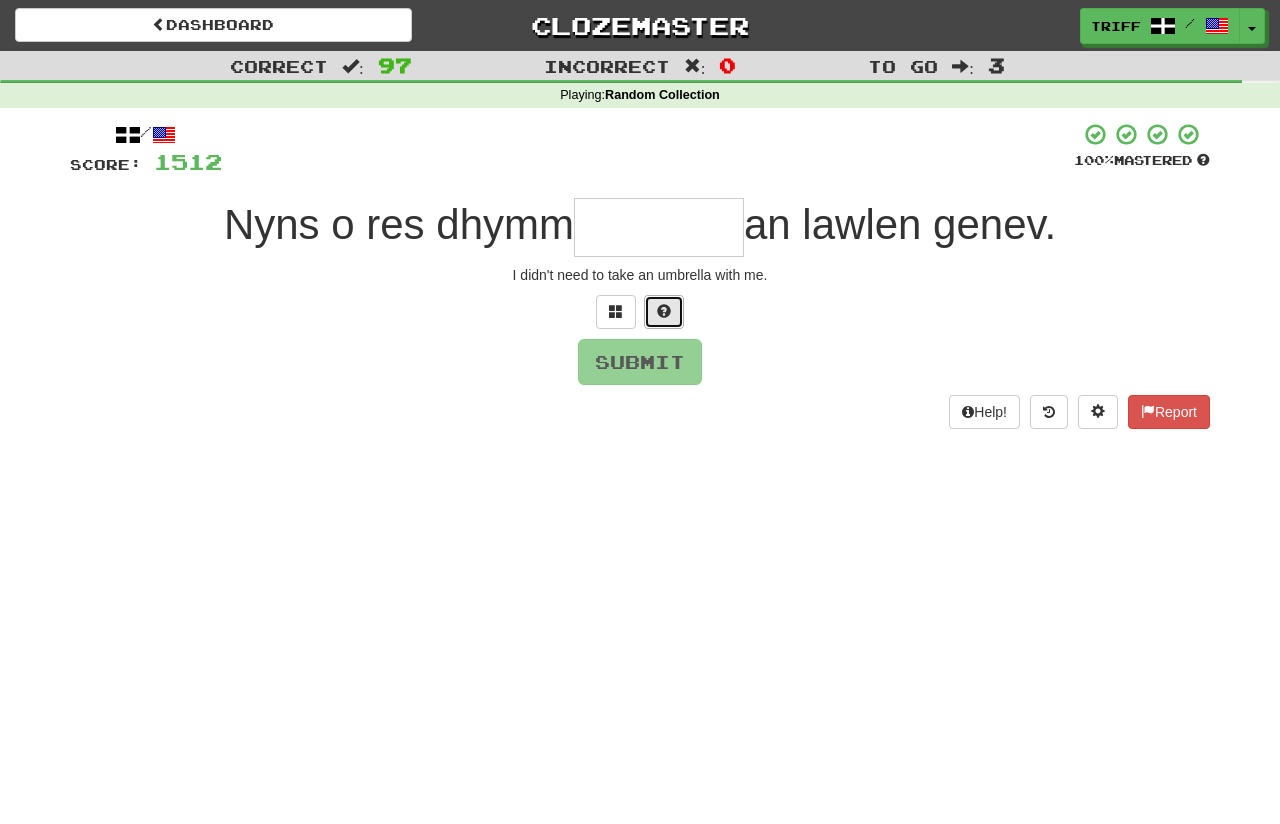 click at bounding box center (664, 312) 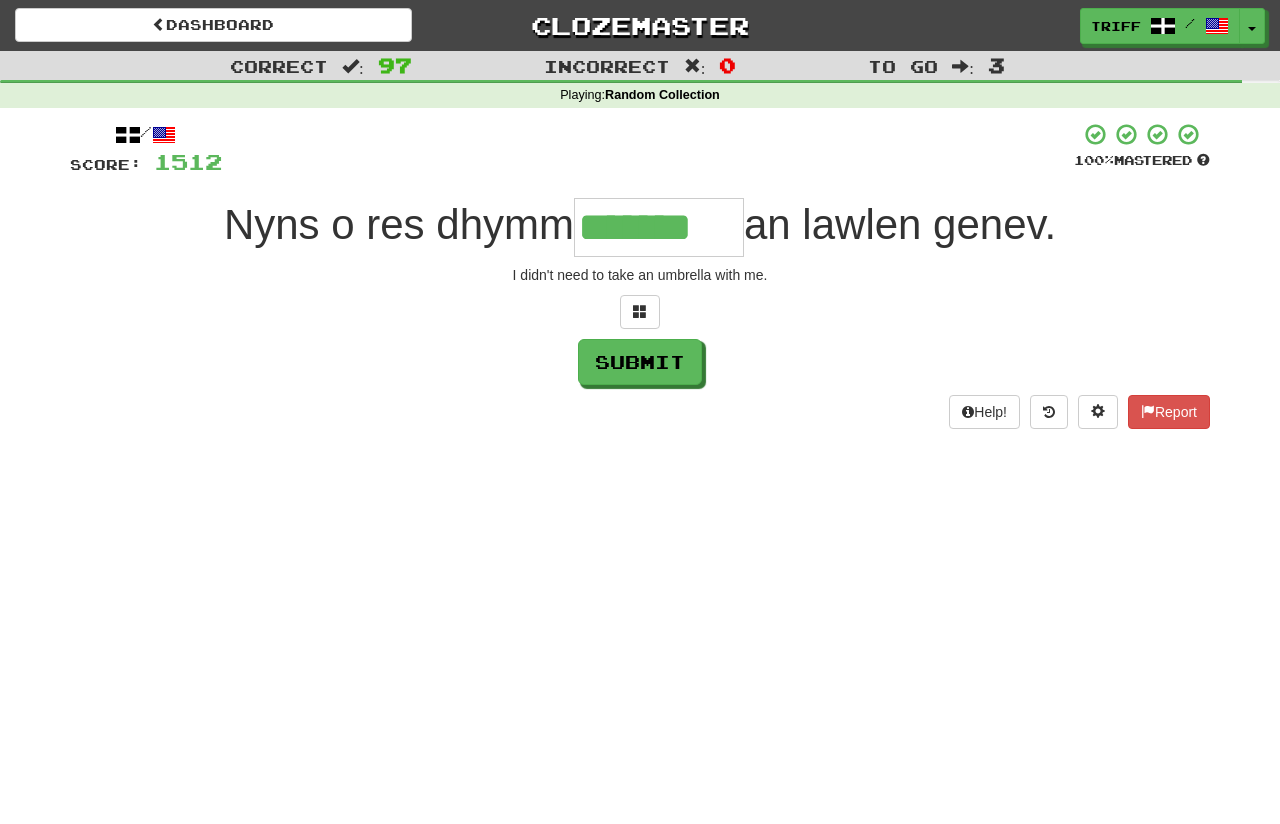 type on "*******" 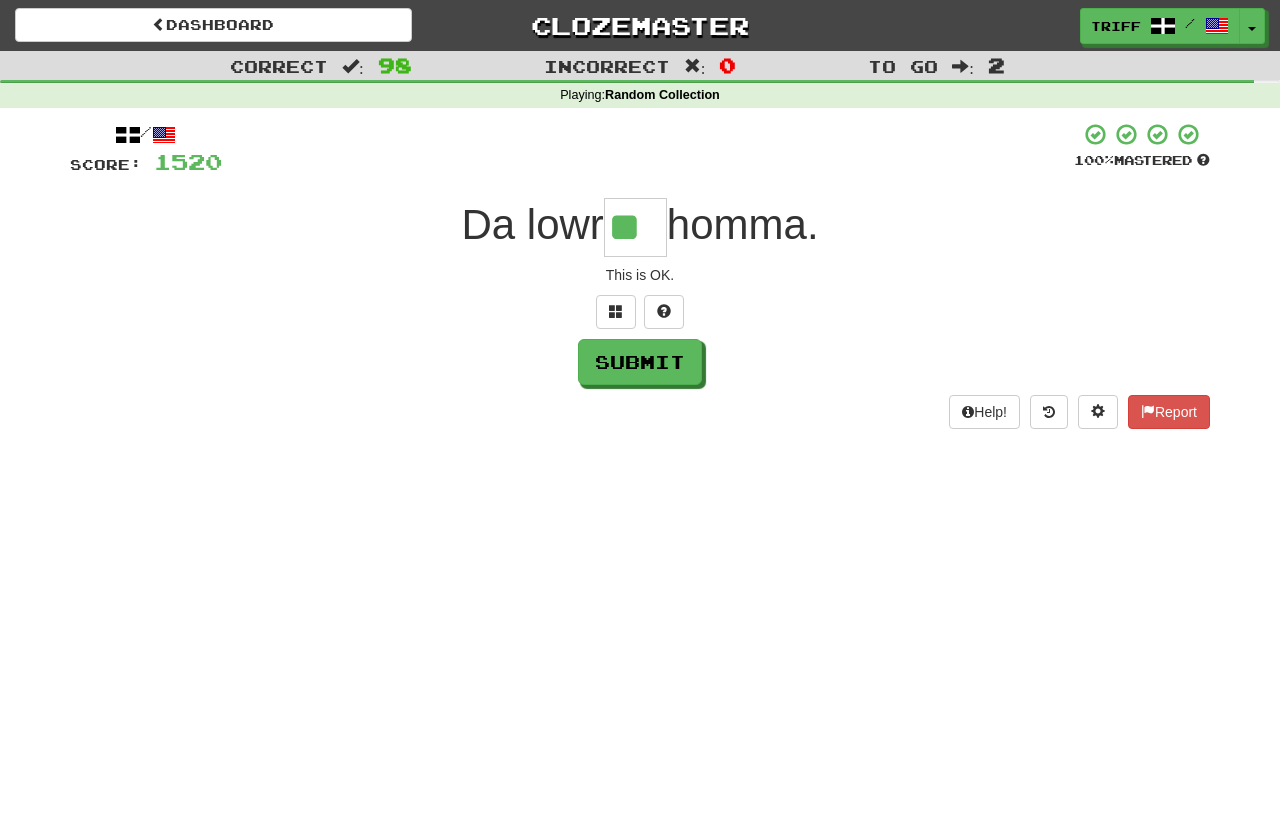 type on "**" 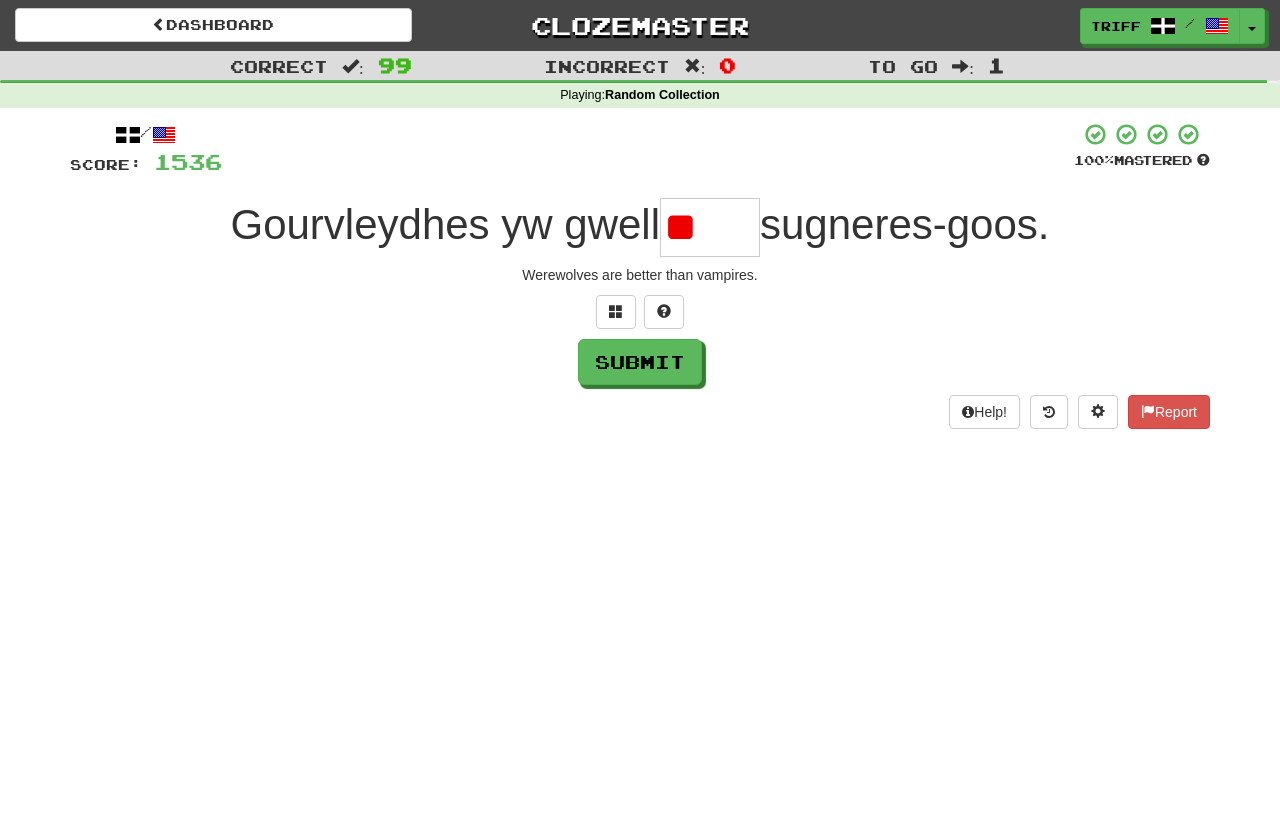 type on "*" 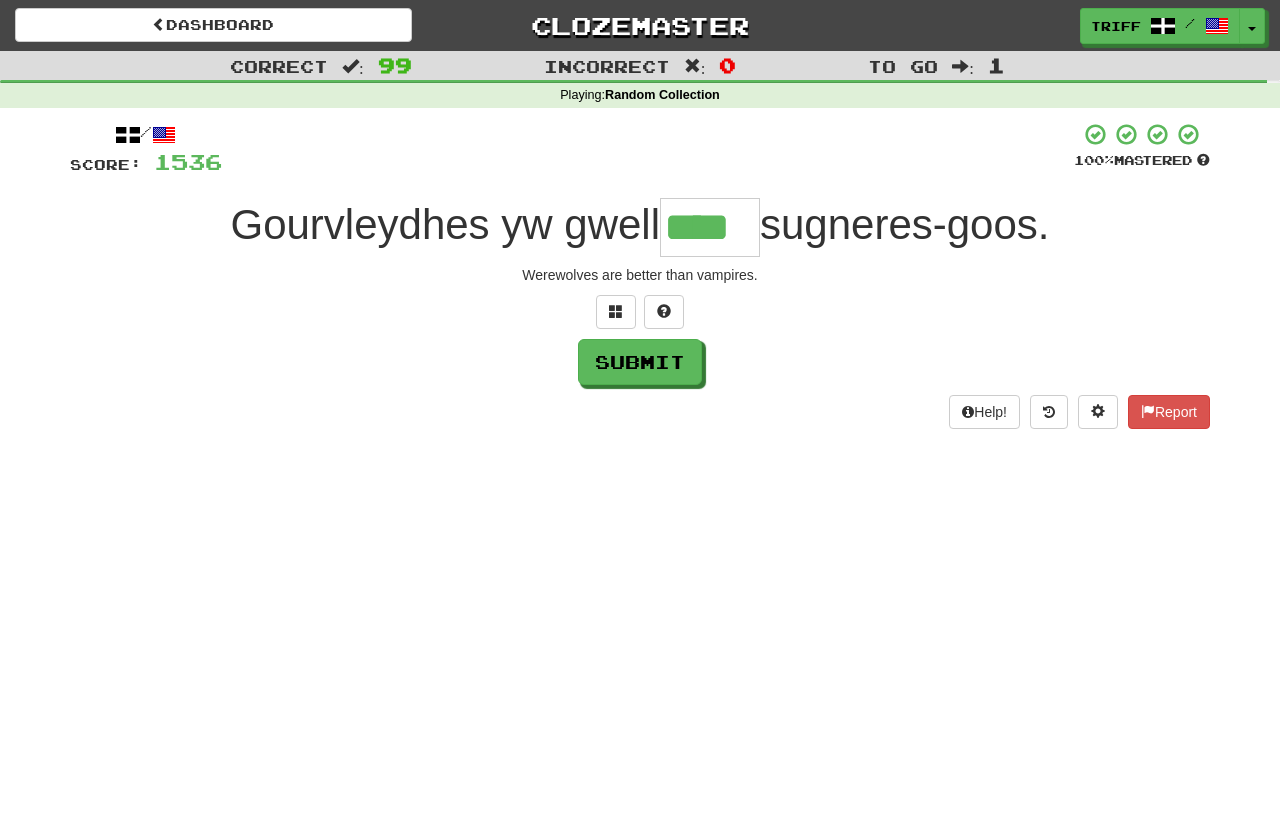 type on "****" 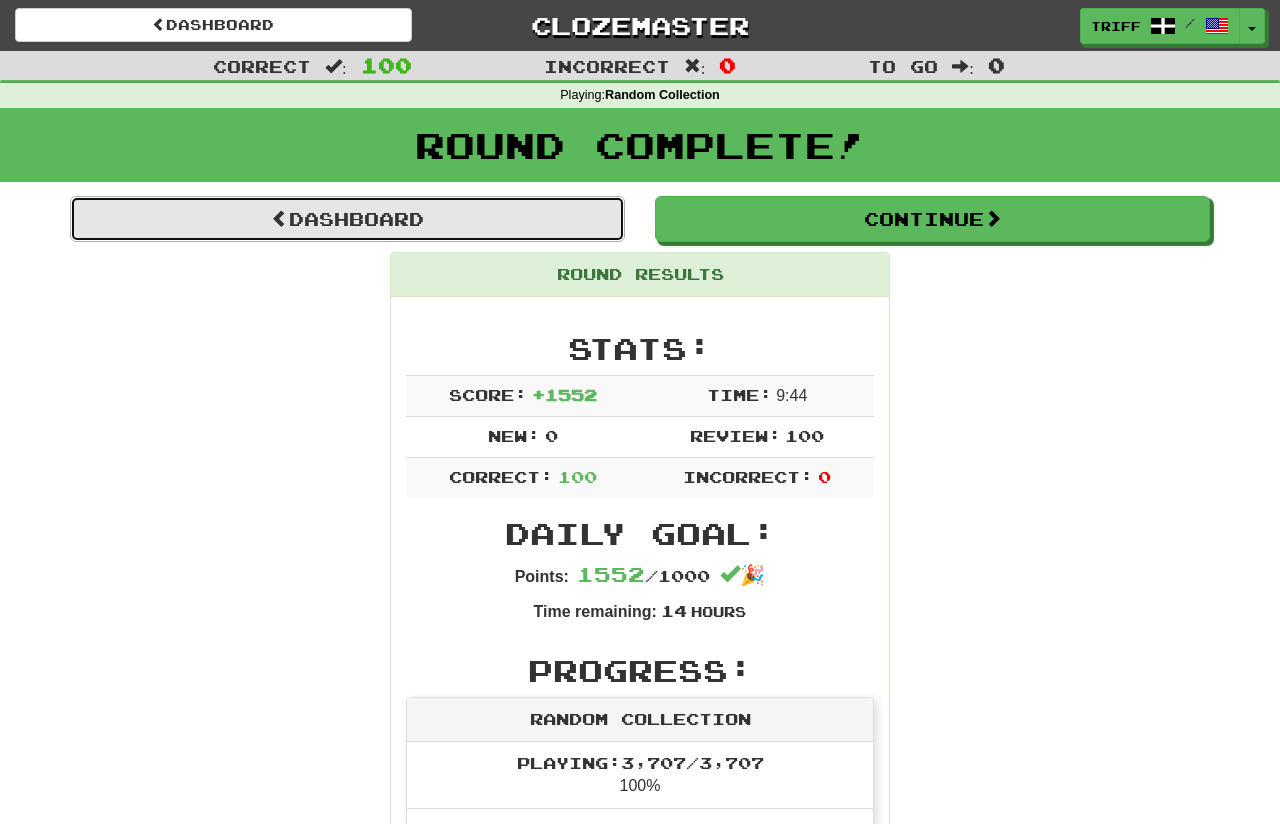 click on "Dashboard" at bounding box center [347, 219] 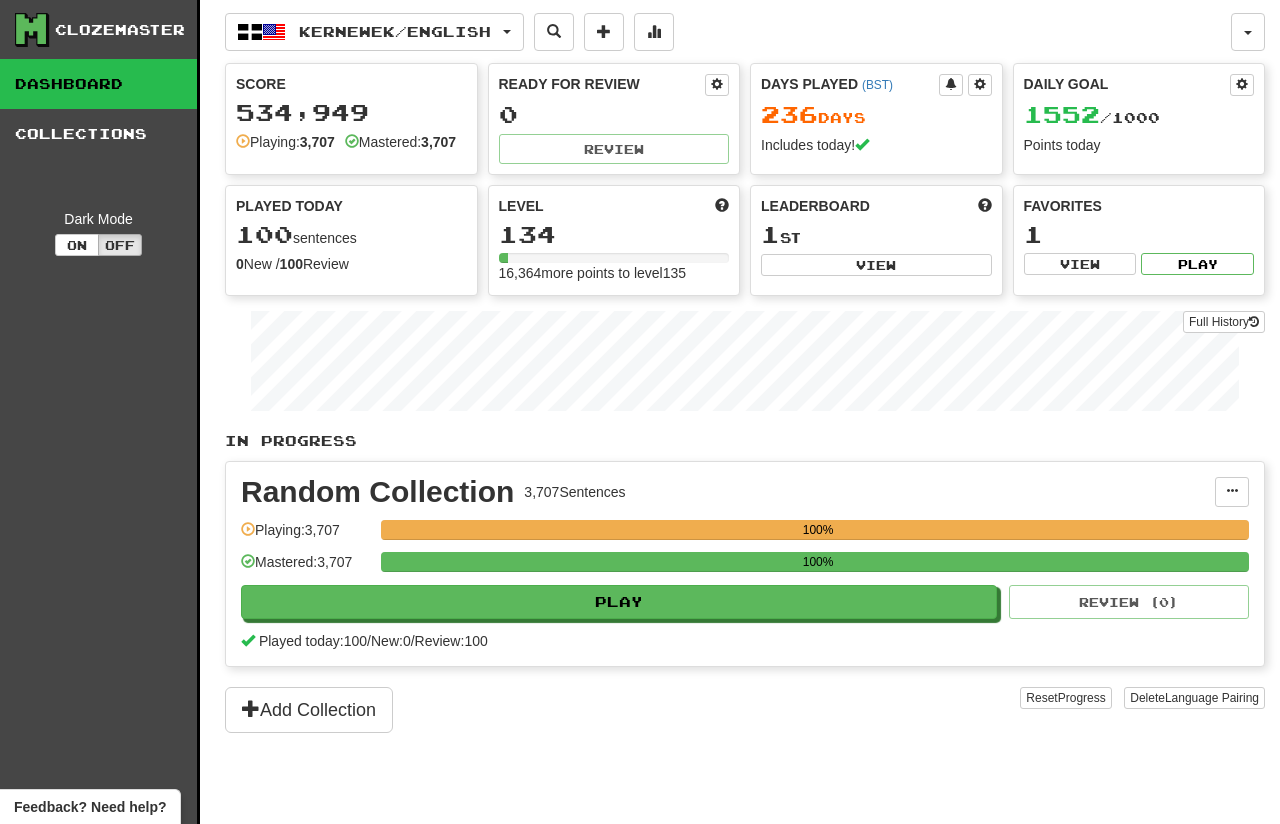 scroll, scrollTop: 0, scrollLeft: 0, axis: both 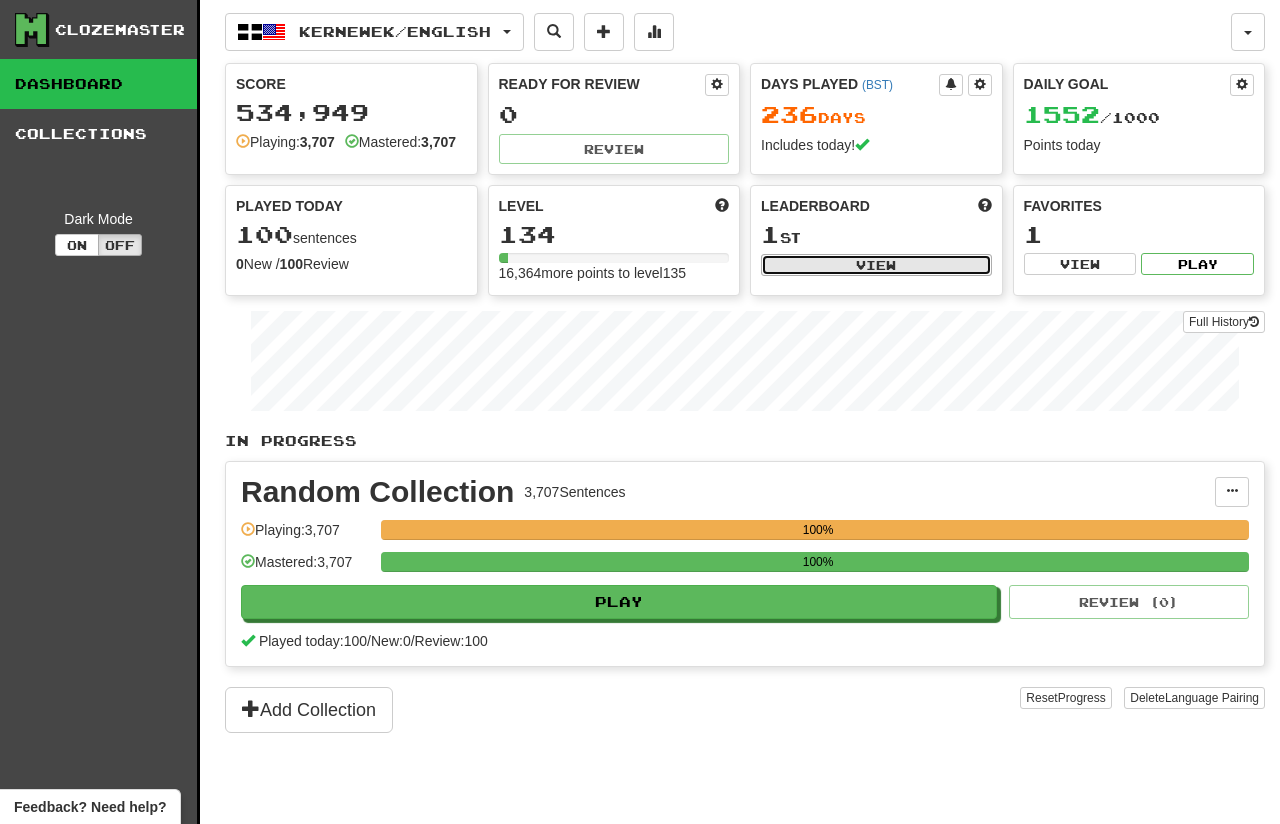 click on "View" at bounding box center [876, 265] 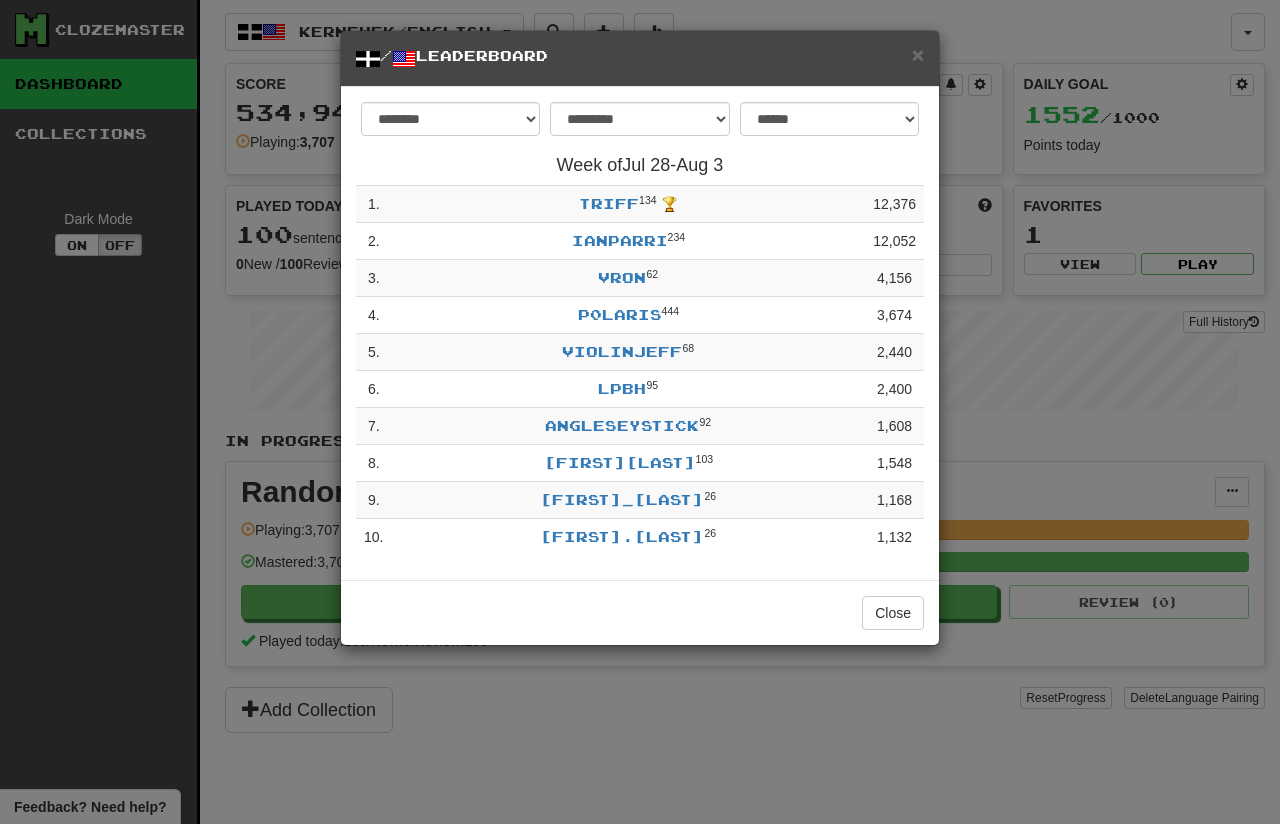 click on "**********" at bounding box center [640, 412] 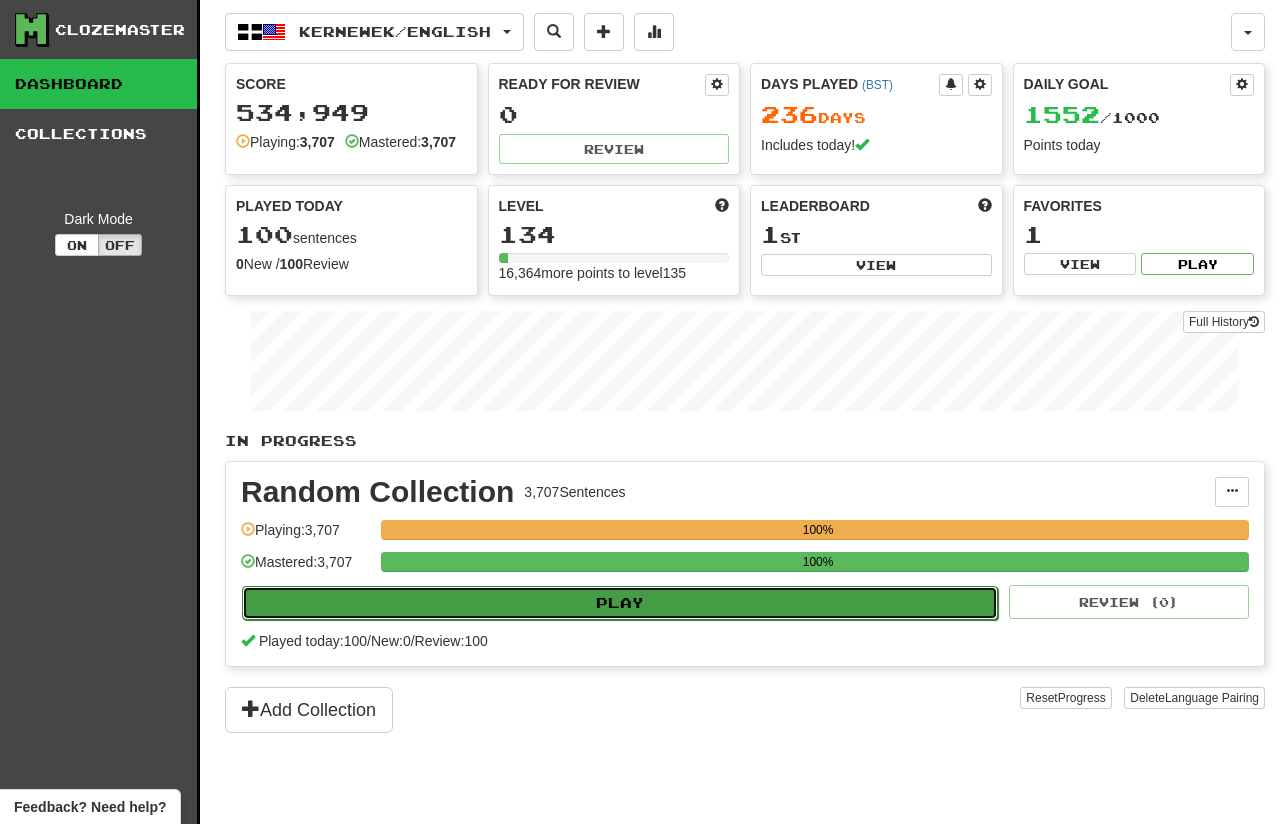 click on "Play" at bounding box center (620, 603) 